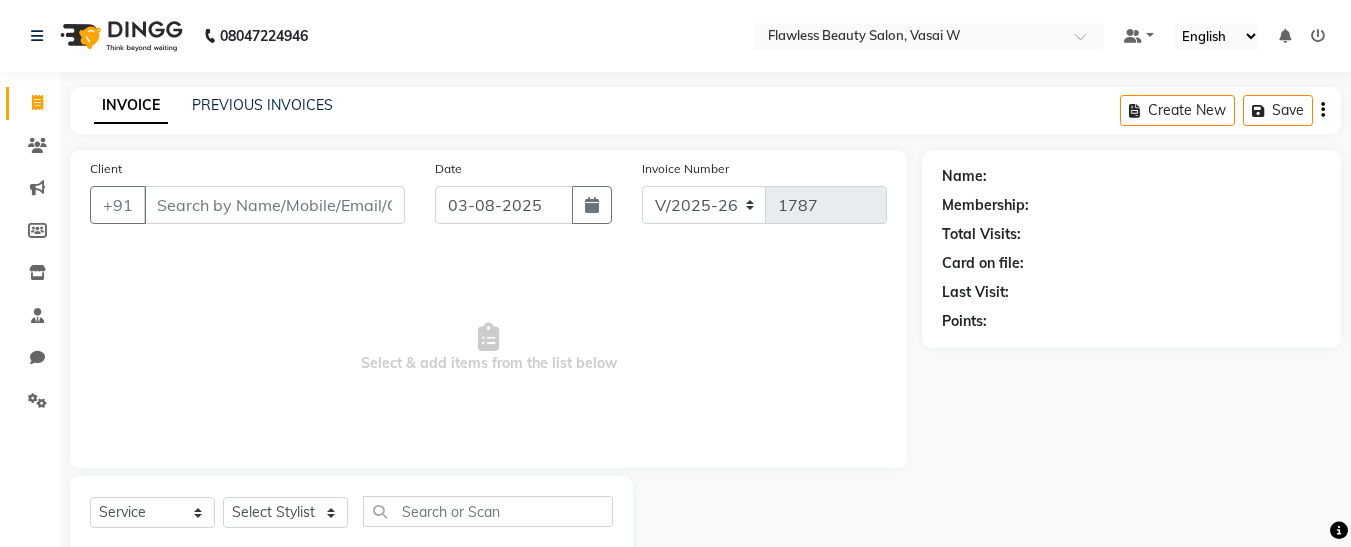 select on "8090" 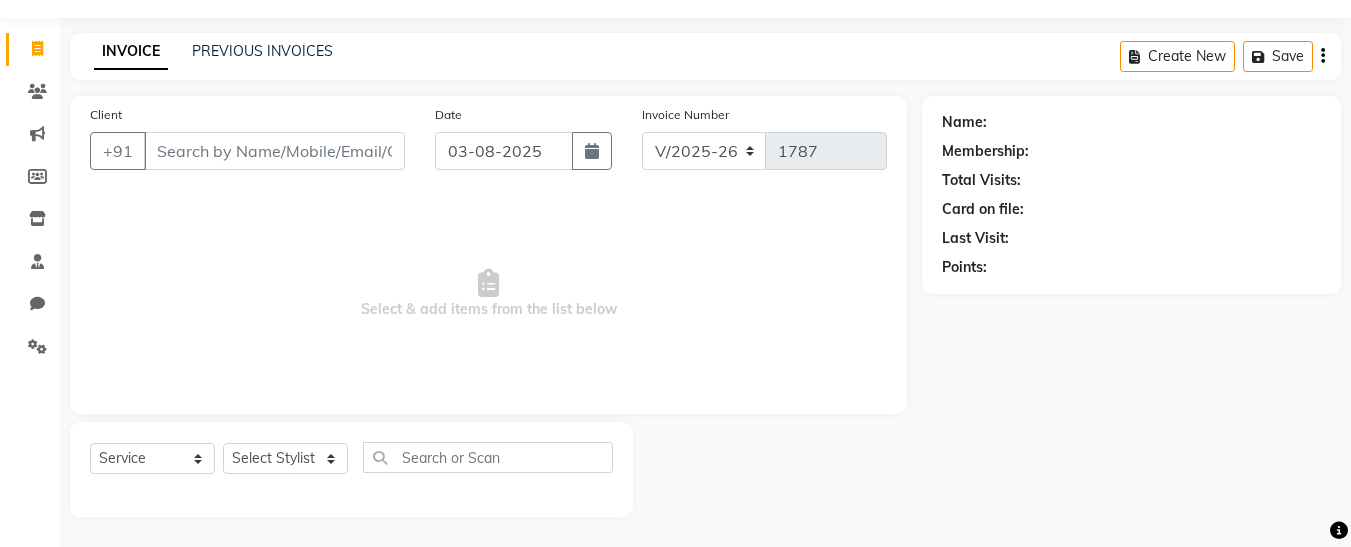 scroll, scrollTop: 0, scrollLeft: 0, axis: both 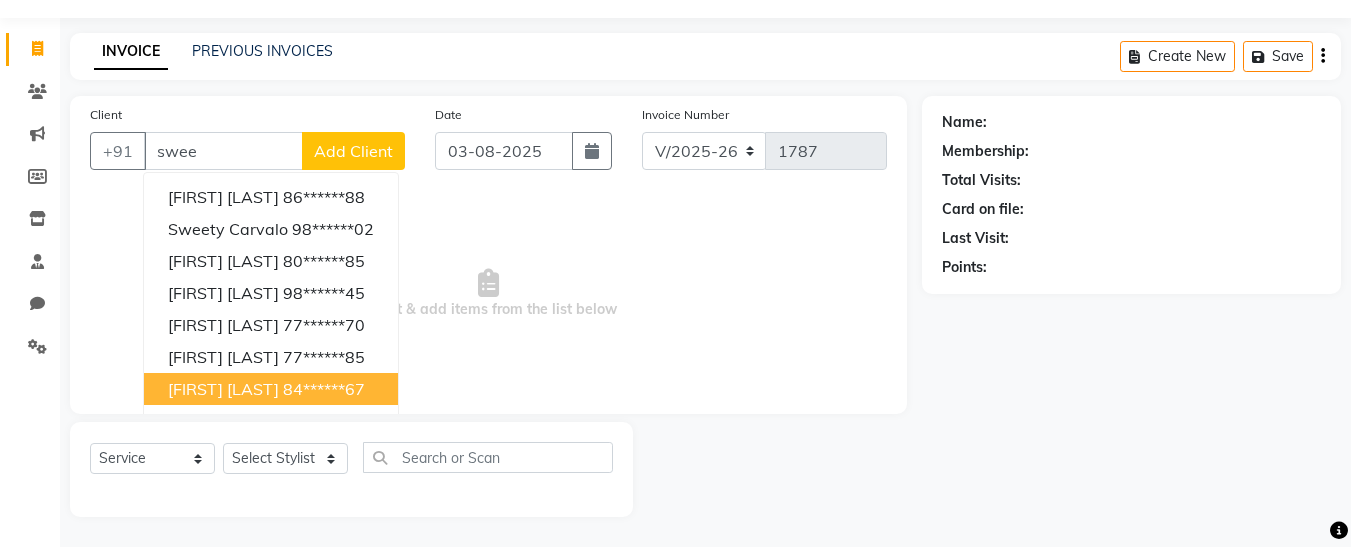 click on "84******67" at bounding box center (324, 389) 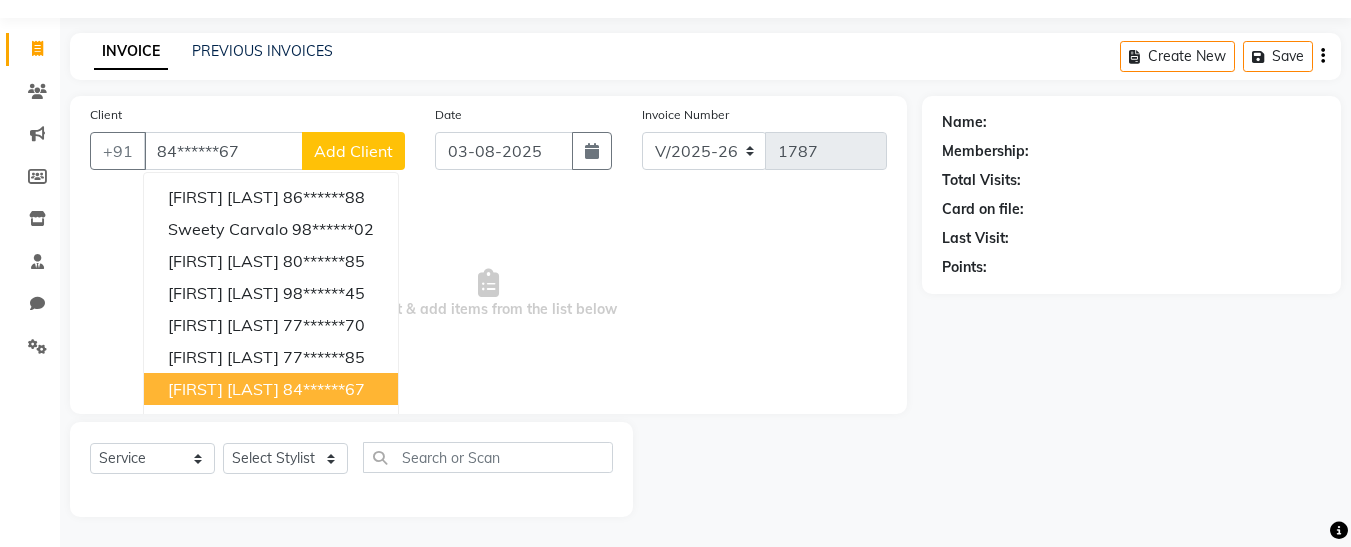 type on "84******67" 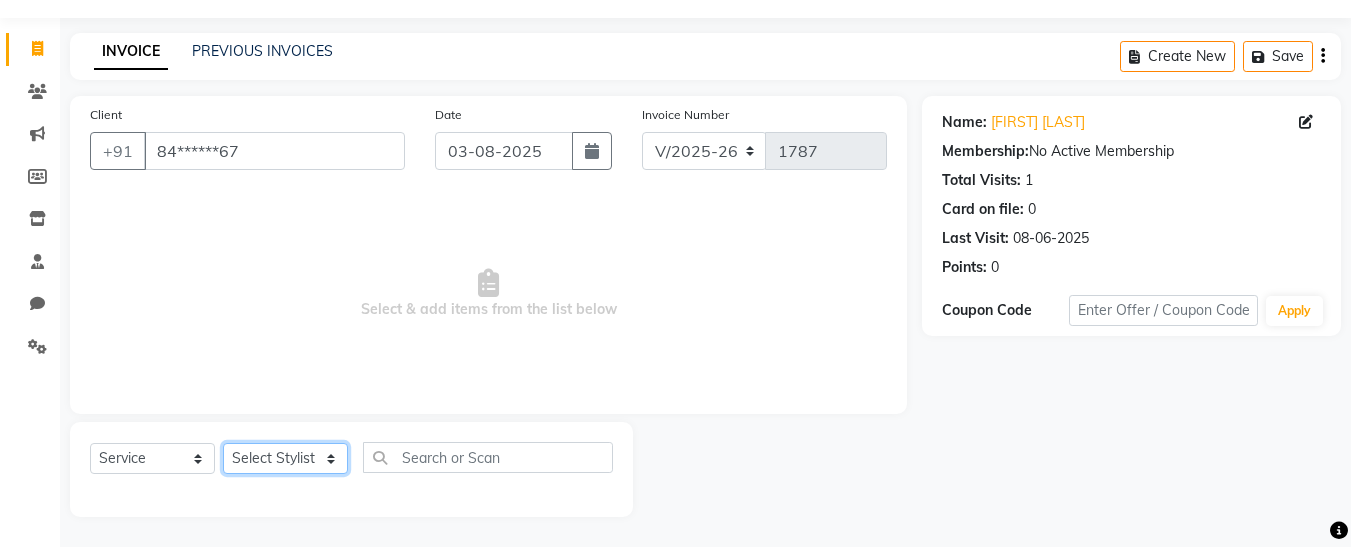 click on "[FIRST] , [FIRST]    [LAST] , [FIRST]  [LAST] [FIRST]  [LAST] [FIRST]  [LAST] [FIRST]  [LAST] [FIRST]  [LAST] [FIRST]  [LAST] [FIRST]  [LAST] [FIRST]  [LAST] [FIRST]" 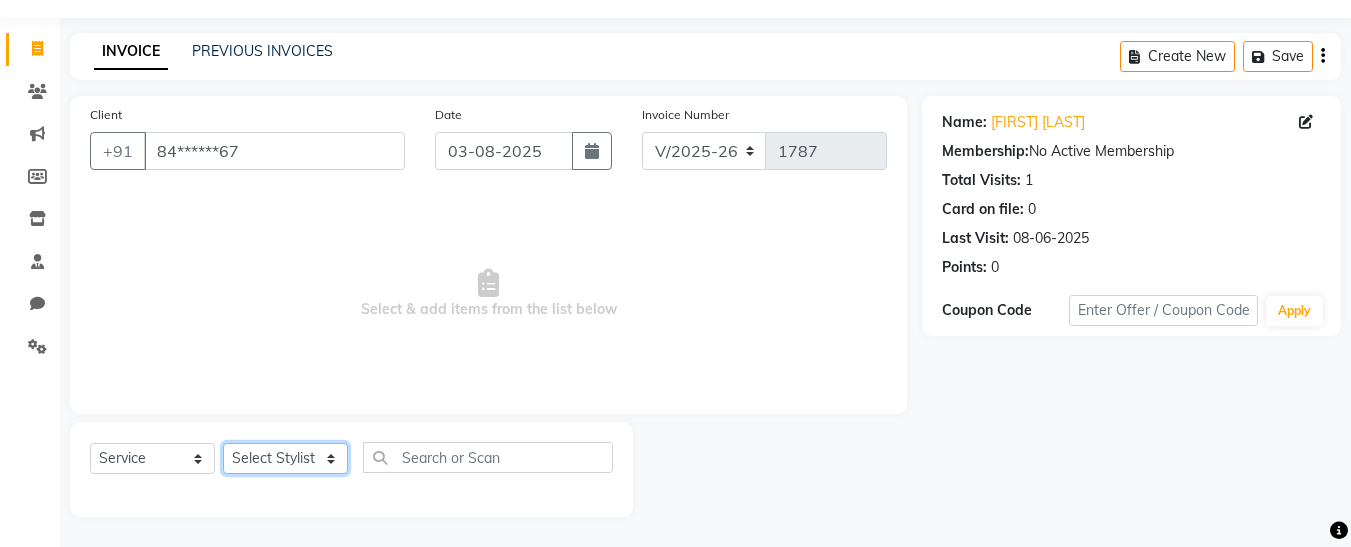 select on "76405" 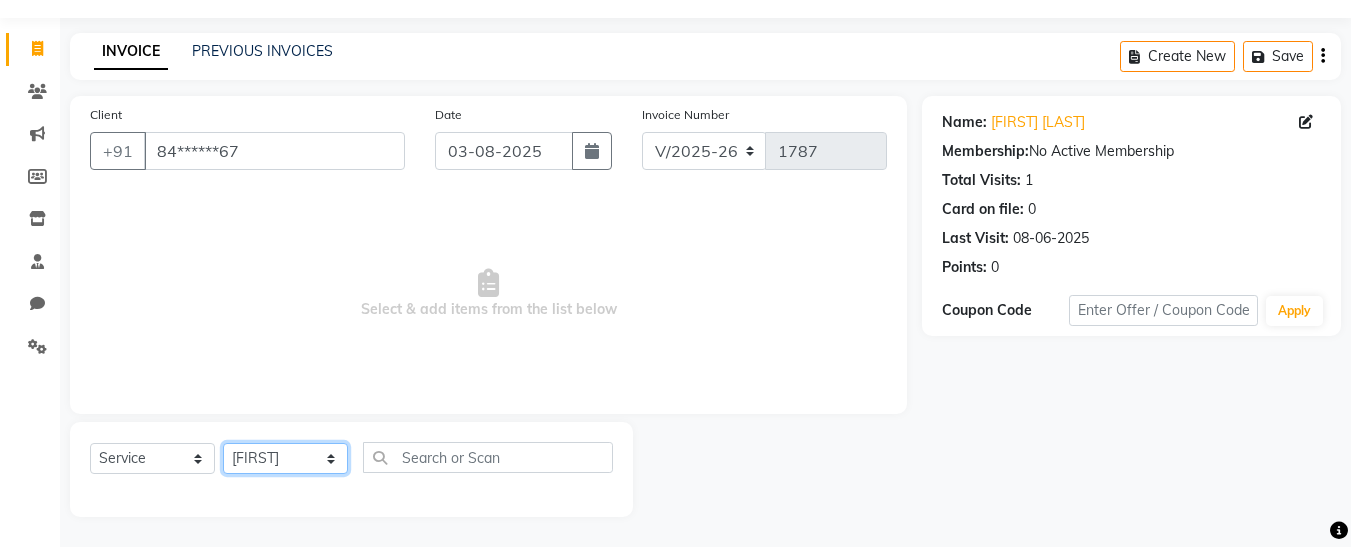 click on "[FIRST] , [FIRST]    [LAST] , [FIRST]  [LAST] [FIRST]  [LAST] [FIRST]  [LAST] [FIRST]  [LAST] [FIRST]  [LAST] [FIRST]  [LAST] [FIRST]  [LAST] [FIRST]  [LAST] [FIRST]" 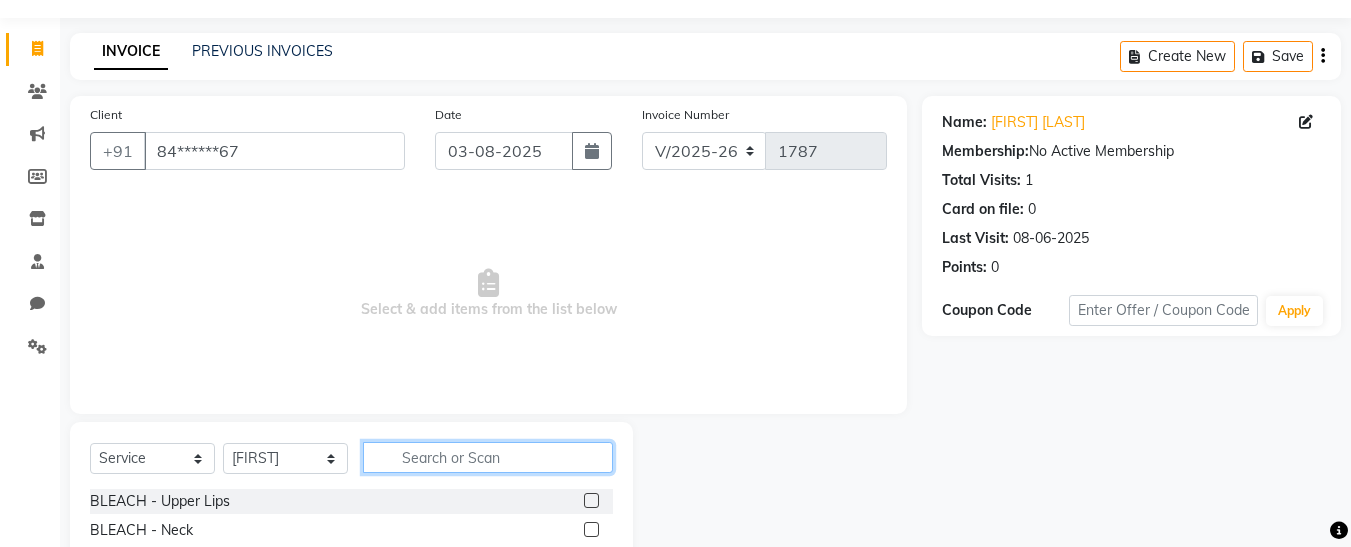 click 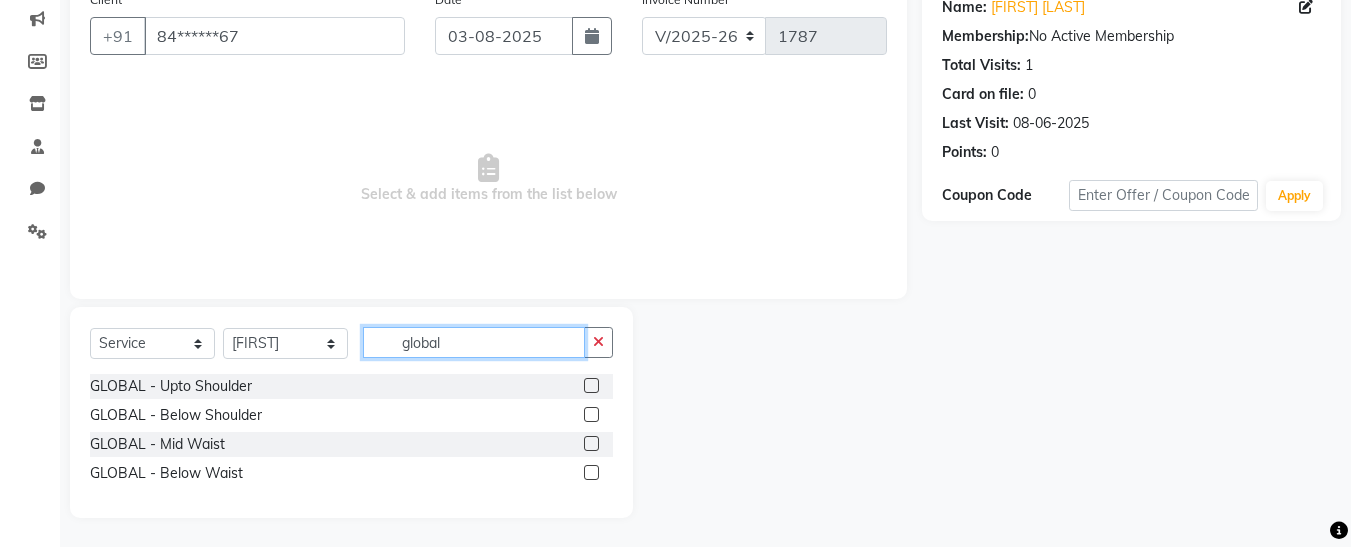 scroll, scrollTop: 170, scrollLeft: 0, axis: vertical 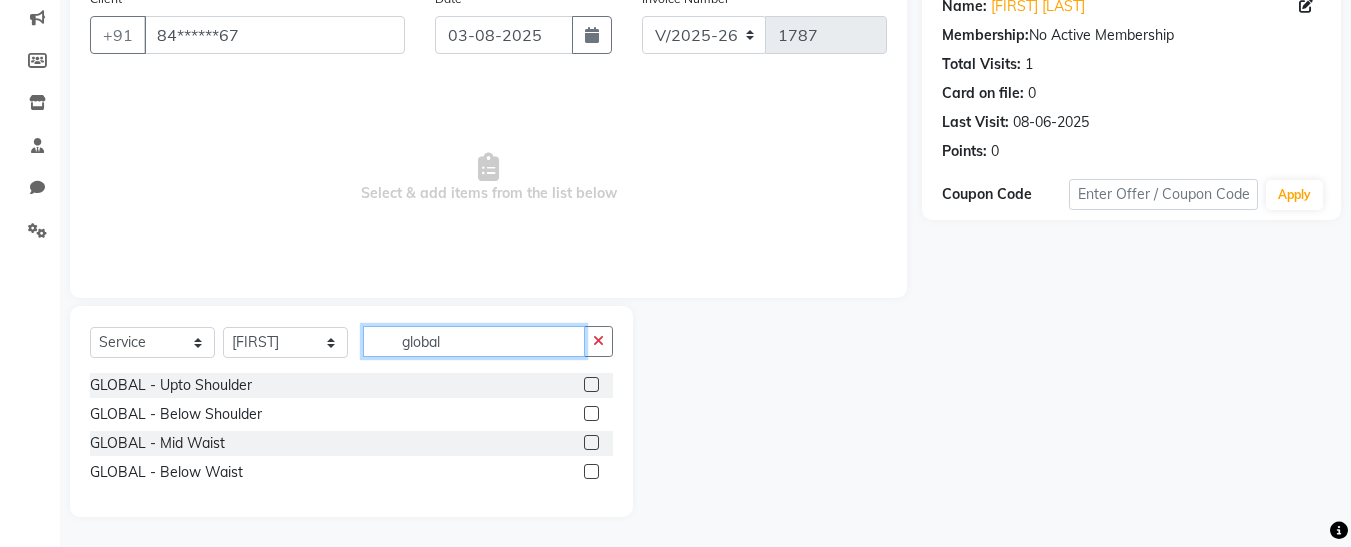 type on "global" 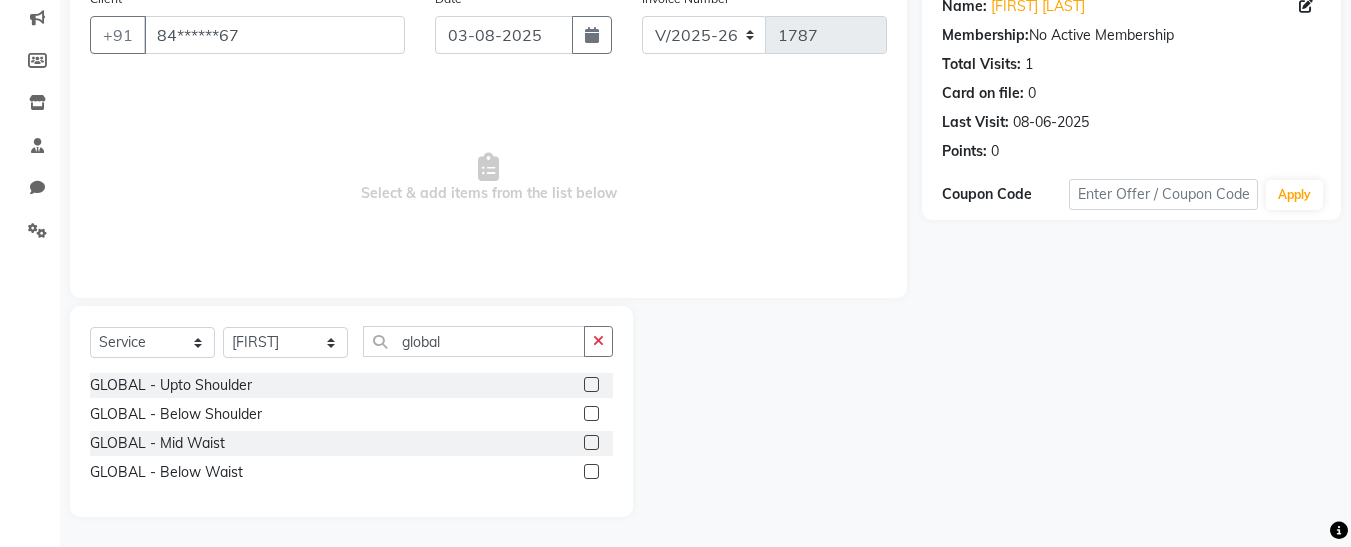 click 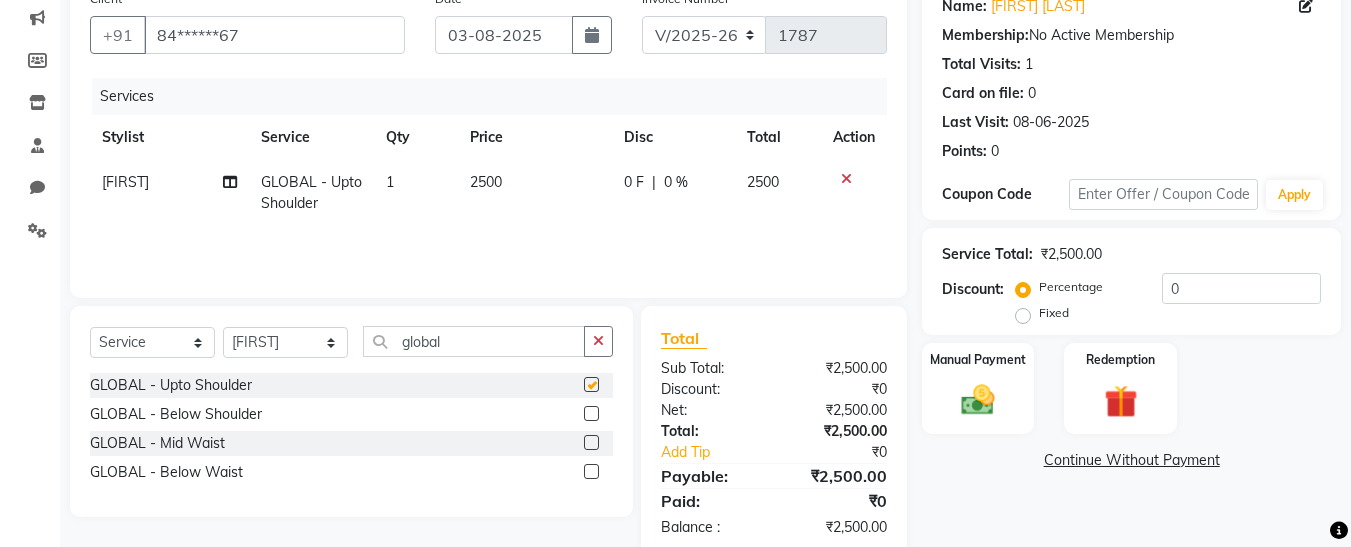 checkbox on "false" 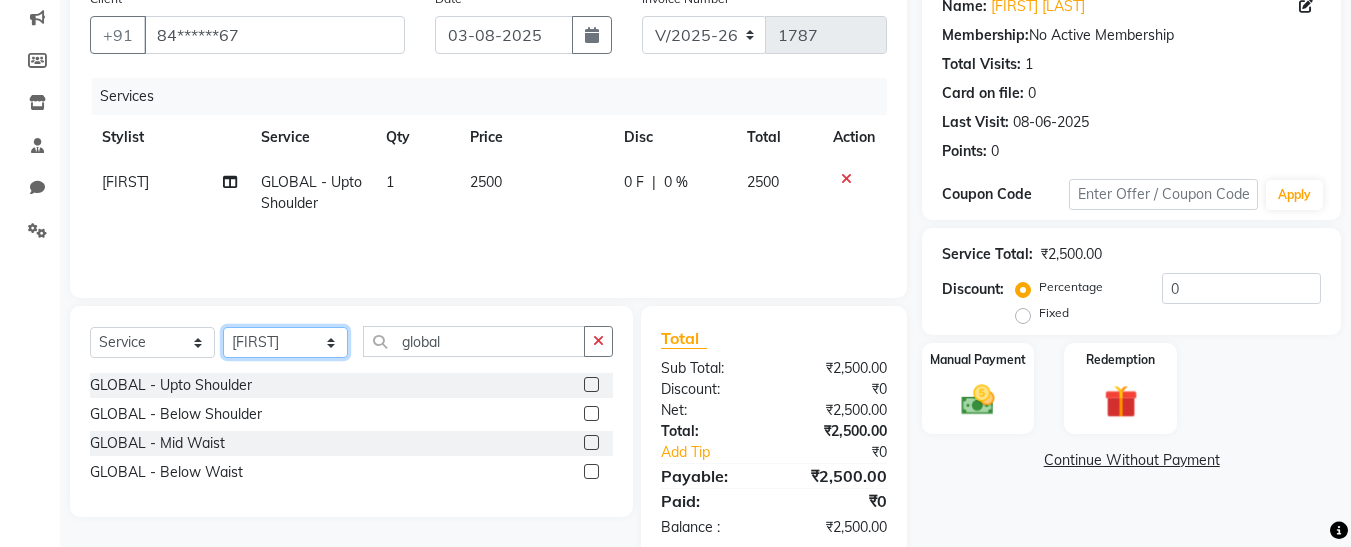 click on "[FIRST] , [FIRST]    [LAST] , [FIRST]  [LAST] [FIRST]  [LAST] [FIRST]  [LAST] [FIRST]  [LAST] [FIRST]  [LAST] [FIRST]  [LAST] [FIRST]  [LAST] [FIRST]  [LAST] [FIRST]" 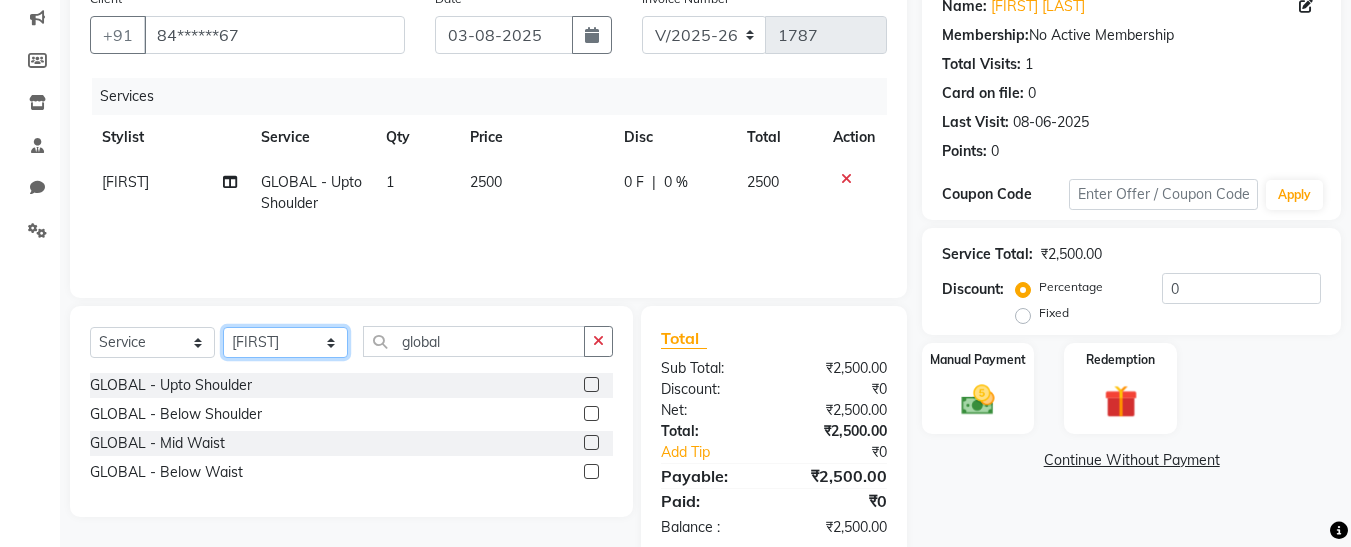 select on "76406" 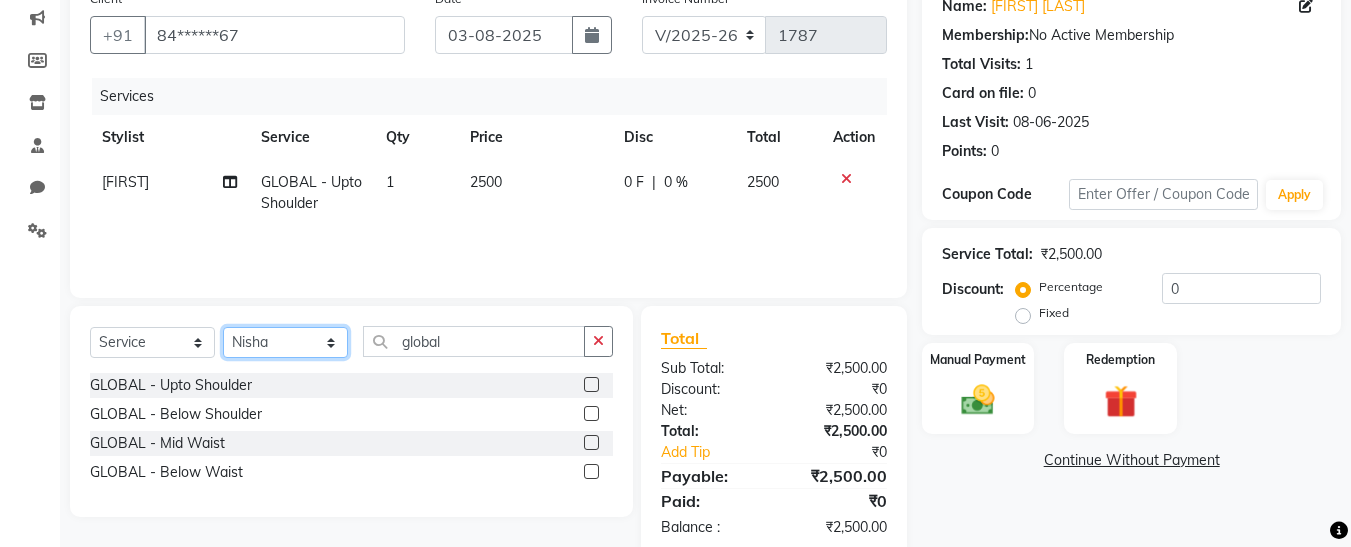 click on "[FIRST] , [FIRST]    [LAST] , [FIRST]  [LAST] [FIRST]  [LAST] [FIRST]  [LAST] [FIRST]  [LAST] [FIRST]  [LAST] [FIRST]  [LAST] [FIRST]  [LAST] [FIRST]  [LAST] [FIRST]" 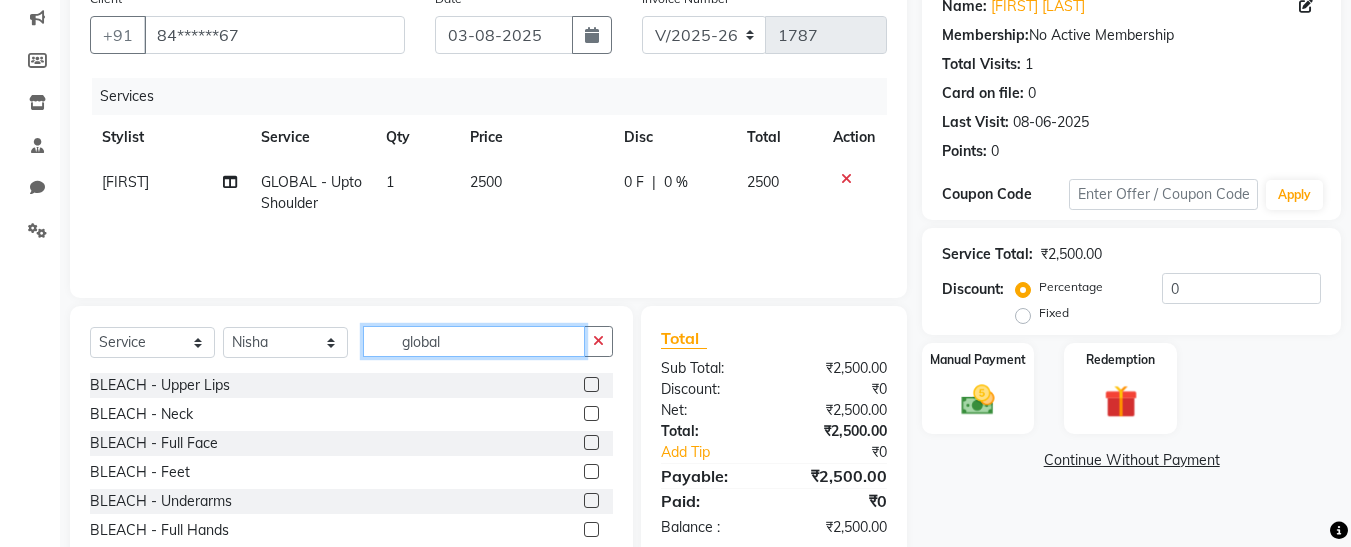 click on "global" 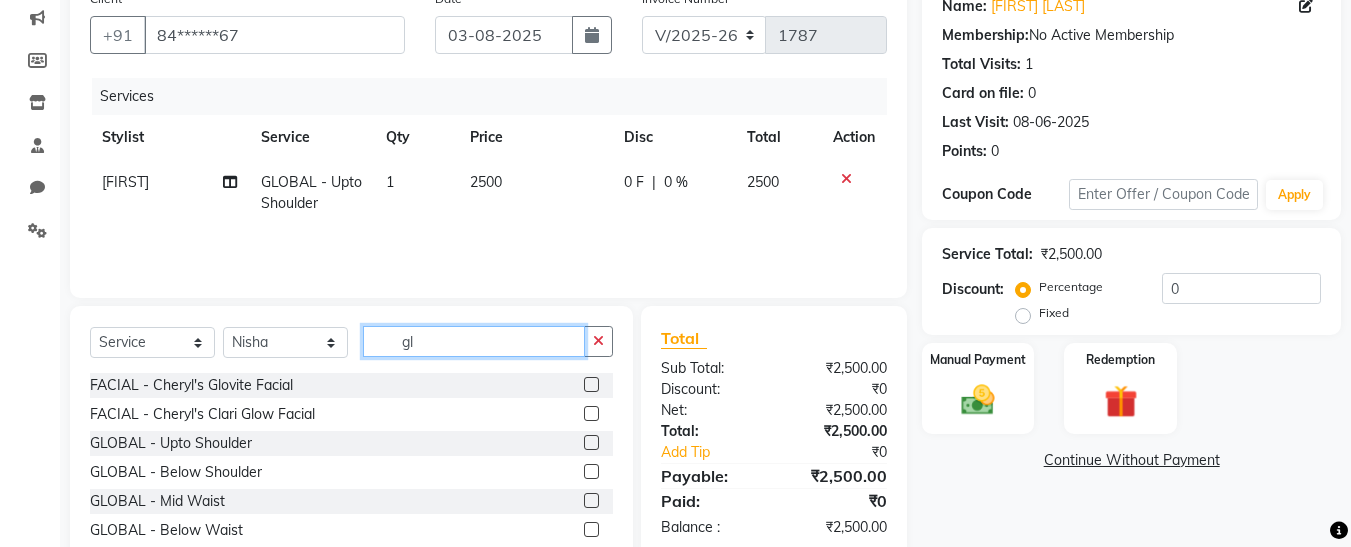 type on "g" 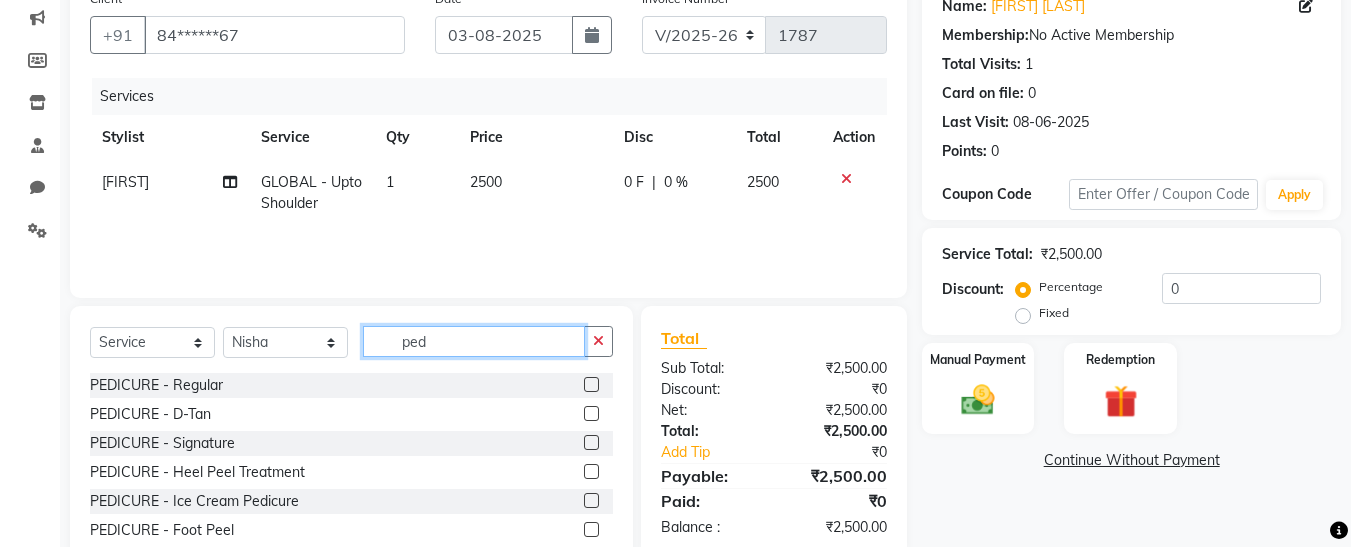 type on "ped" 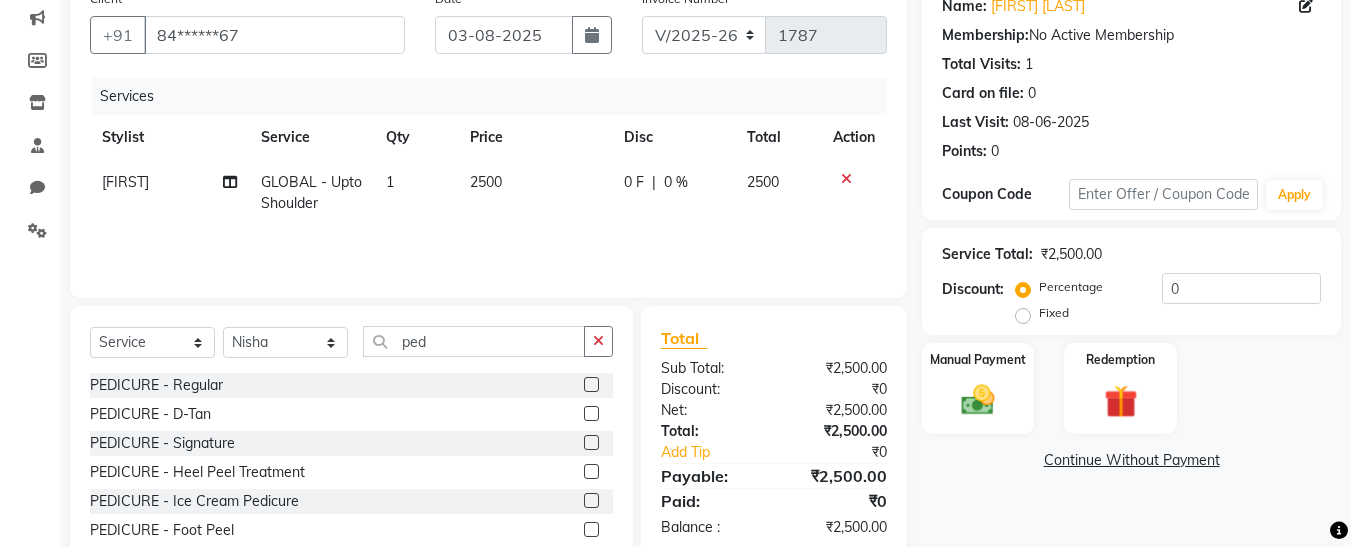 click 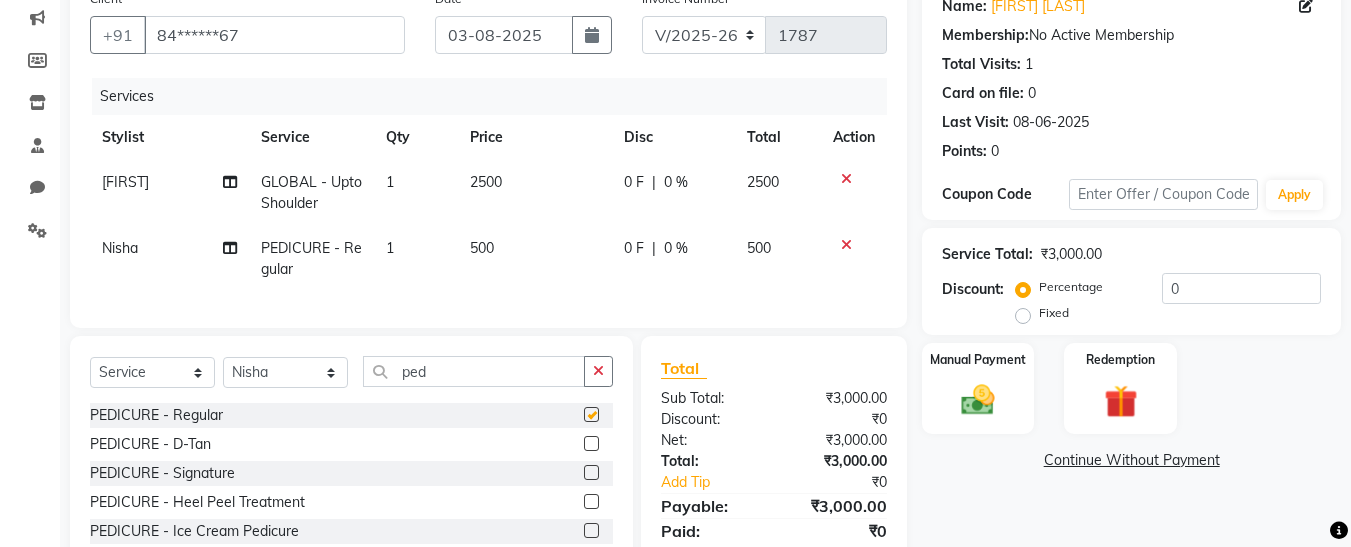 checkbox on "false" 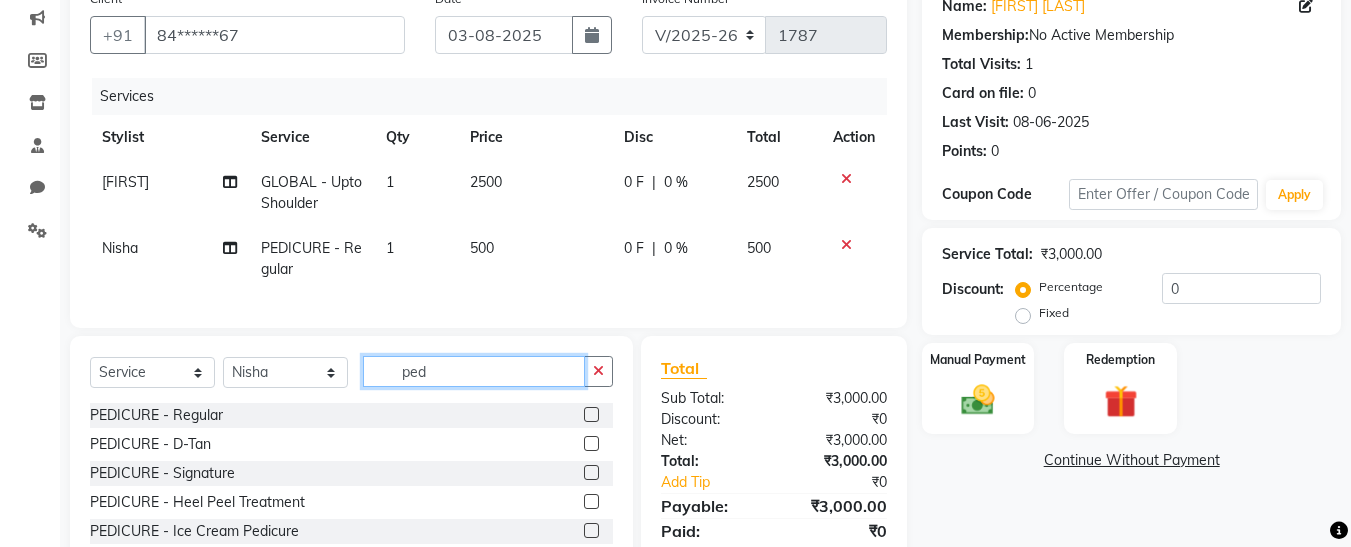 click on "ped" 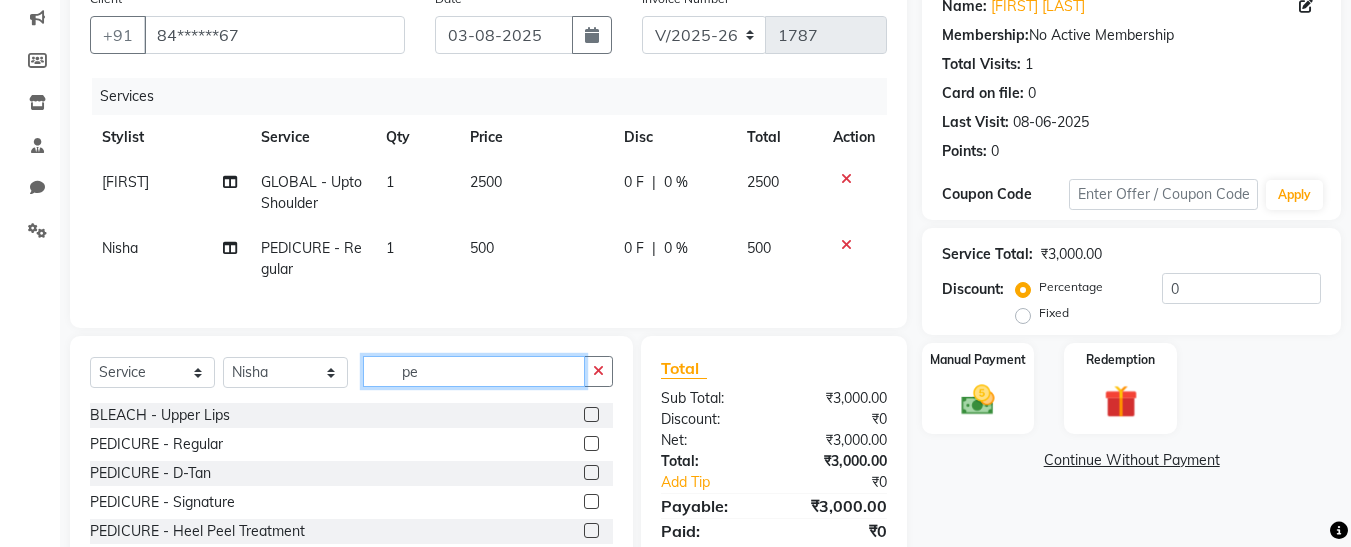 type on "p" 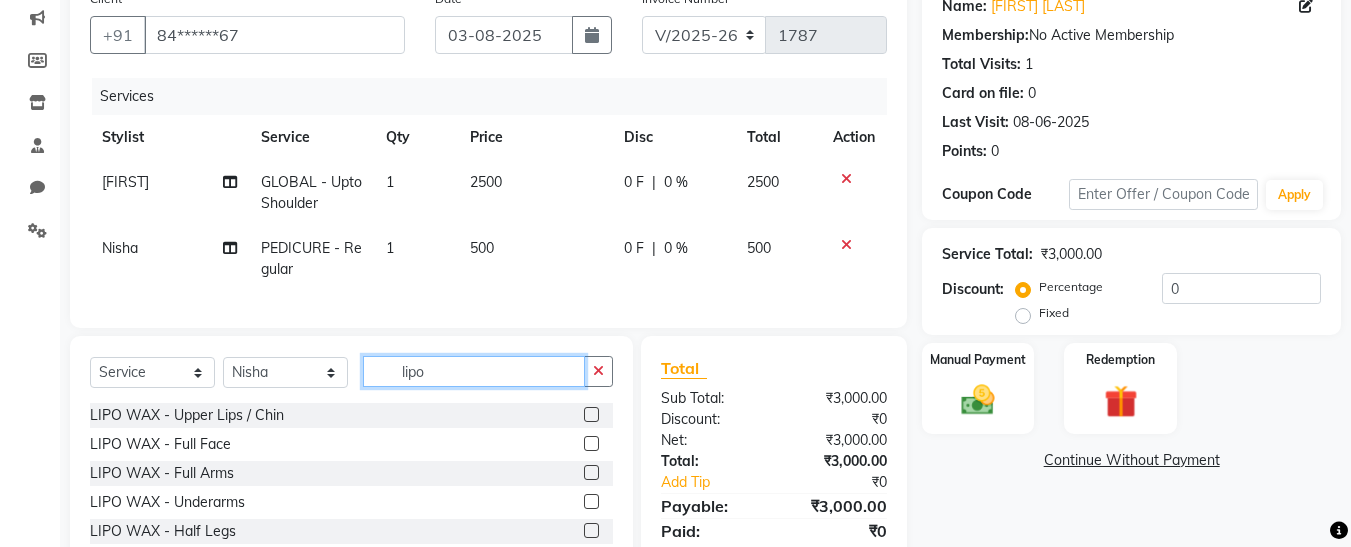 type on "lipo" 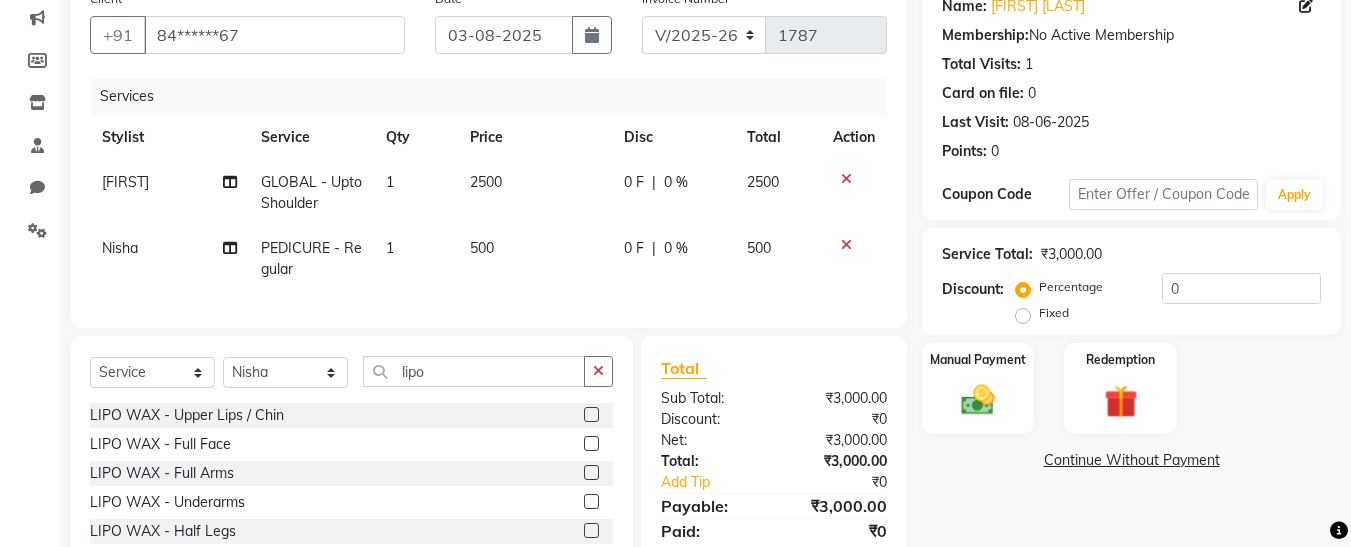 click 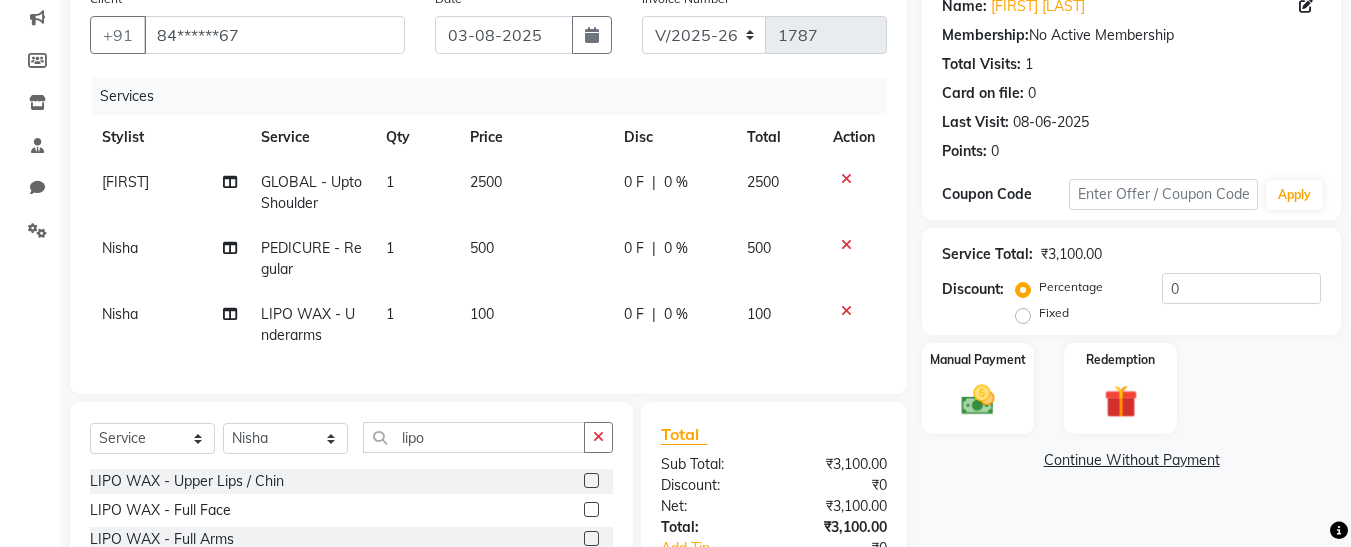 checkbox on "false" 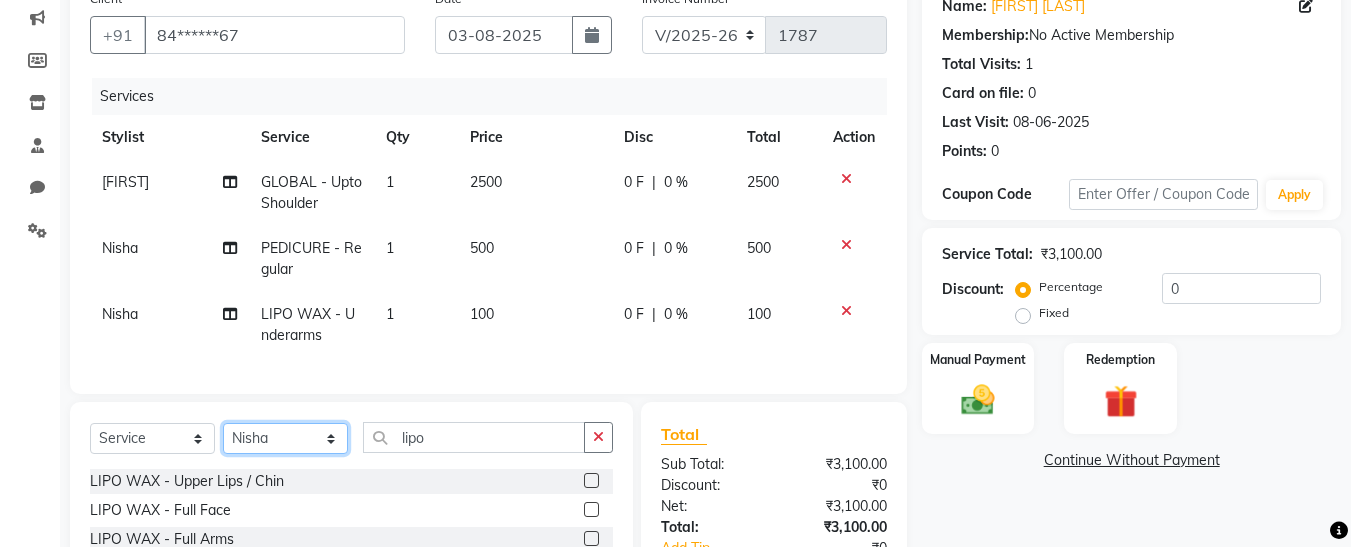 click on "[FIRST] , [FIRST]    [LAST] , [FIRST]  [LAST] [FIRST]  [LAST] [FIRST]  [LAST] [FIRST]  [LAST] [FIRST]  [LAST] [FIRST]  [LAST] [FIRST]  [LAST] [FIRST]  [LAST] [FIRST]" 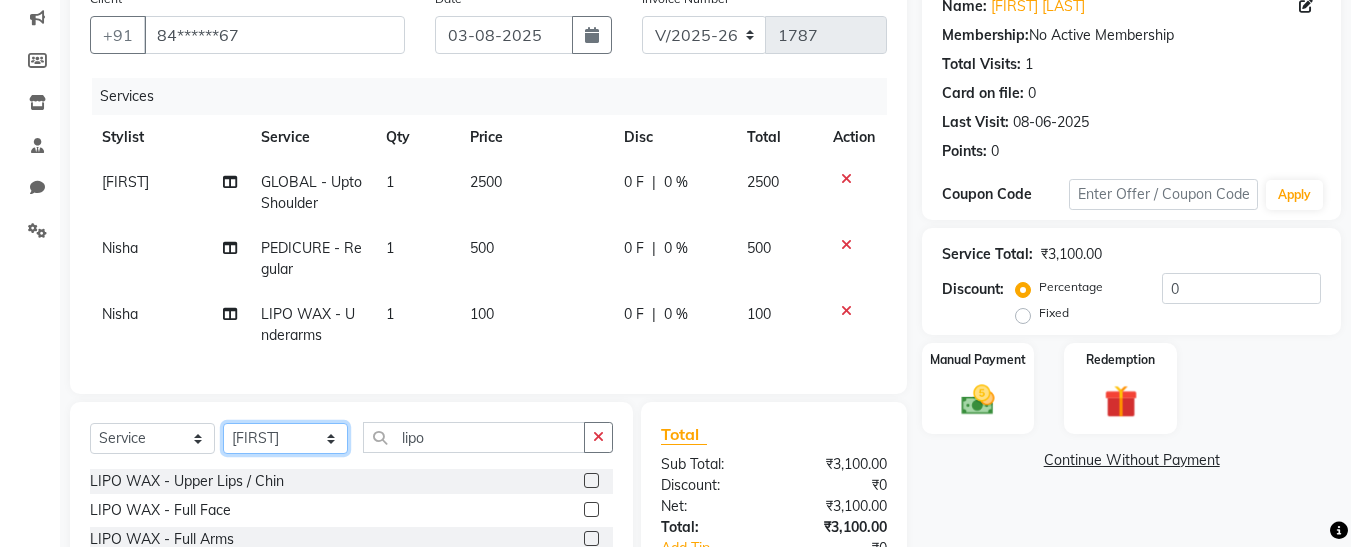 click on "[FIRST] , [FIRST]    [LAST] , [FIRST]  [LAST] [FIRST]  [LAST] [FIRST]  [LAST] [FIRST]  [LAST] [FIRST]  [LAST] [FIRST]  [LAST] [FIRST]  [LAST] [FIRST]  [LAST] [FIRST]" 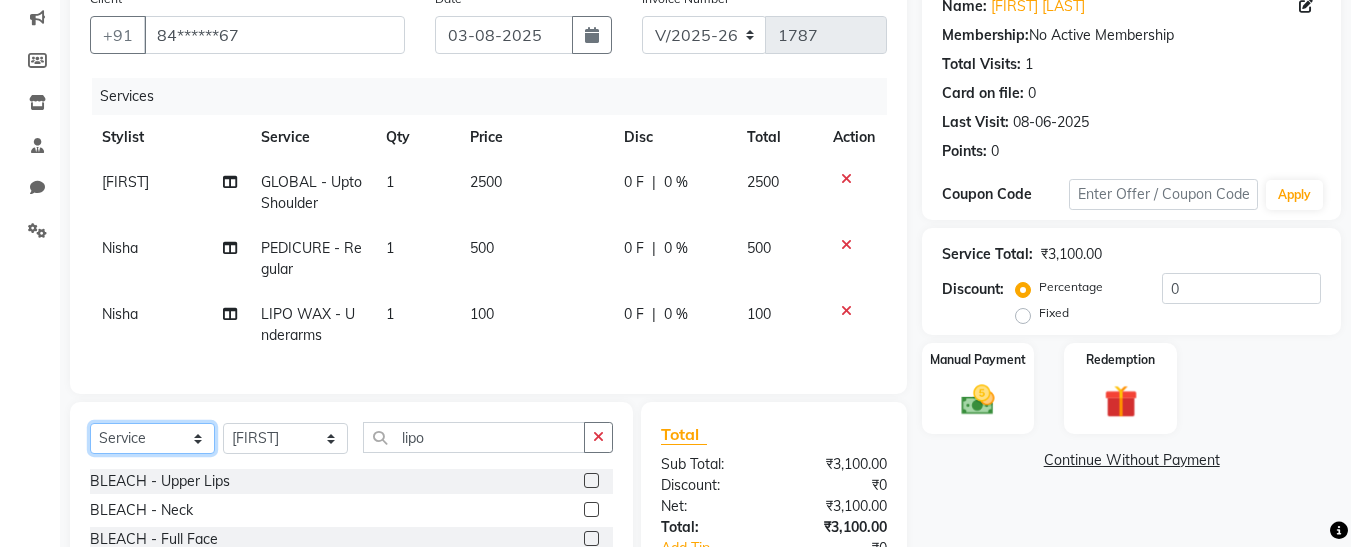 click on "Select  Service  Product  Membership  Package Voucher Prepaid Gift Card" 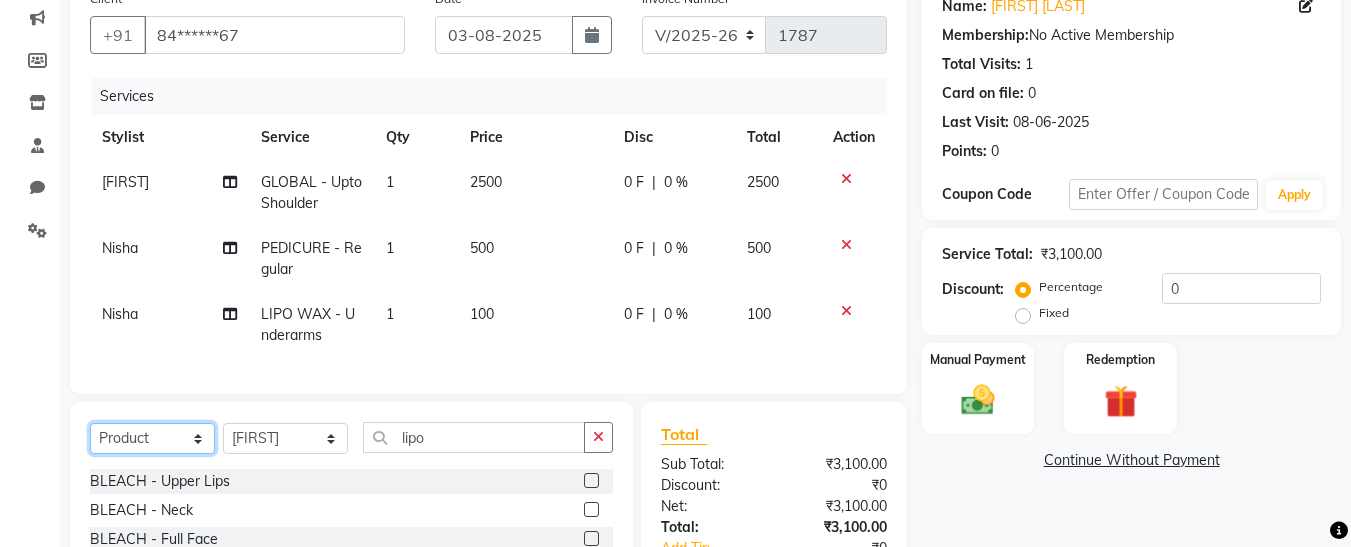 click on "Select  Service  Product  Membership  Package Voucher Prepaid Gift Card" 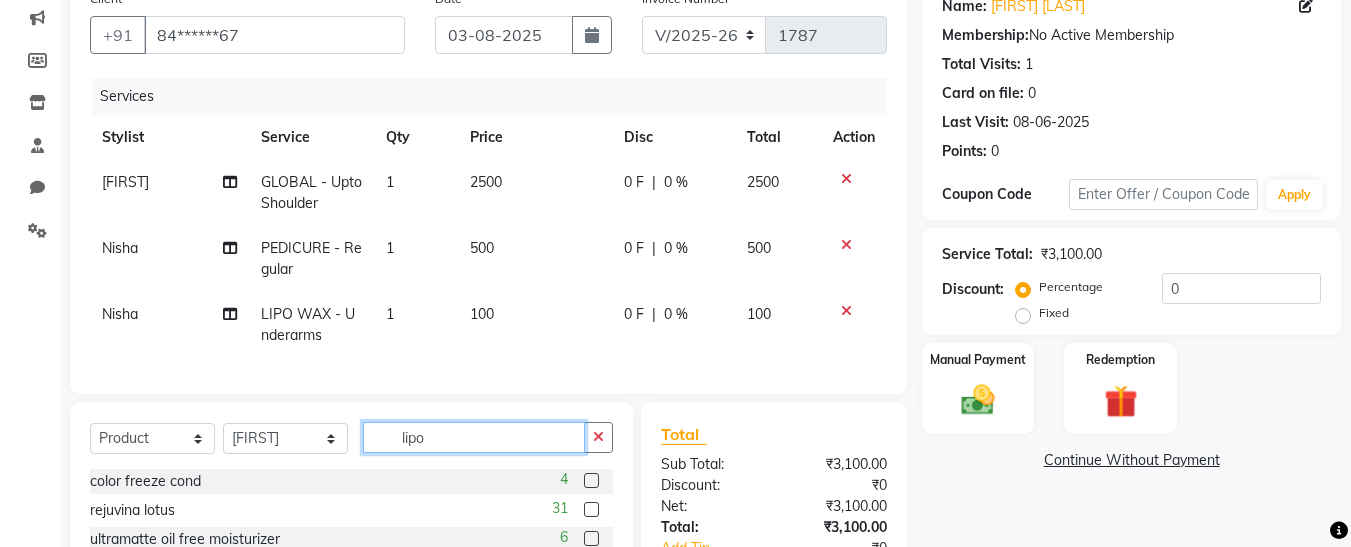 click on "lipo" 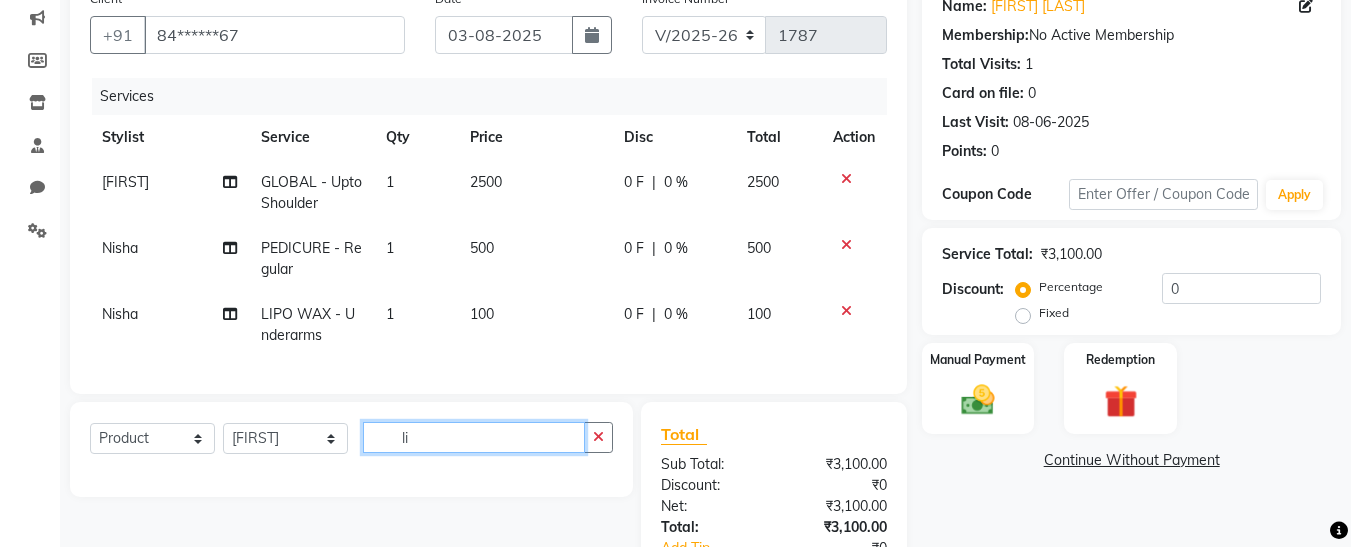 type on "l" 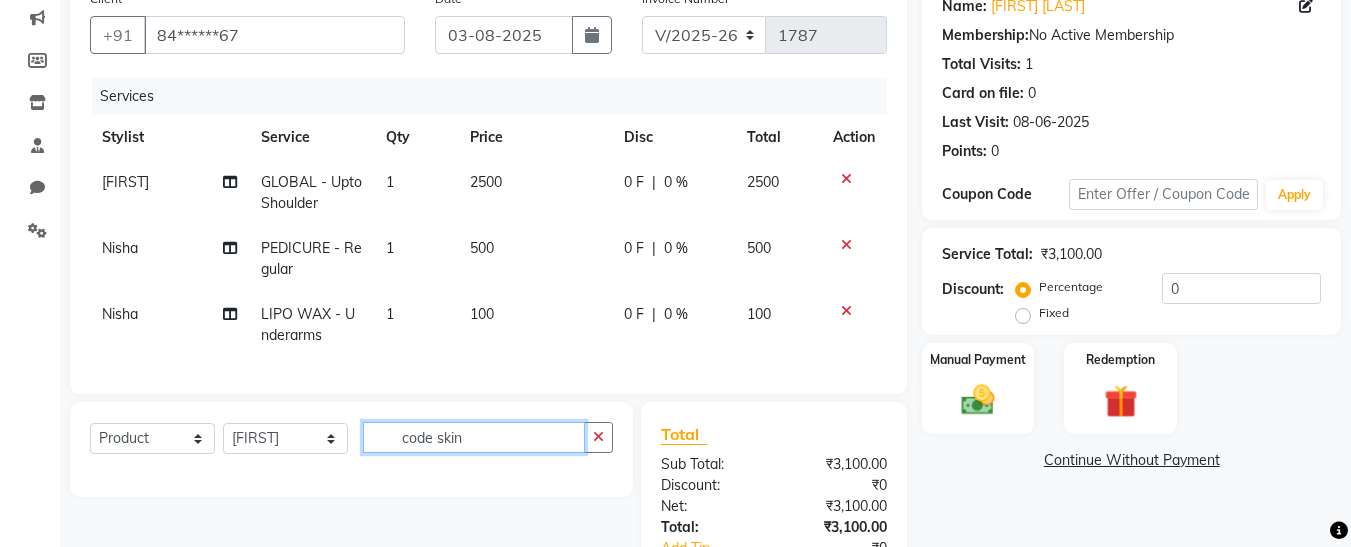 scroll, scrollTop: 318, scrollLeft: 0, axis: vertical 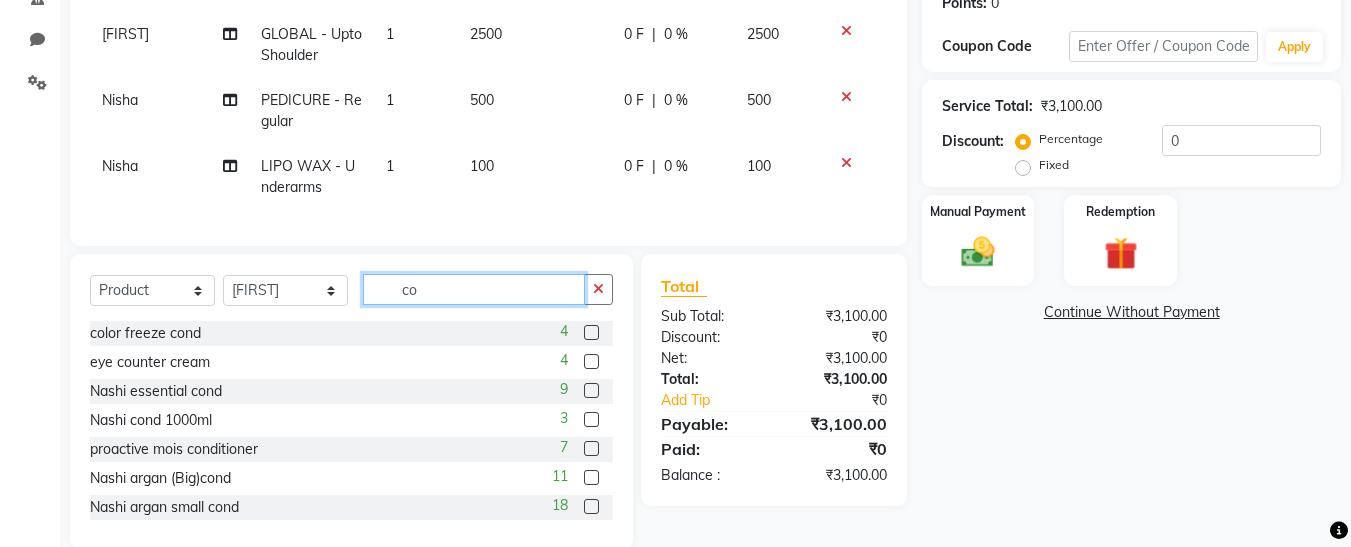 type on "c" 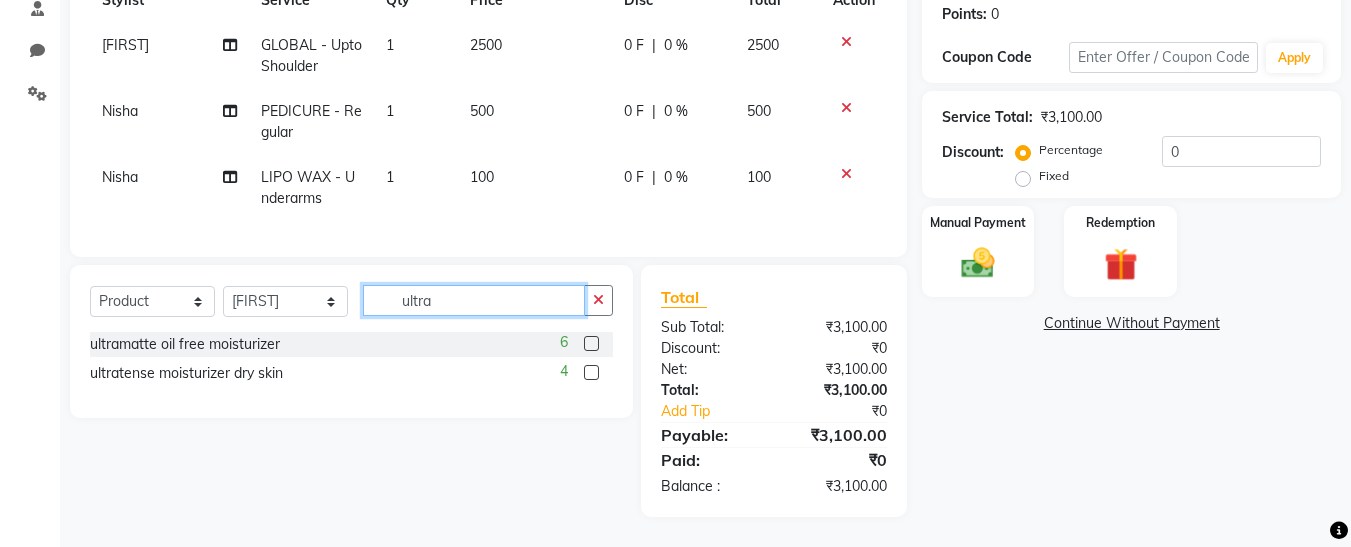 type on "ultra" 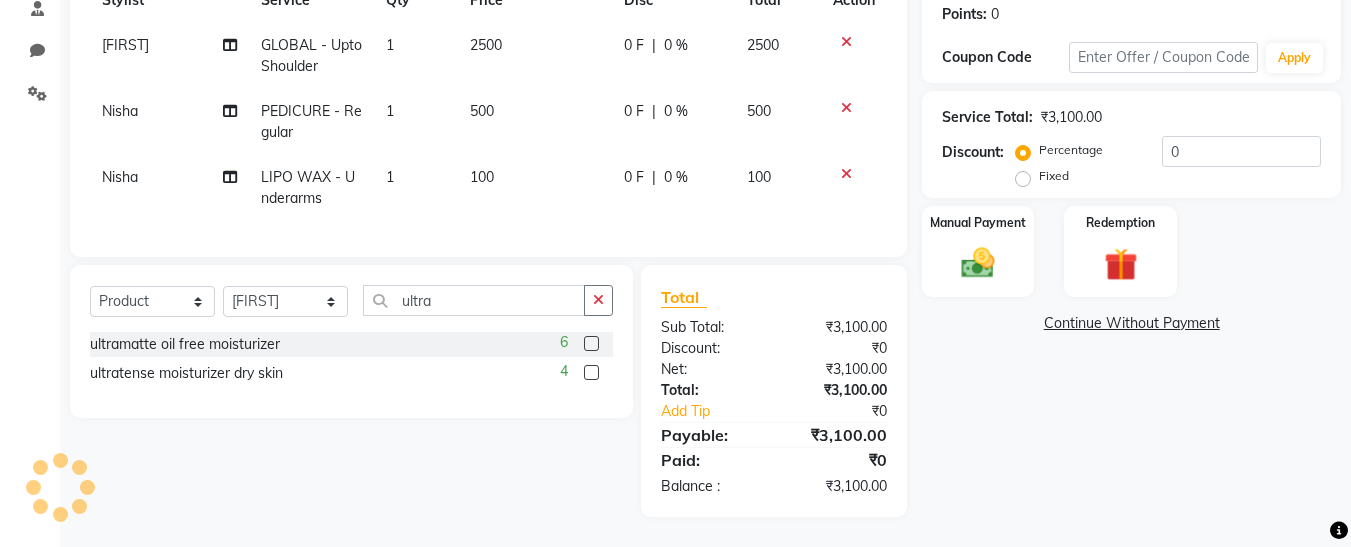 click 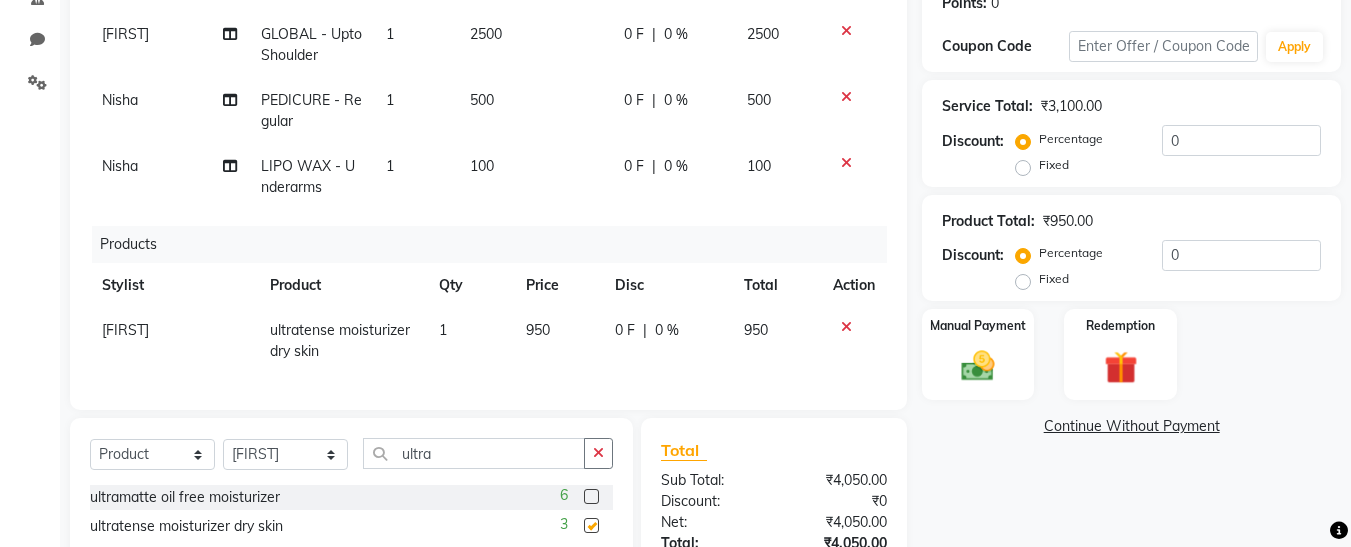 checkbox on "false" 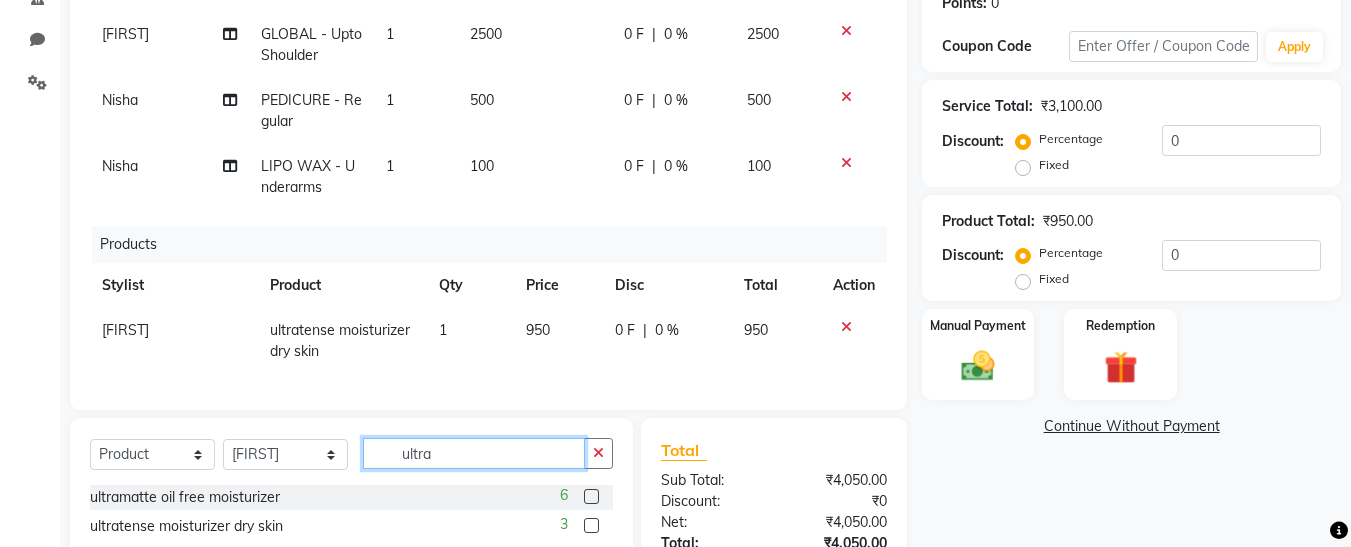 click on "ultra" 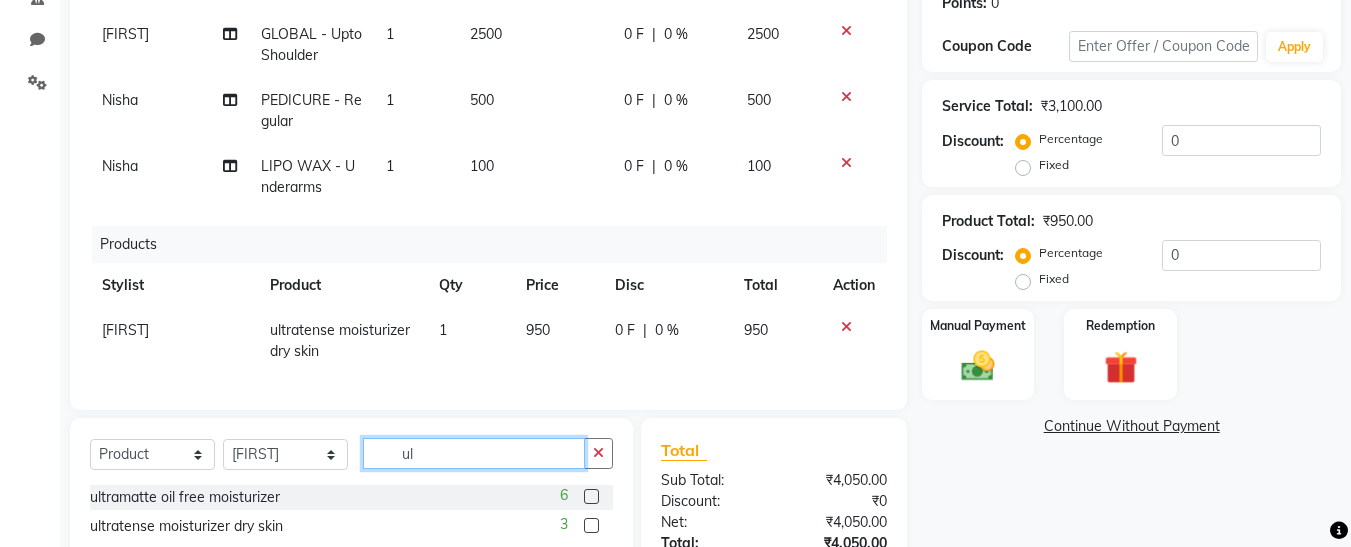 type on "u" 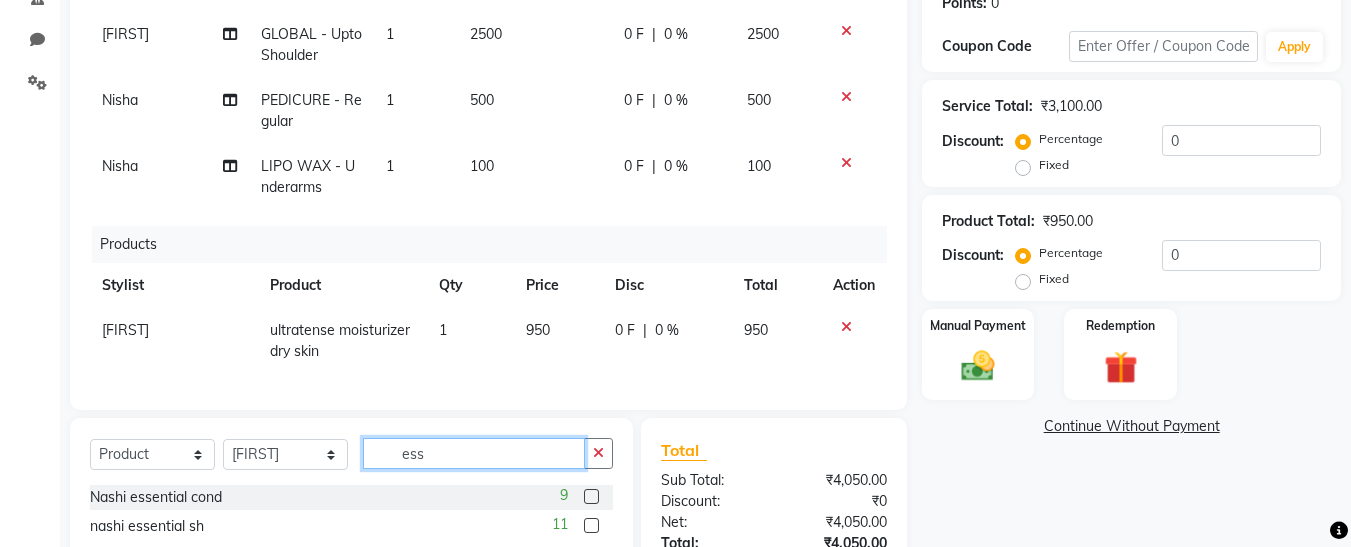 type on "ess" 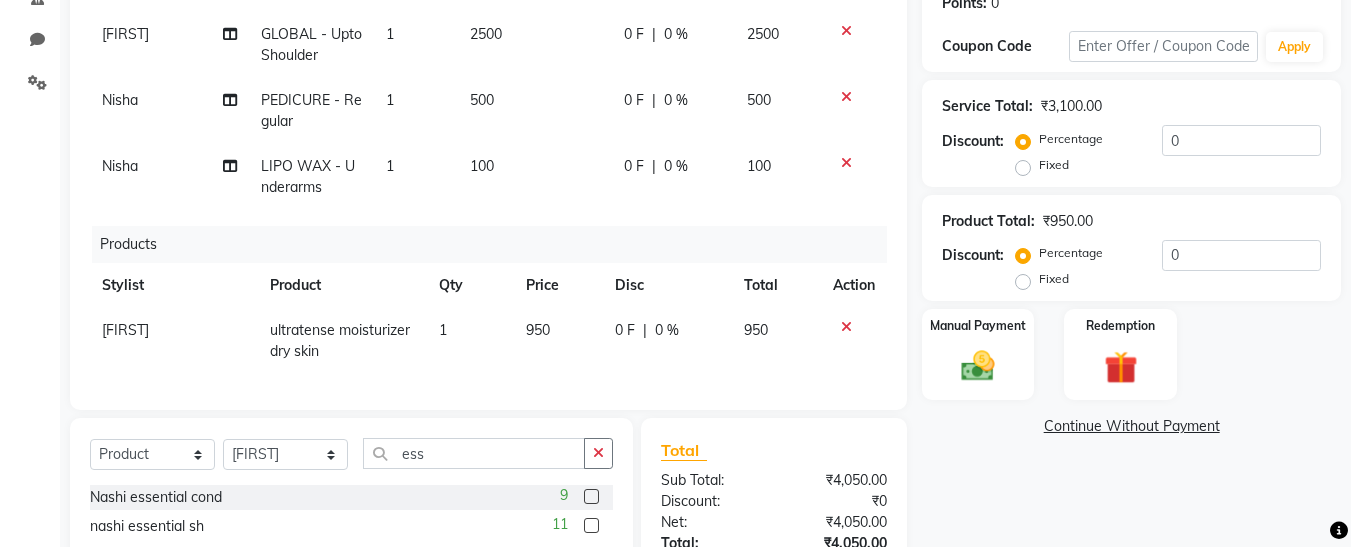 click 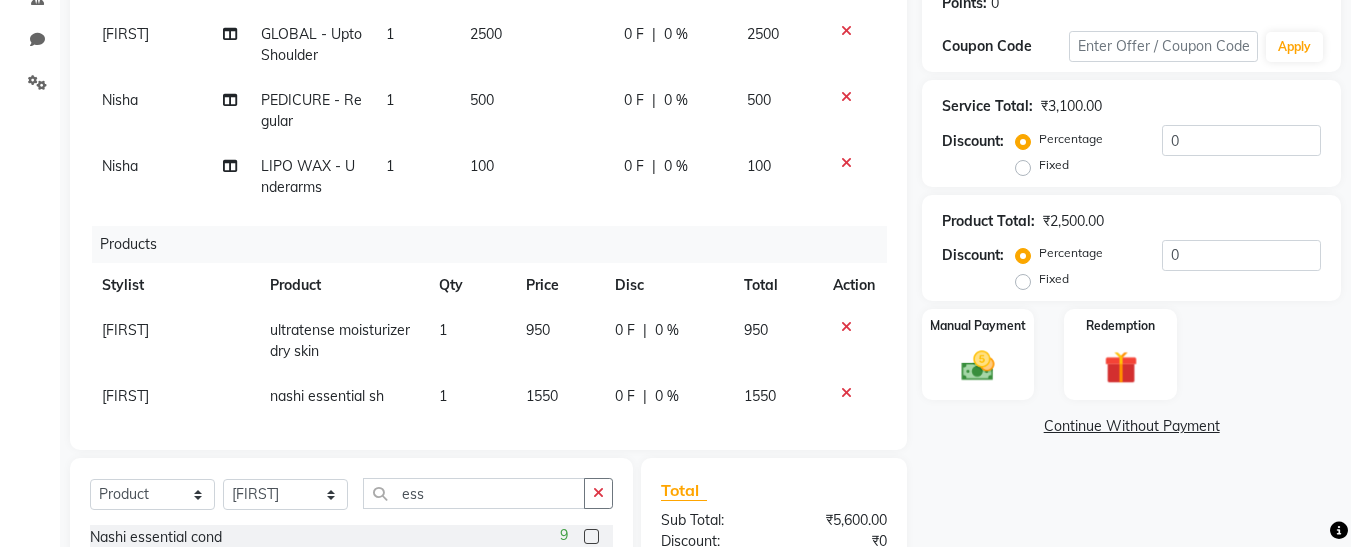 checkbox on "false" 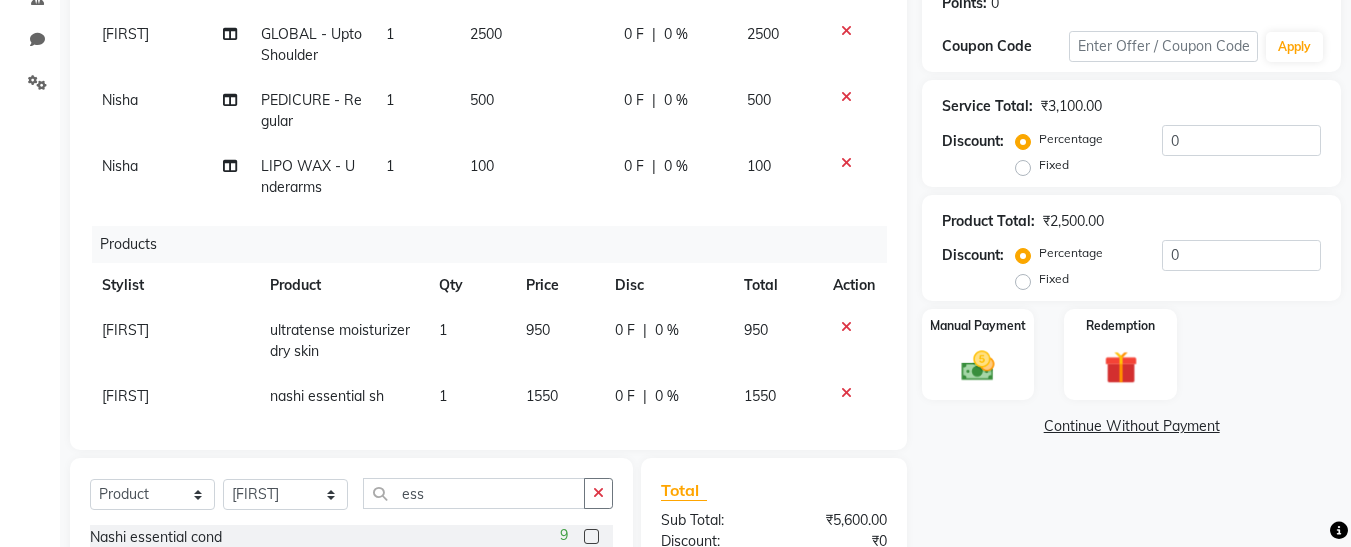 click 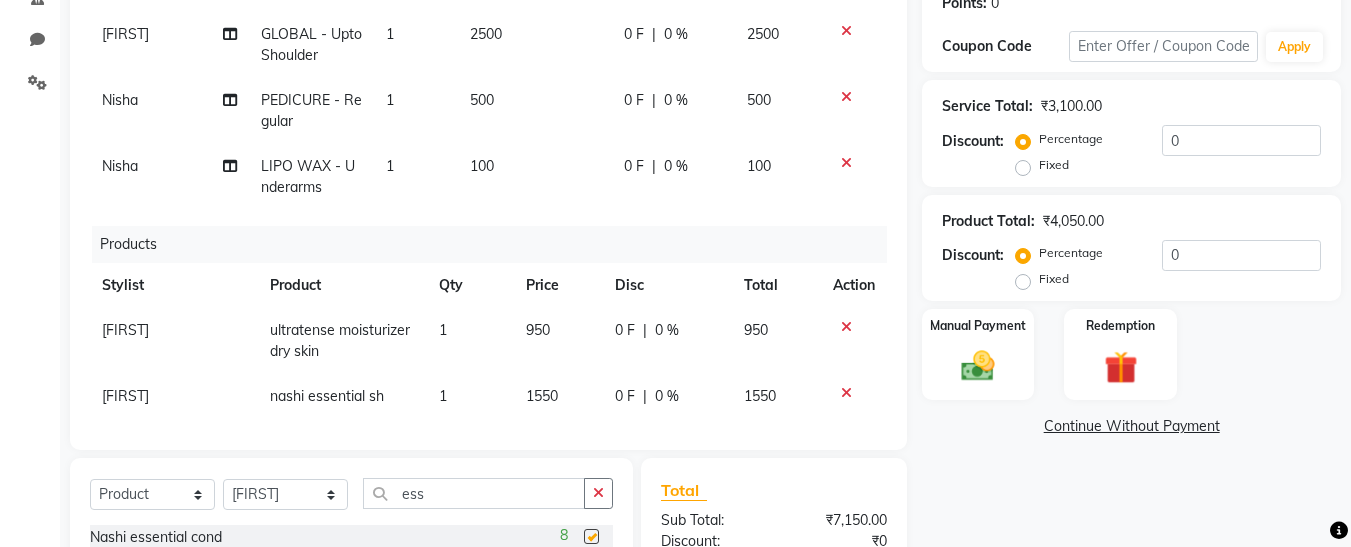 checkbox on "false" 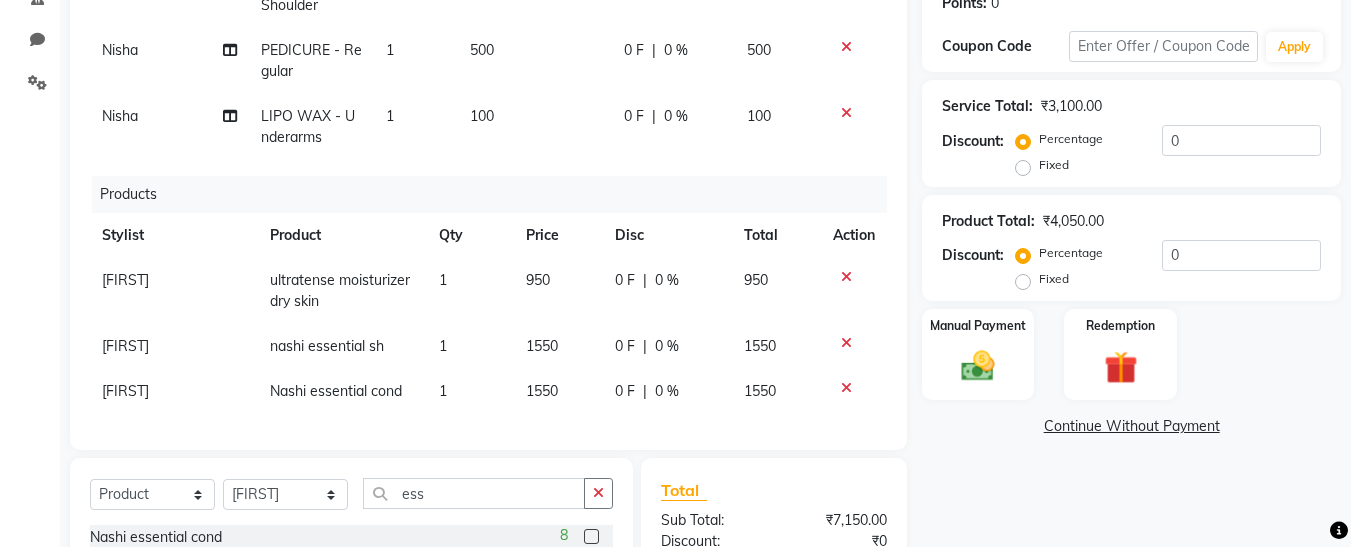 scroll, scrollTop: 65, scrollLeft: 0, axis: vertical 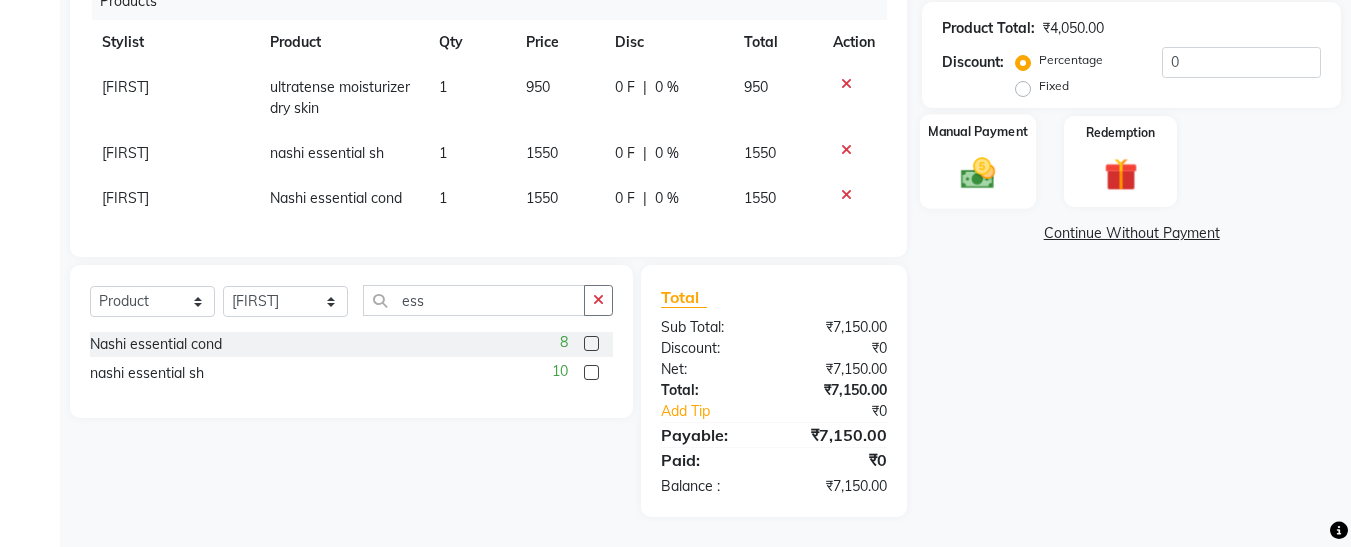 click 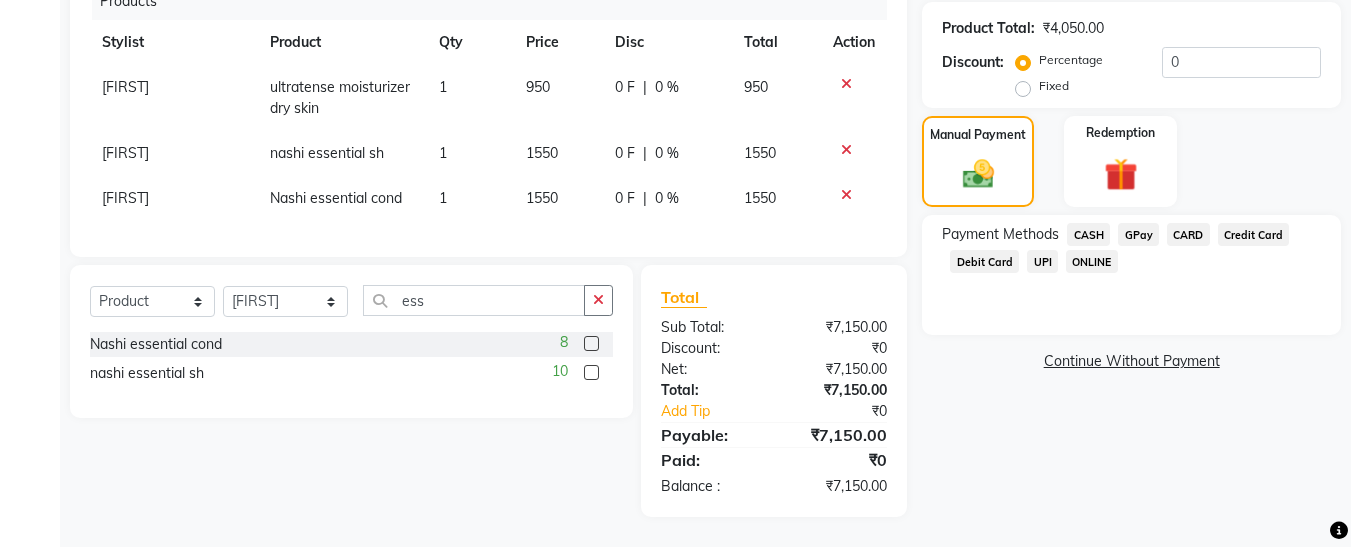 click on "CASH" 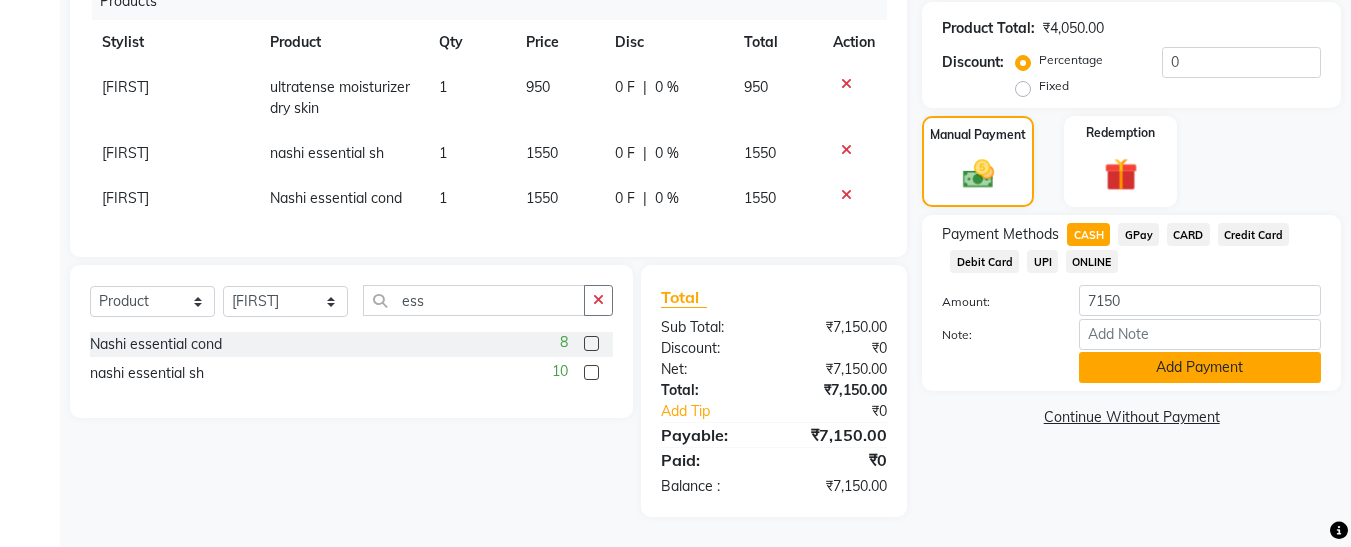 click on "Add Payment" 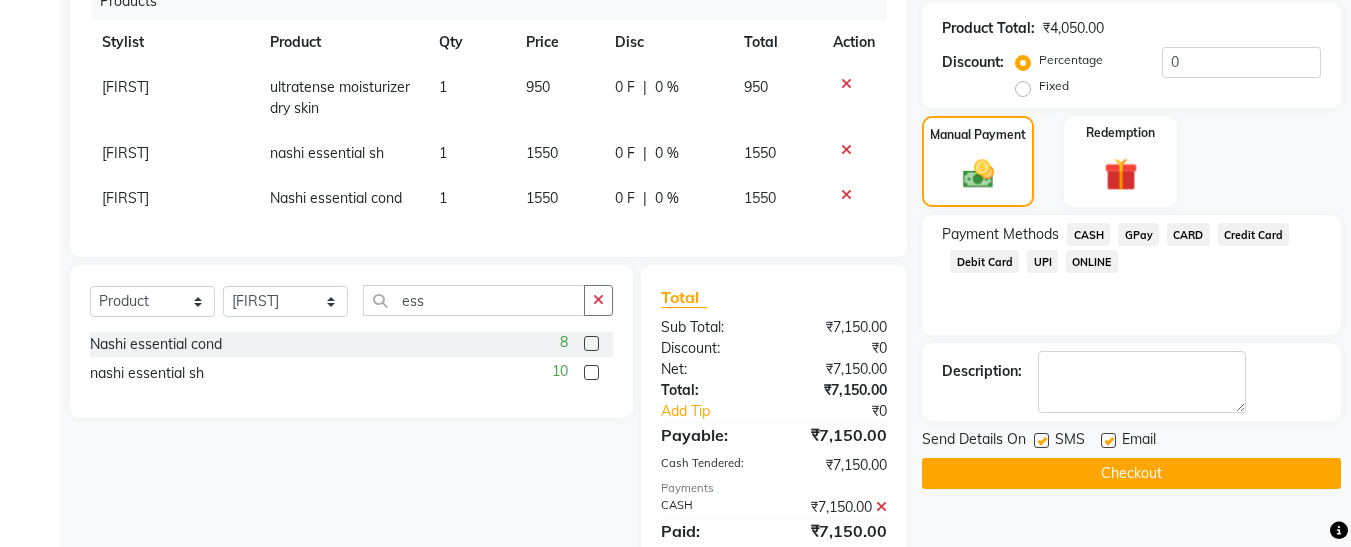 click 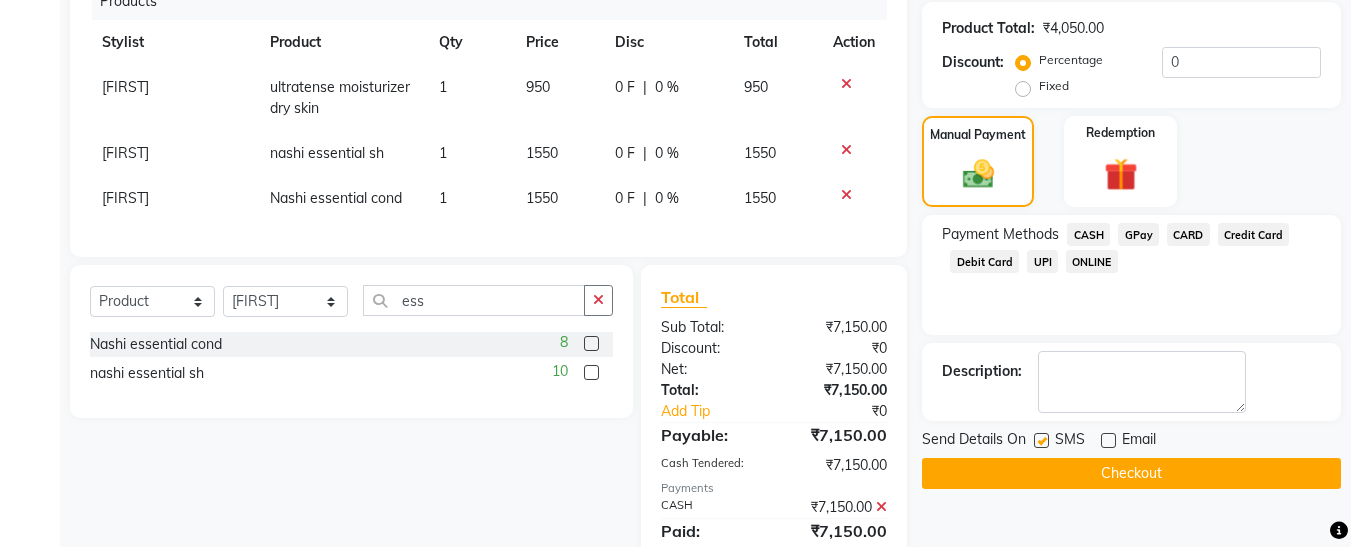 click 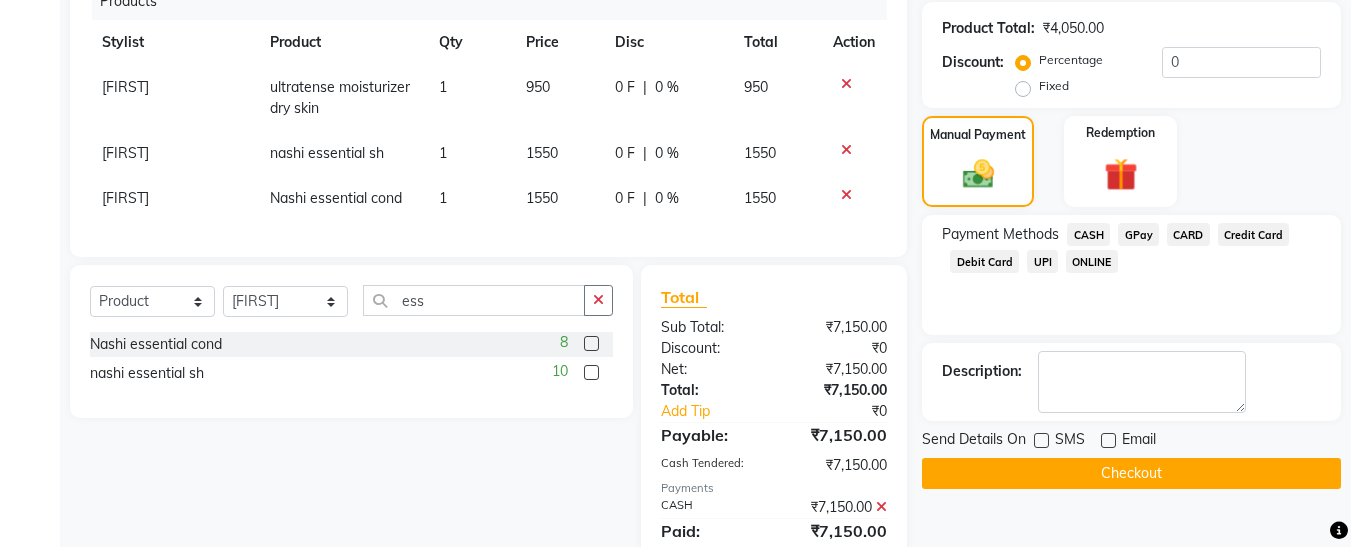 click on "Checkout" 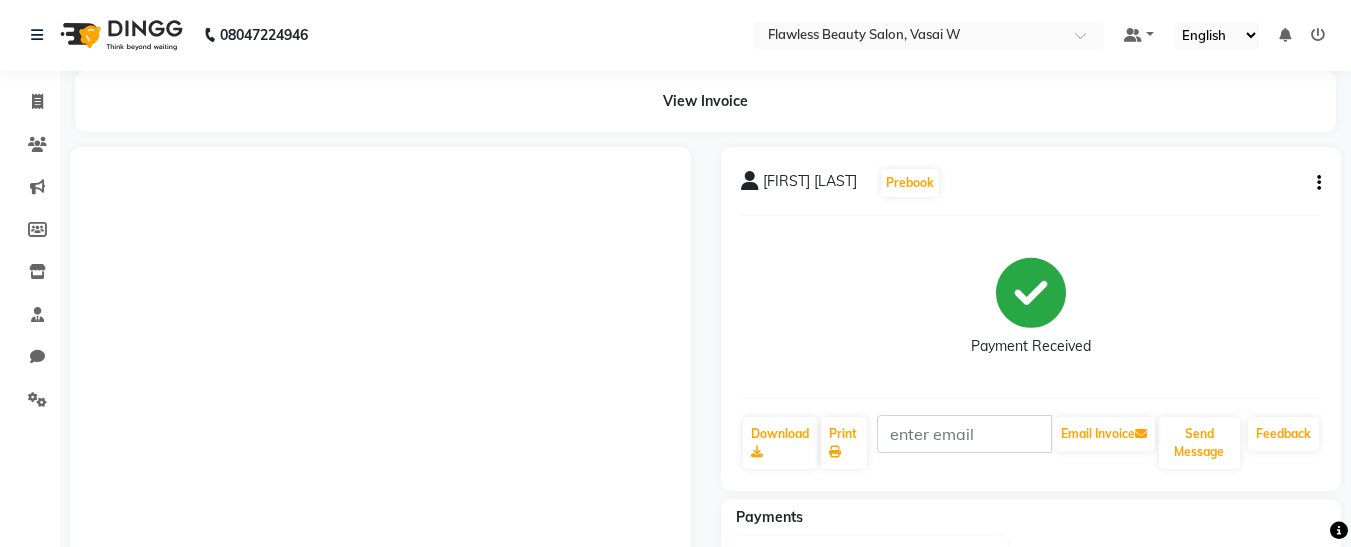 scroll, scrollTop: 0, scrollLeft: 0, axis: both 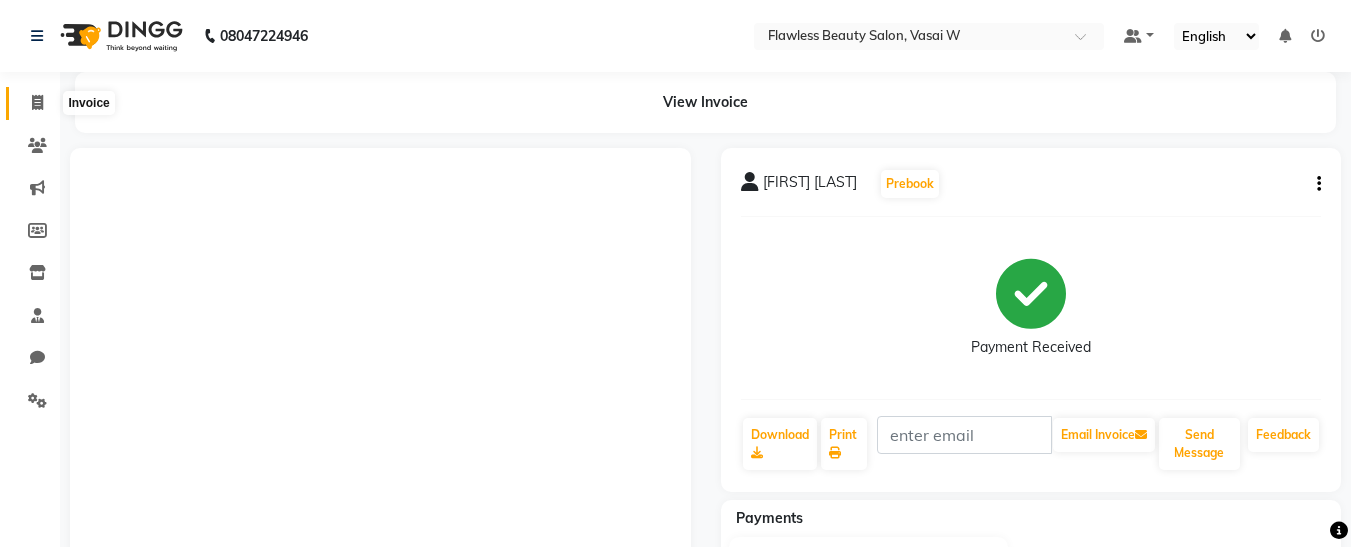 click 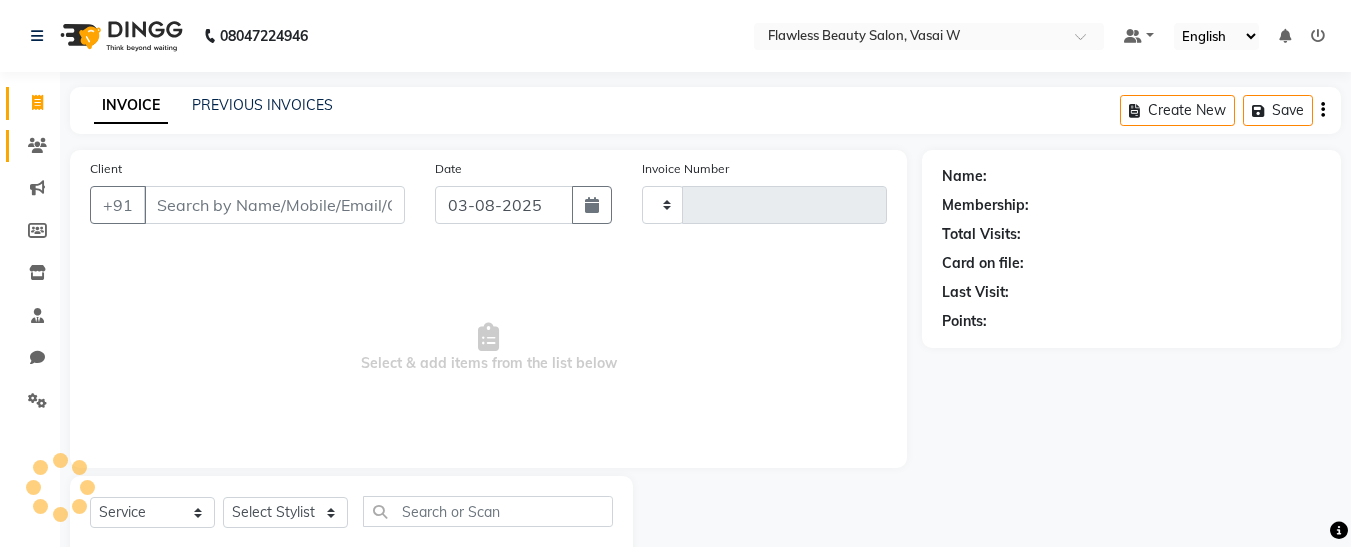 type on "1788" 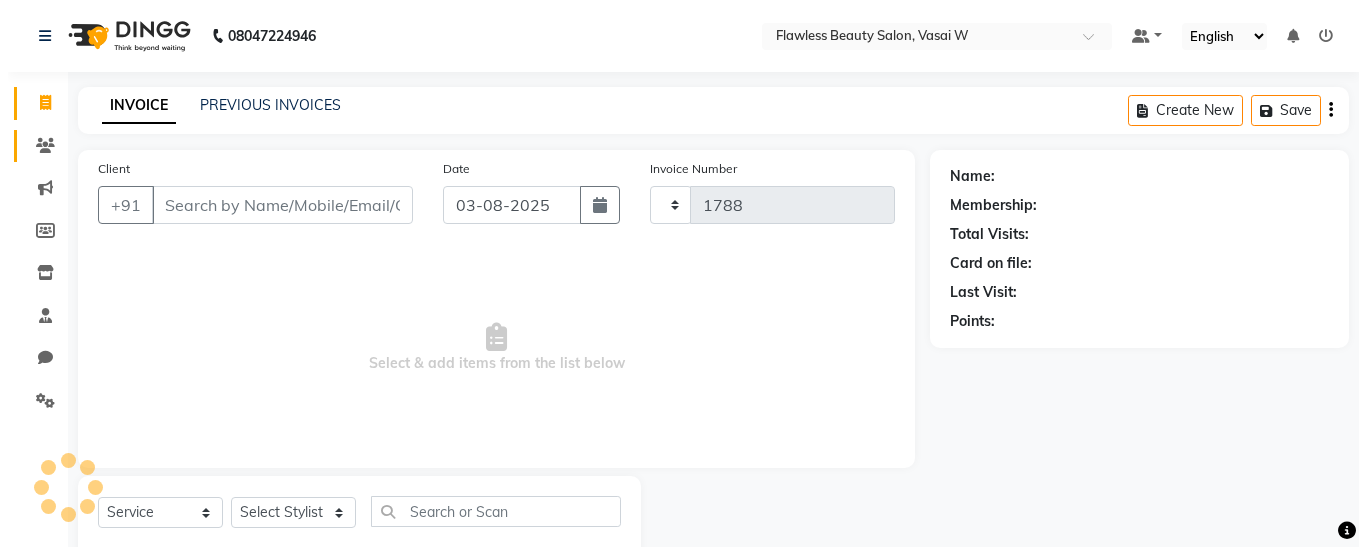 scroll, scrollTop: 54, scrollLeft: 0, axis: vertical 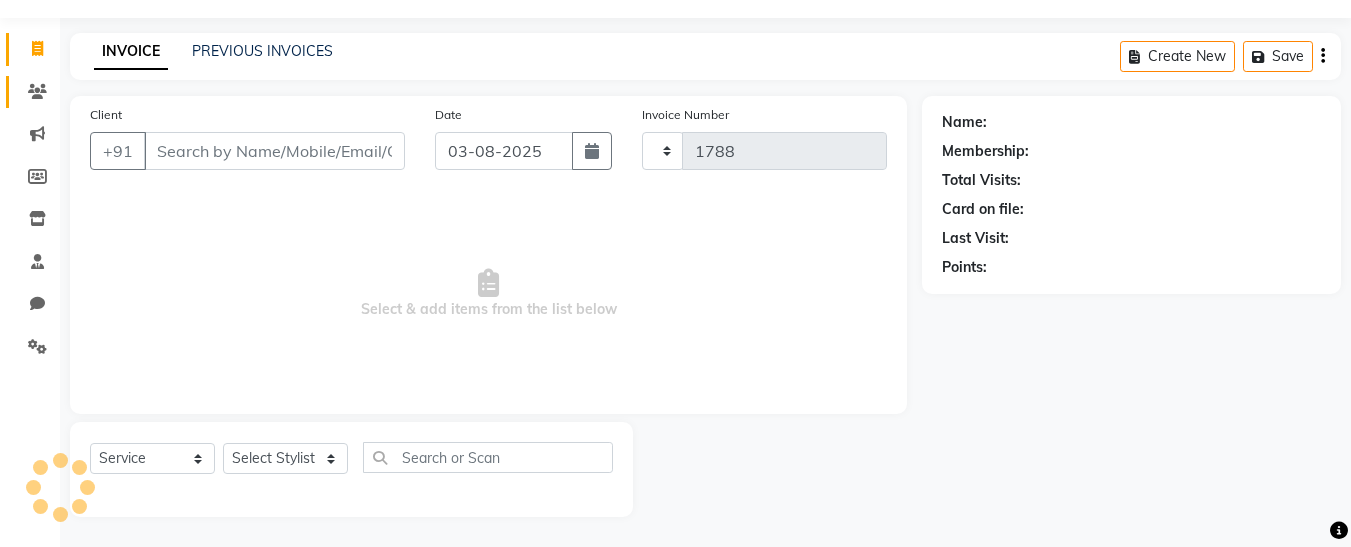 select on "8090" 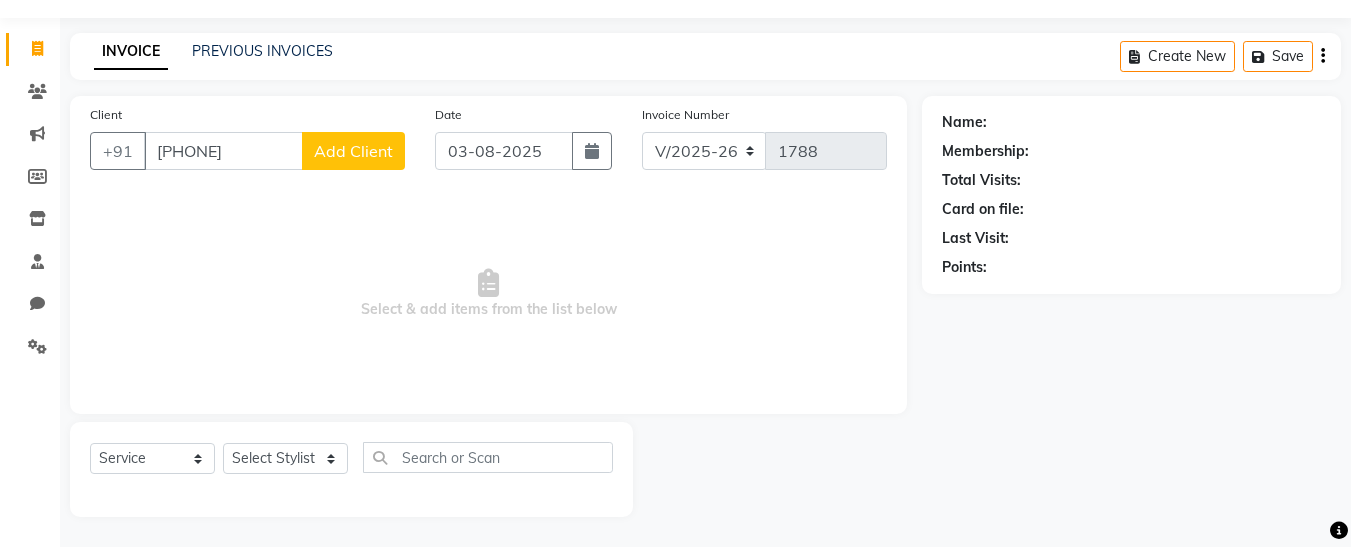 type on "[PHONE]" 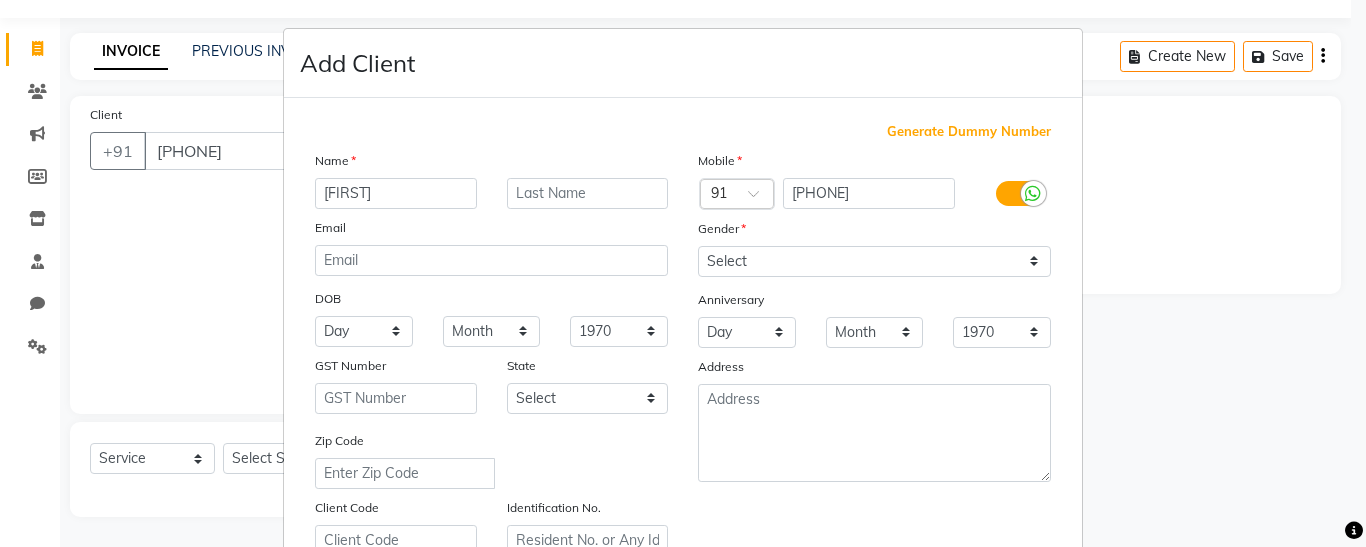 type on "[FIRST]" 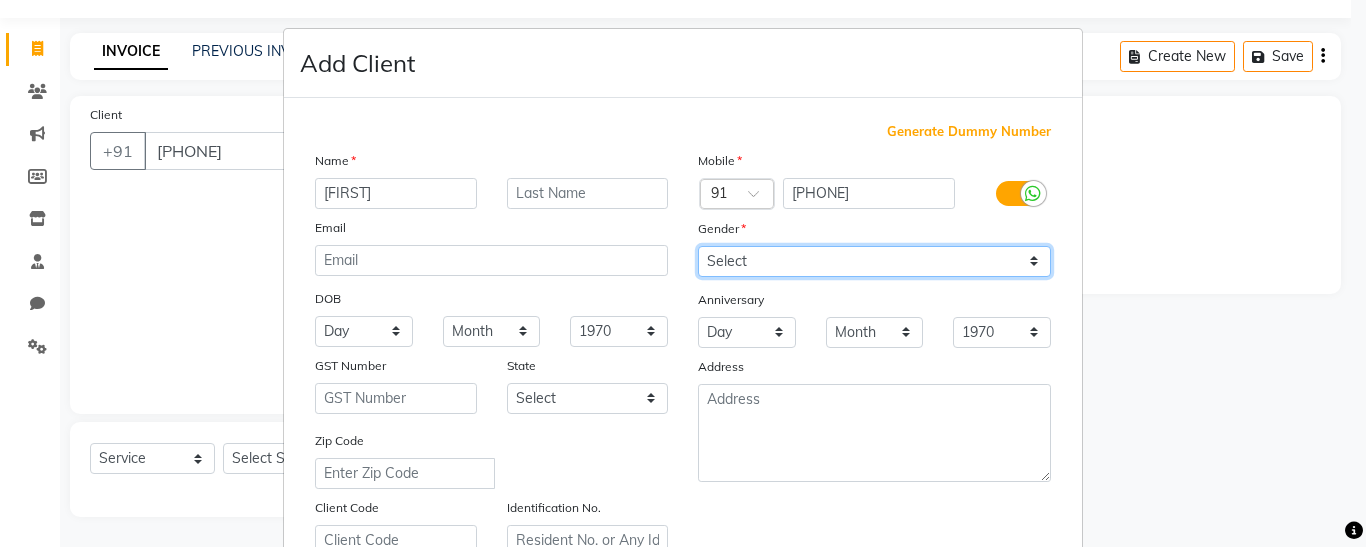 click on "Select Male Female Other Prefer Not To Say" at bounding box center (874, 261) 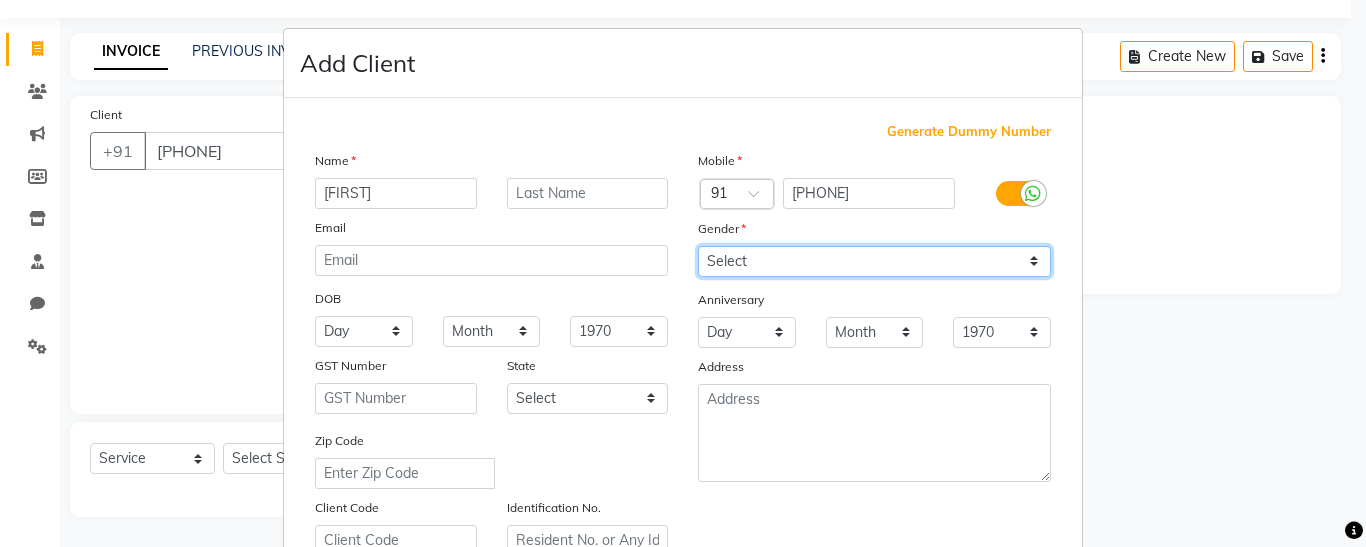 click on "Select Male Female Other Prefer Not To Say" at bounding box center [874, 261] 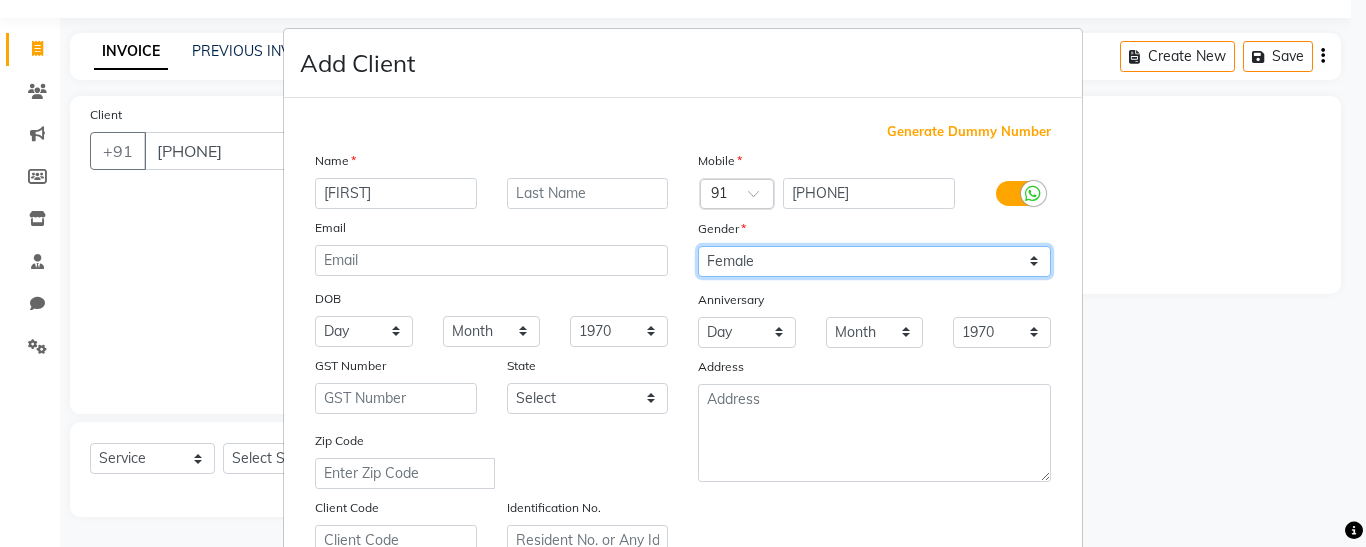 click on "Select Male Female Other Prefer Not To Say" at bounding box center (874, 261) 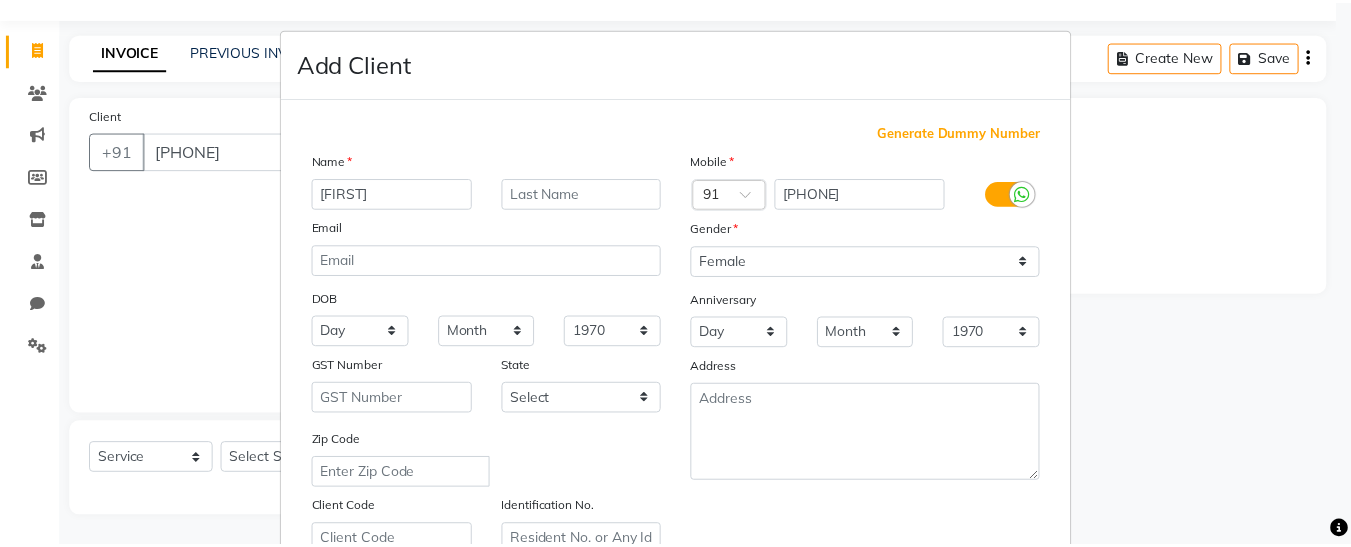 scroll, scrollTop: 376, scrollLeft: 0, axis: vertical 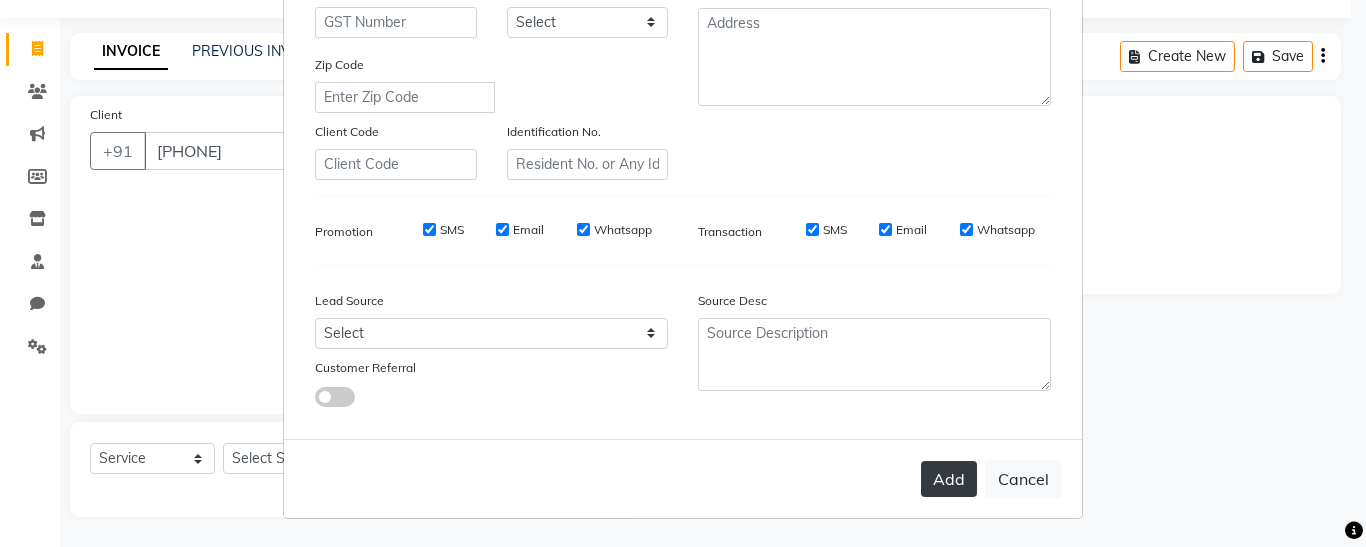 click on "Add" at bounding box center [949, 479] 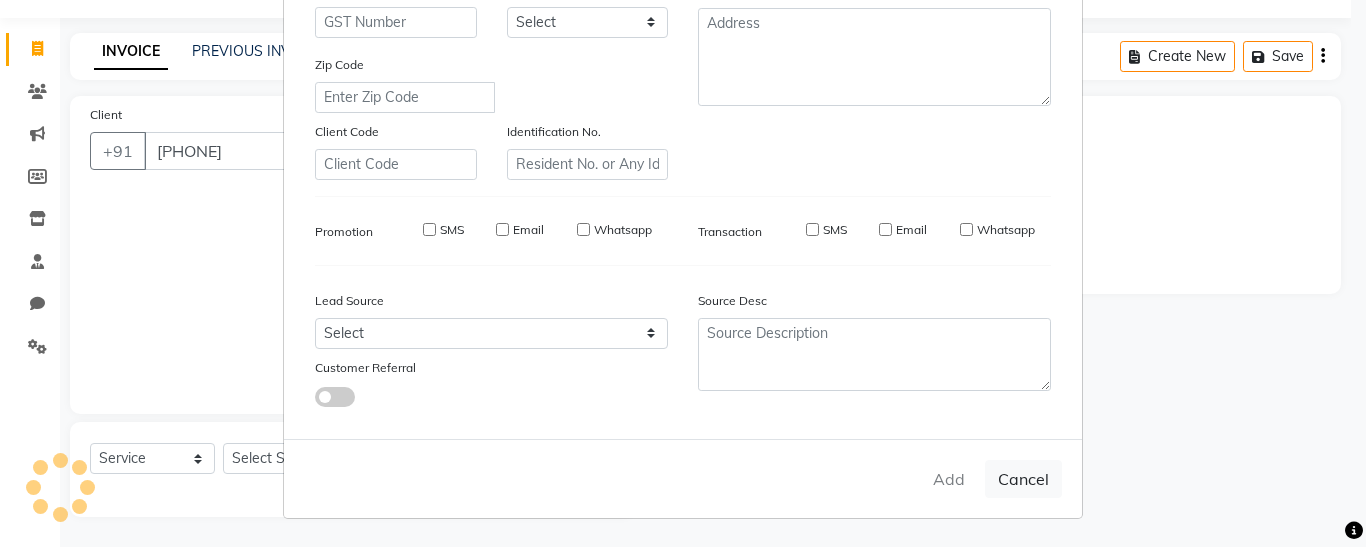 type on "96******83" 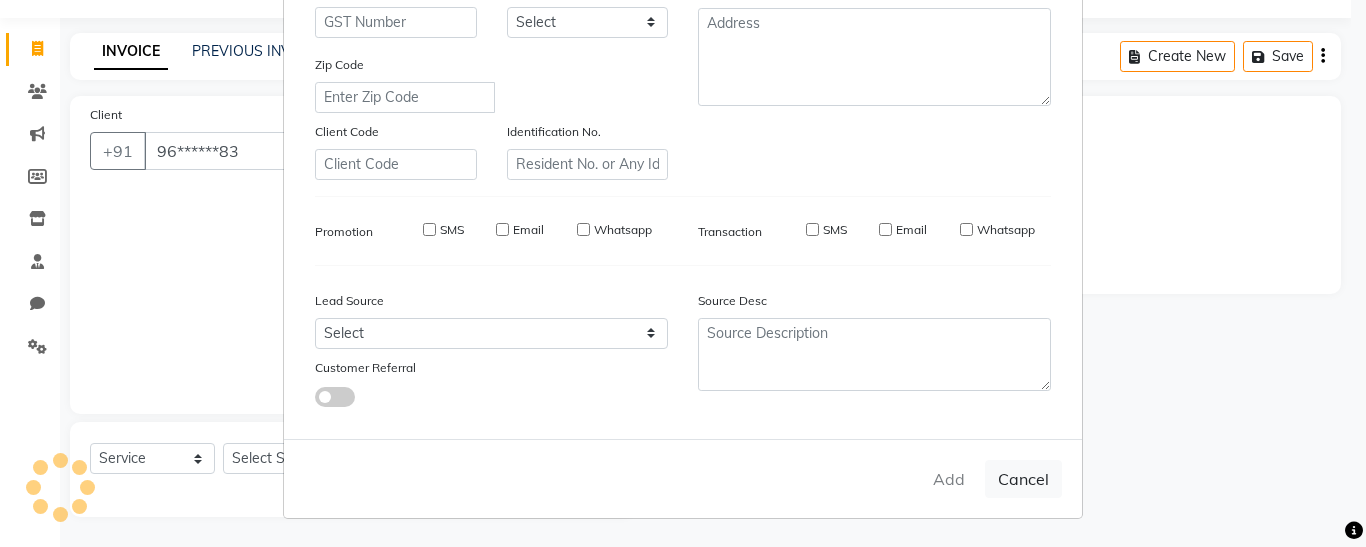 checkbox on "false" 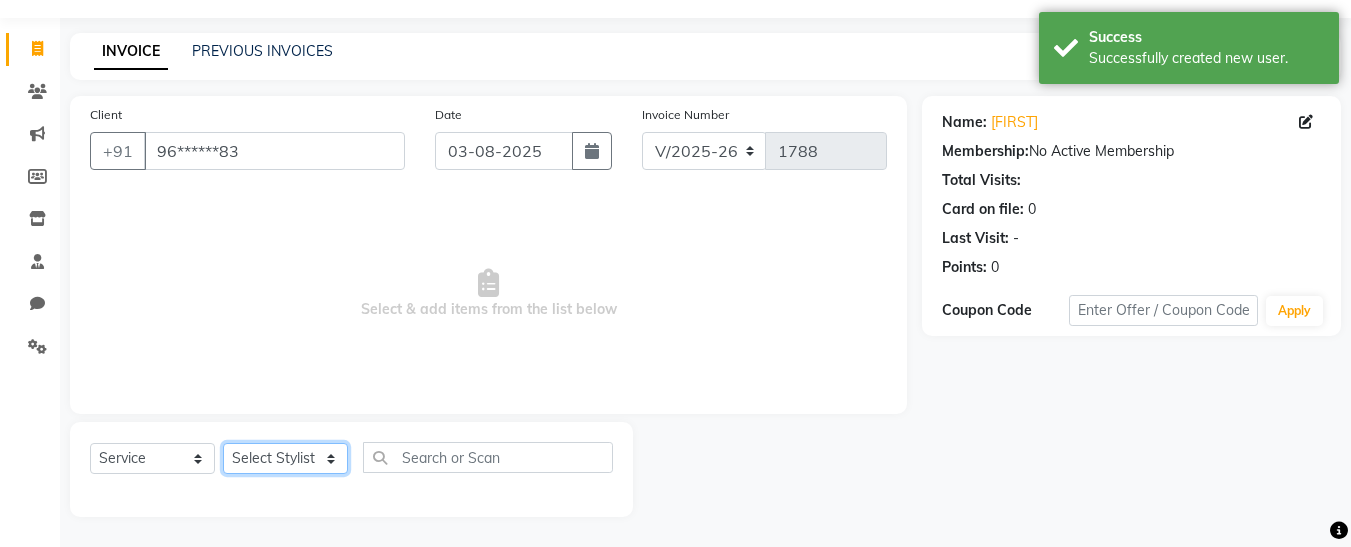 click on "[FIRST] , [FIRST]    [LAST] , [FIRST]  [LAST] [FIRST]  [LAST] [FIRST]  [LAST] [FIRST]  [LAST] [FIRST]  [LAST] [FIRST]  [LAST] [FIRST]  [LAST] [FIRST]  [LAST] [FIRST]" 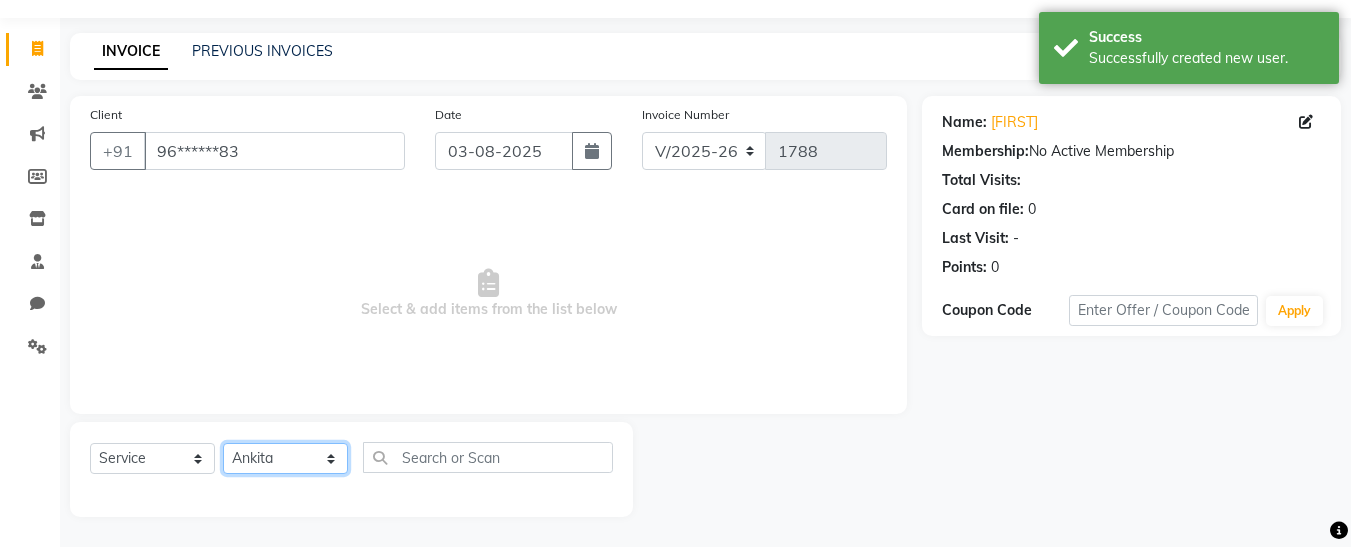 click on "[FIRST] , [FIRST]    [LAST] , [FIRST]  [LAST] [FIRST]  [LAST] [FIRST]  [LAST] [FIRST]  [LAST] [FIRST]  [LAST] [FIRST]  [LAST] [FIRST]  [LAST] [FIRST]  [LAST] [FIRST]" 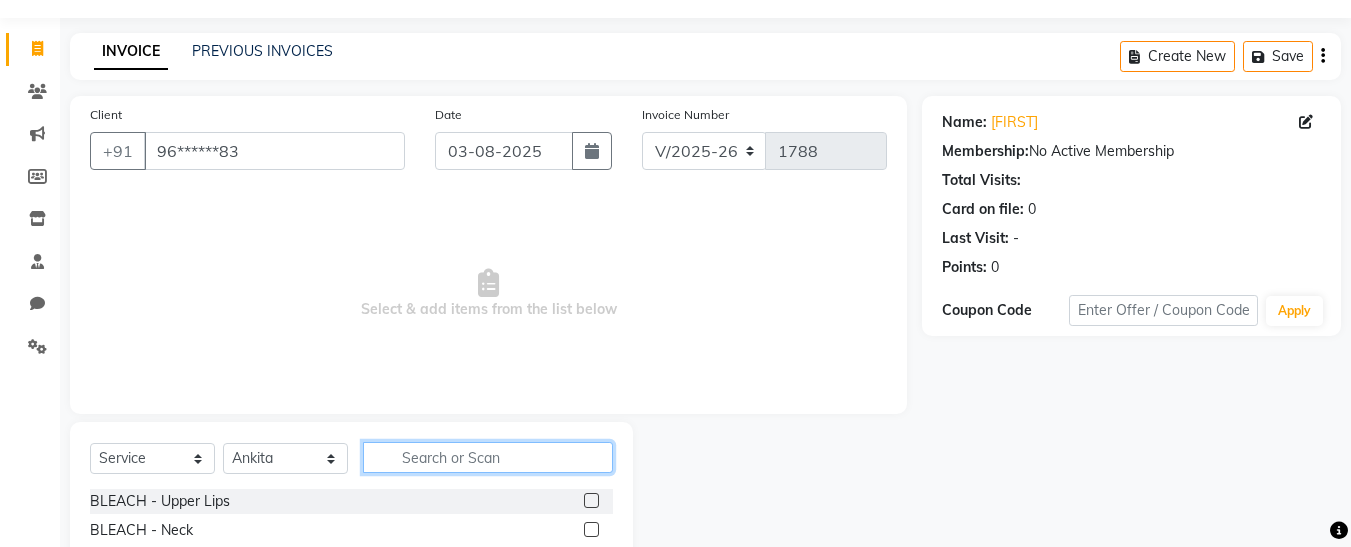 click 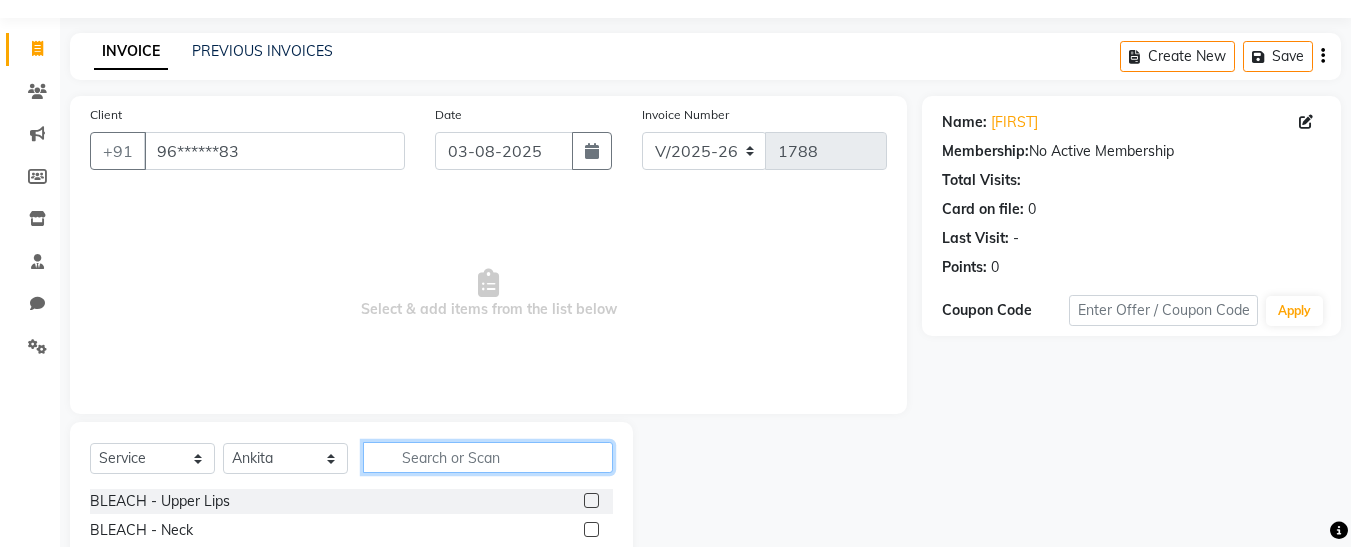 type on "b" 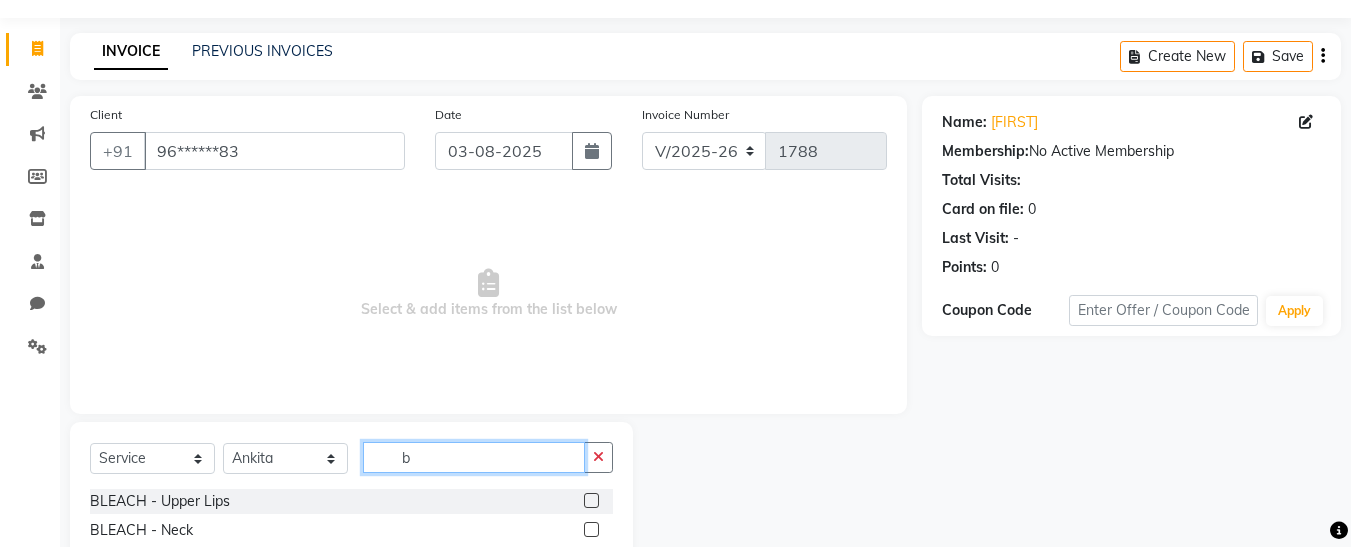 type 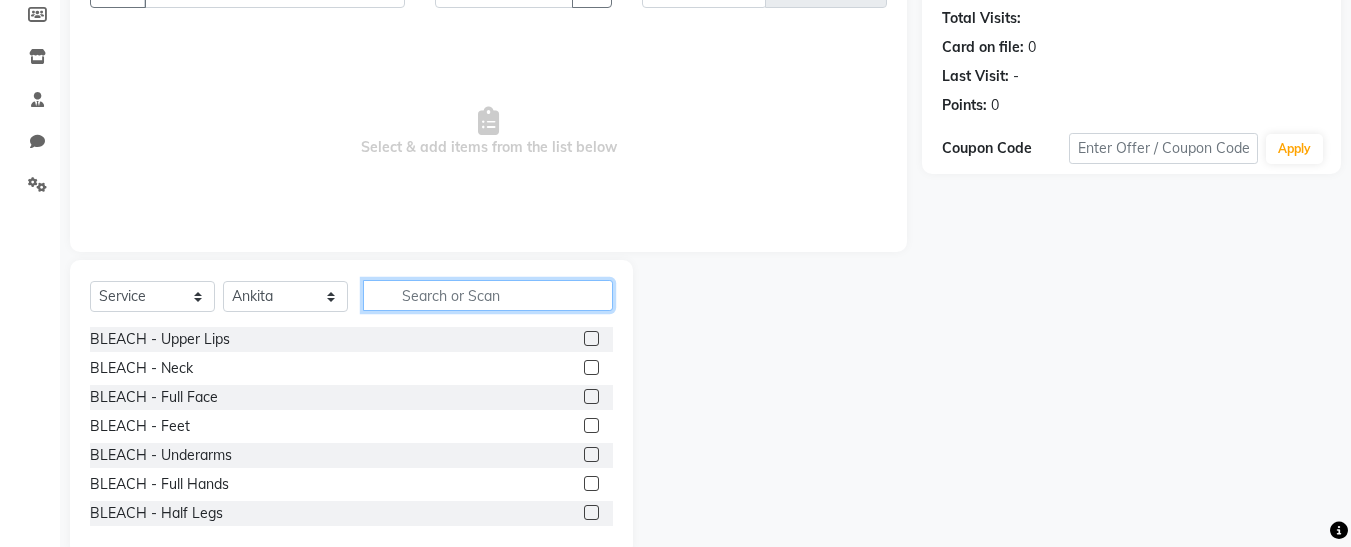 scroll, scrollTop: 254, scrollLeft: 0, axis: vertical 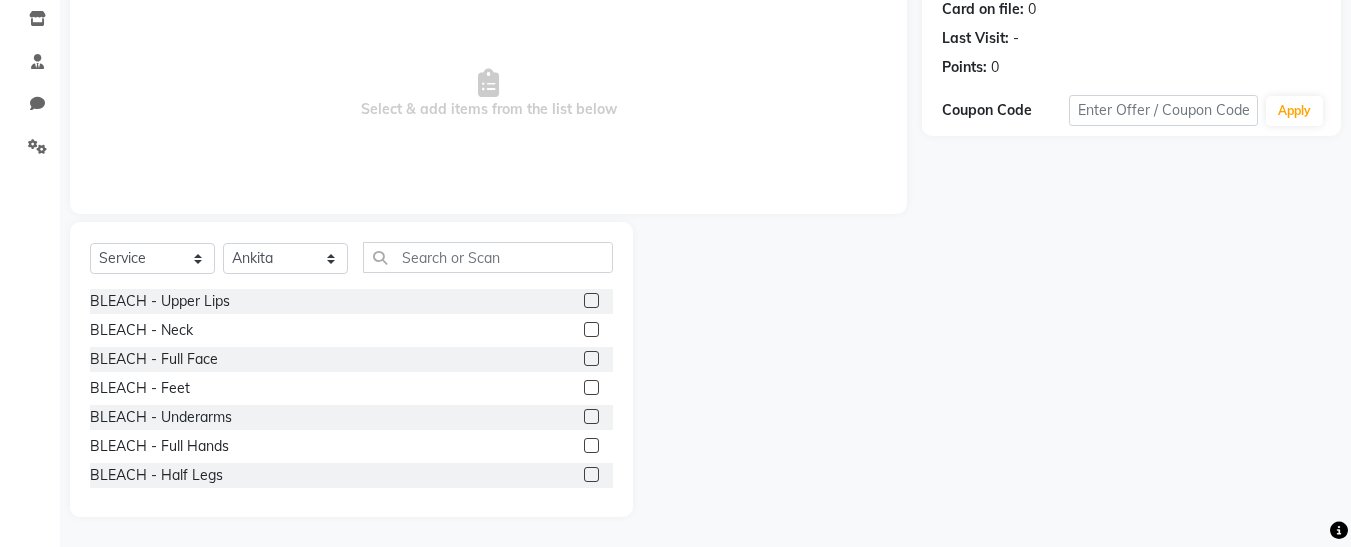 click 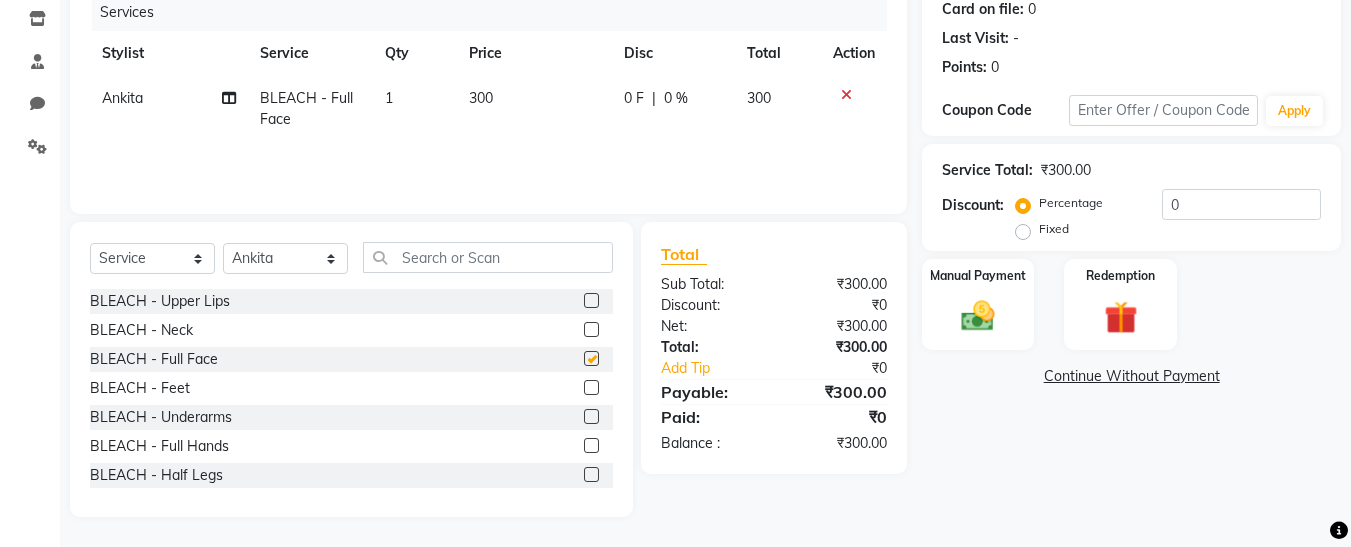 checkbox on "false" 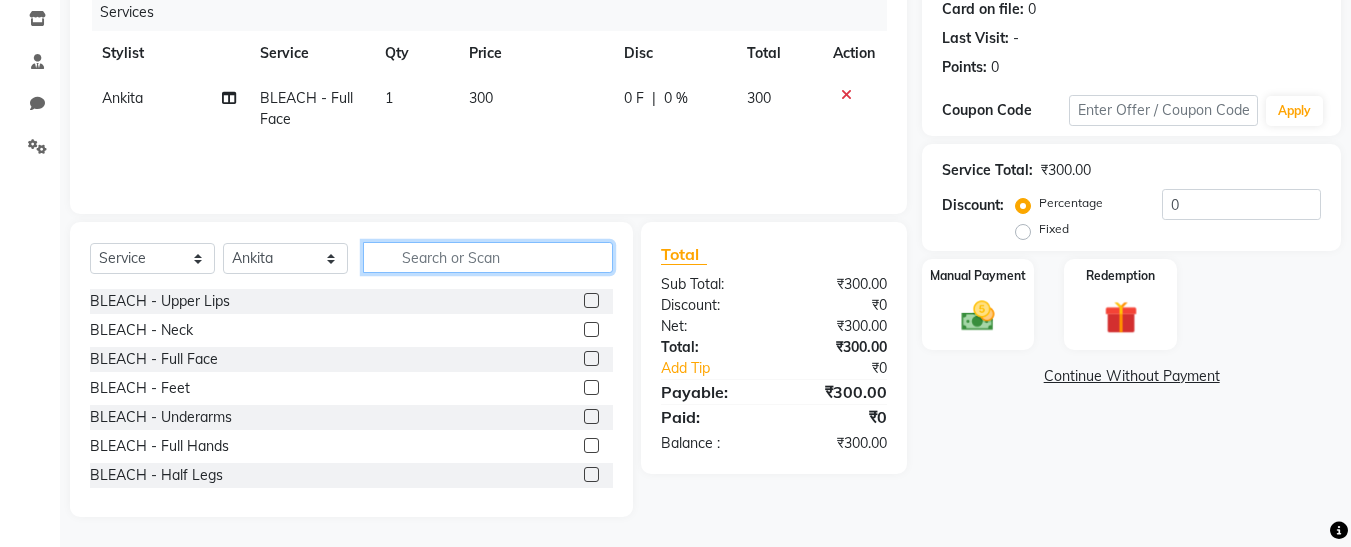 click 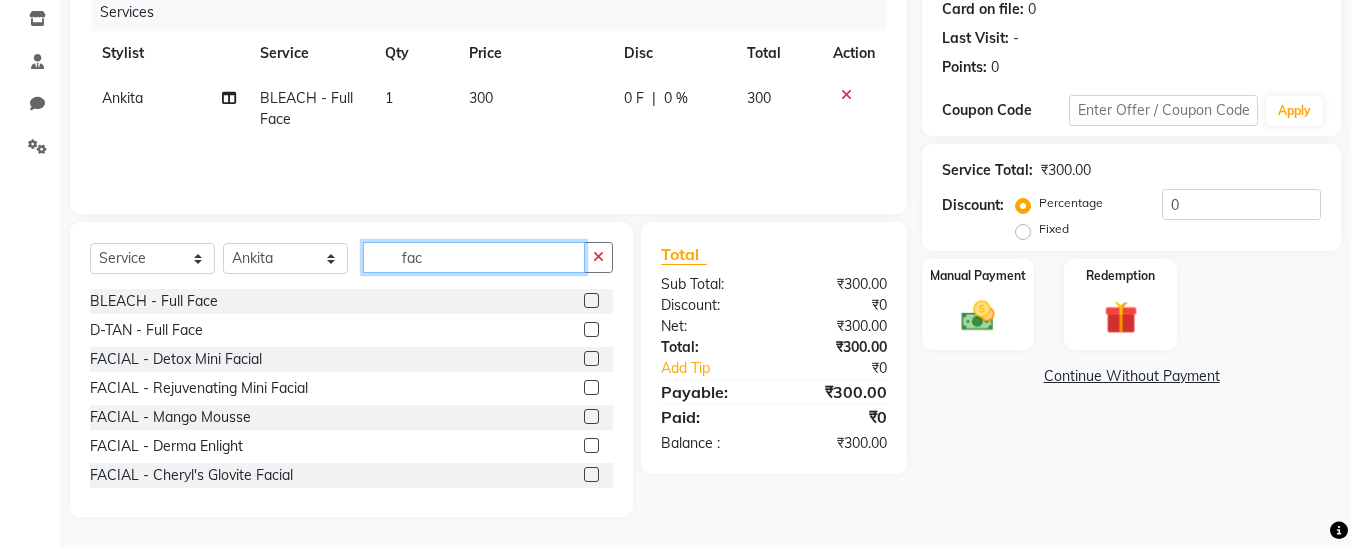 type on "fac" 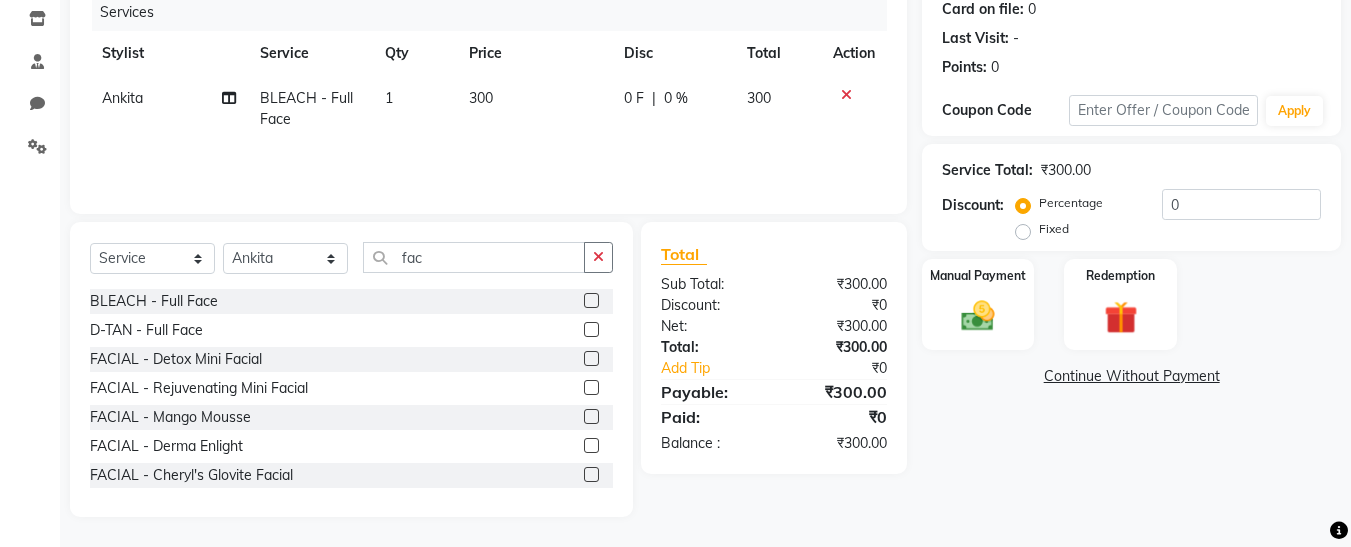 click 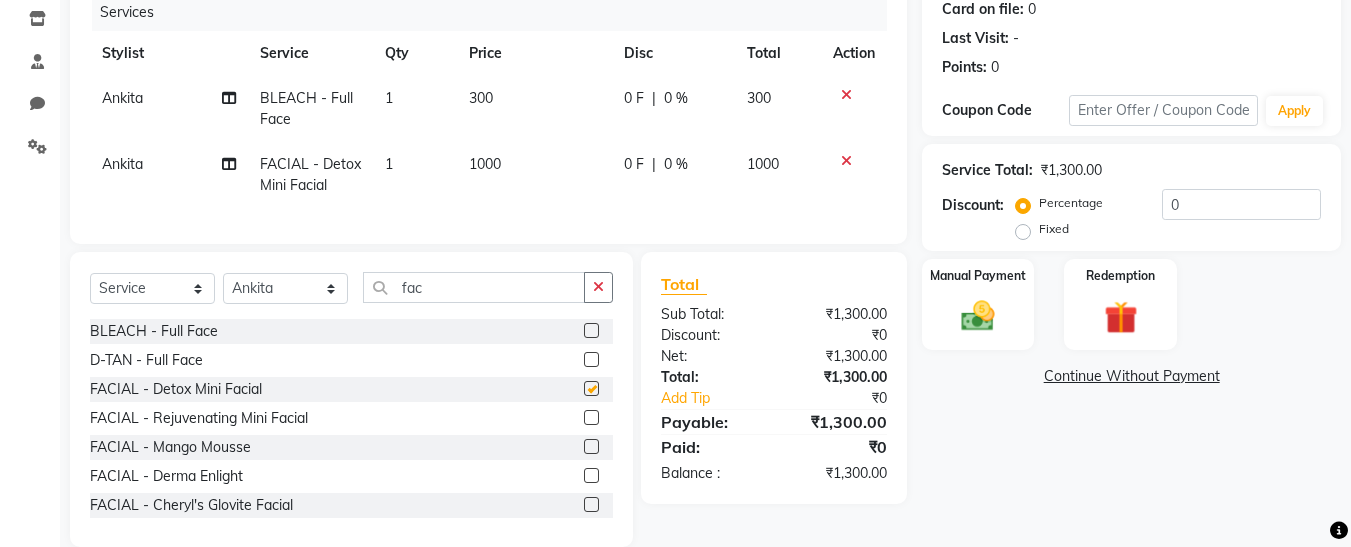 checkbox on "false" 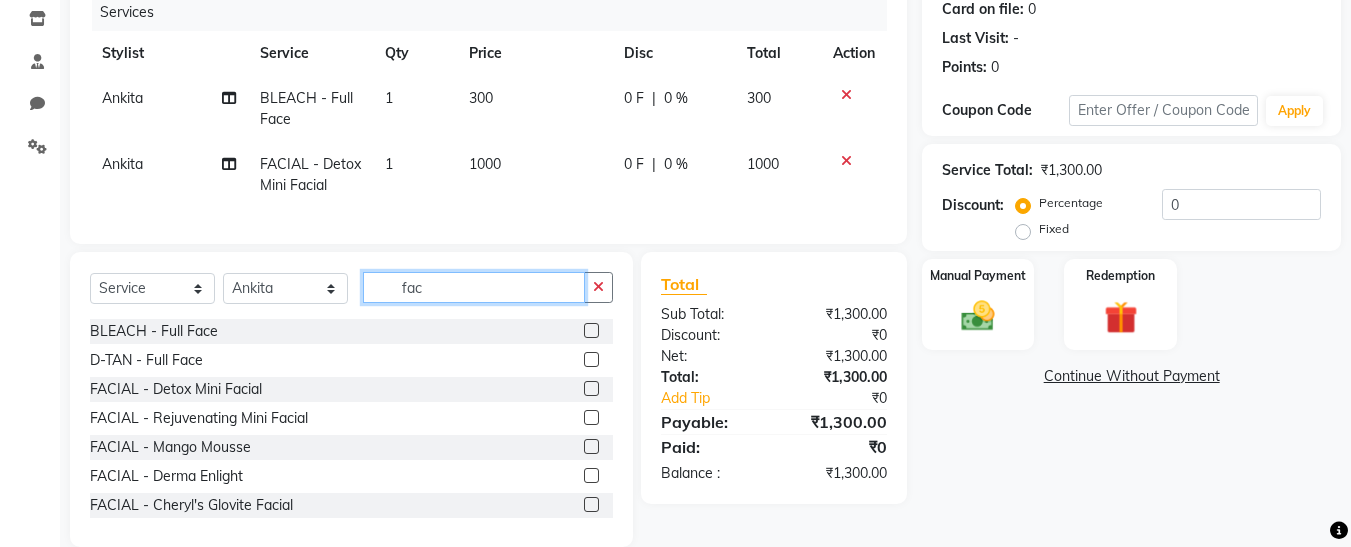 click on "fac" 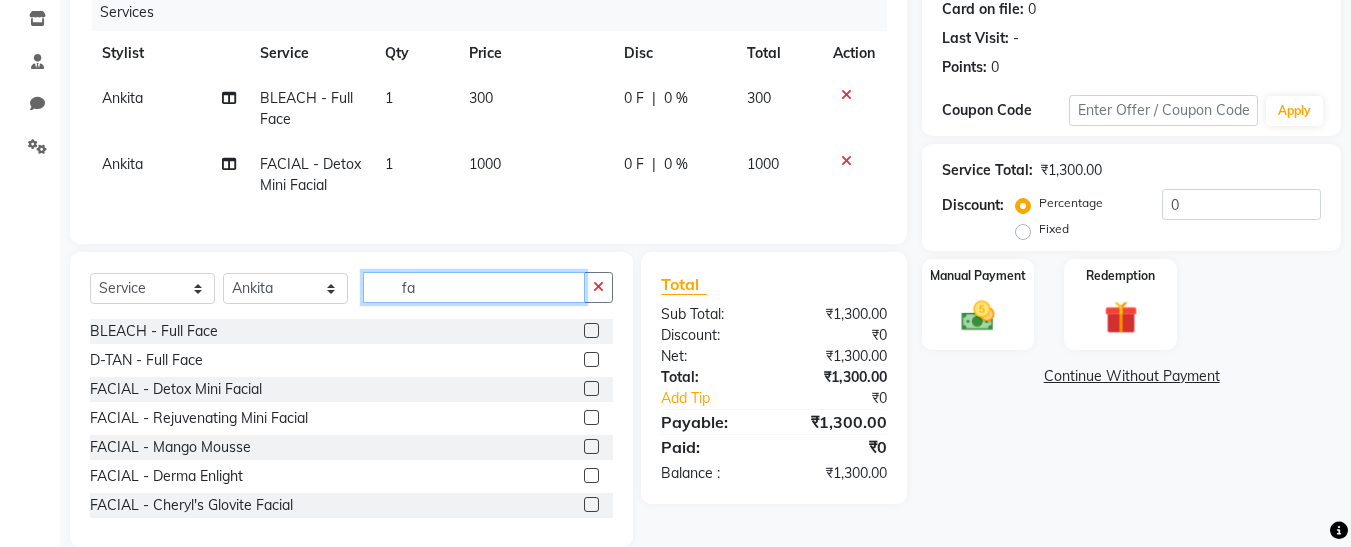 type on "f" 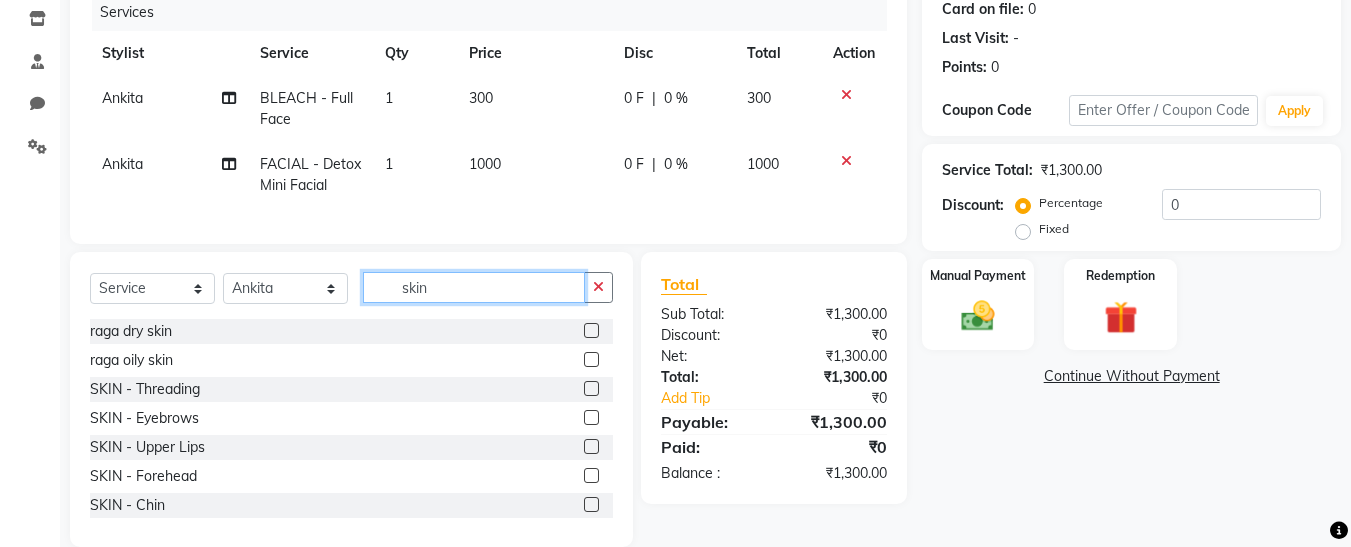 type on "skin" 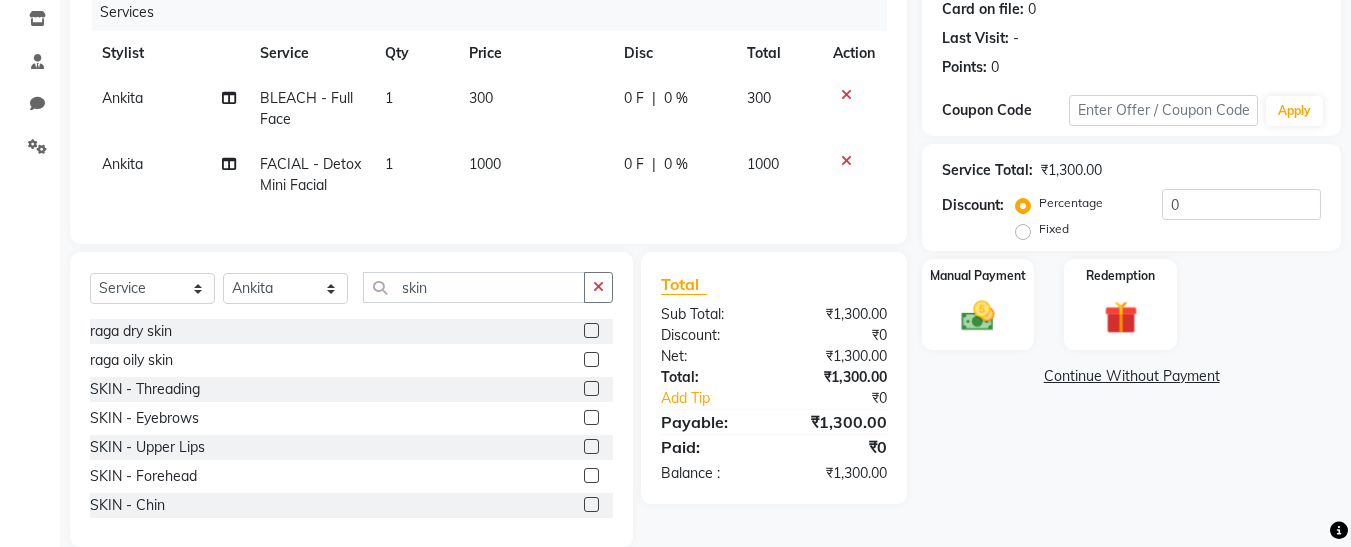 click 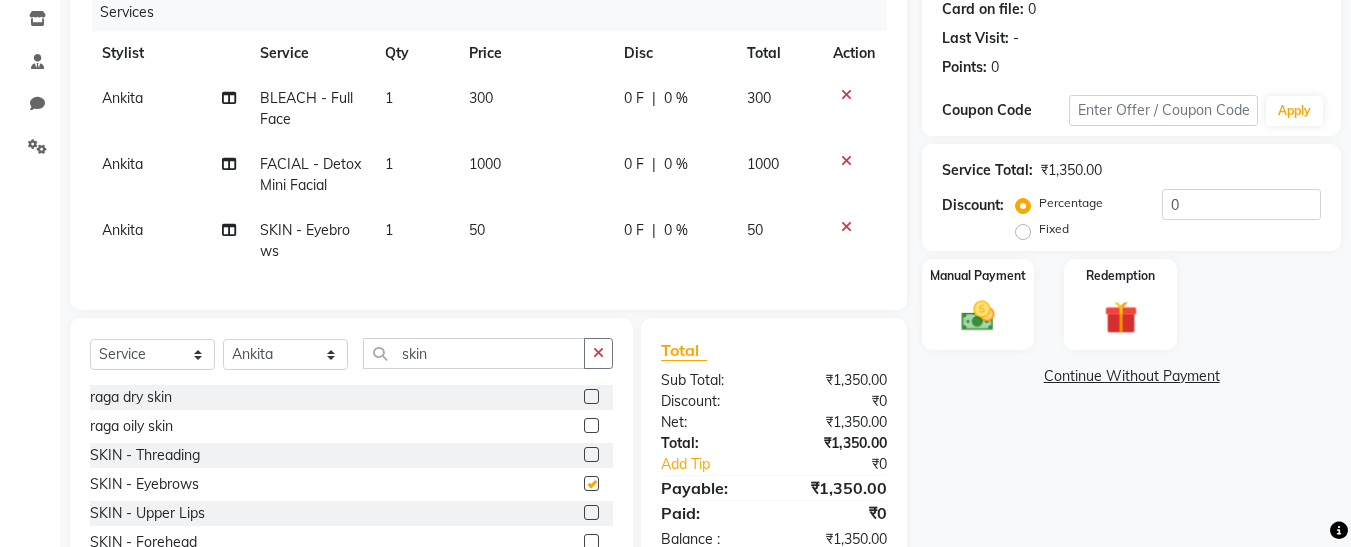 checkbox on "false" 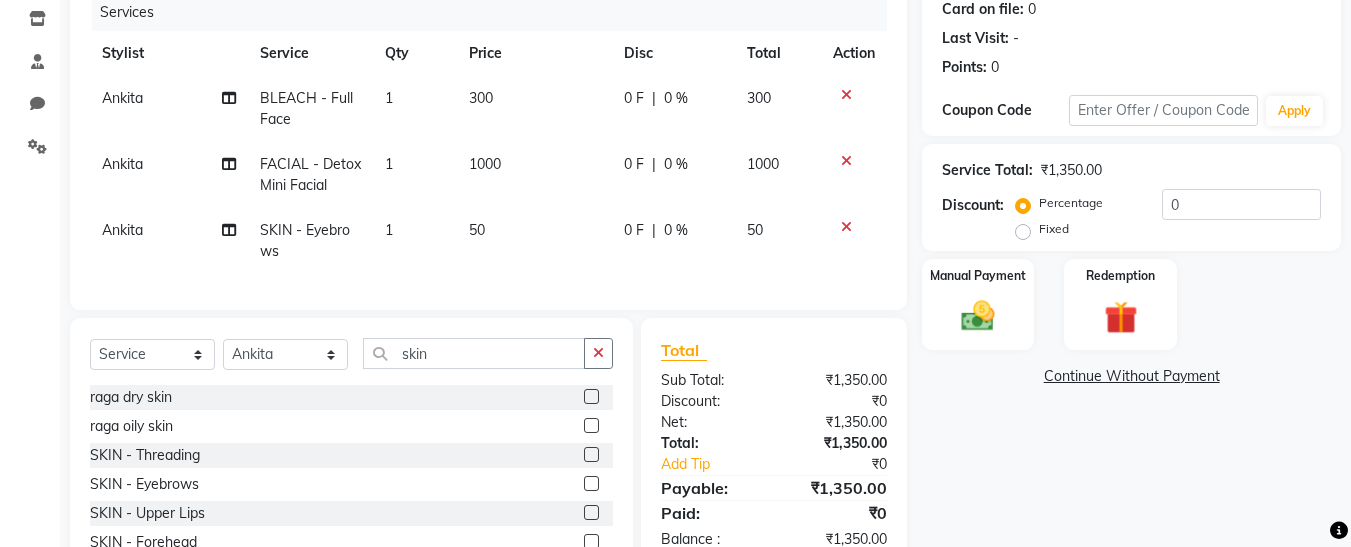 click 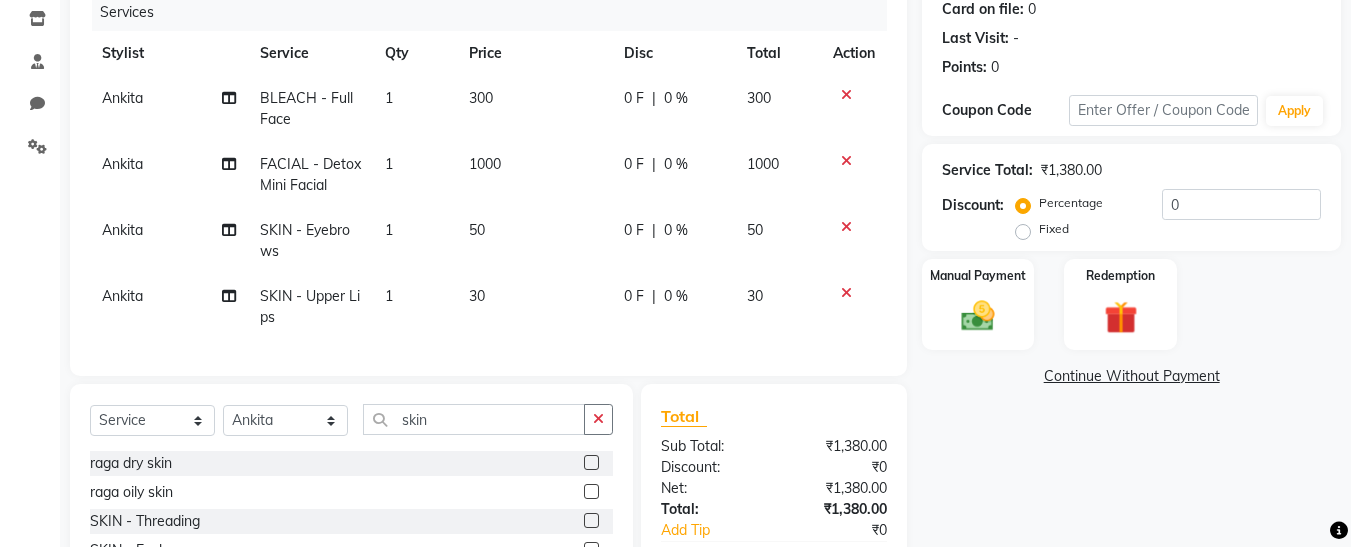 checkbox on "false" 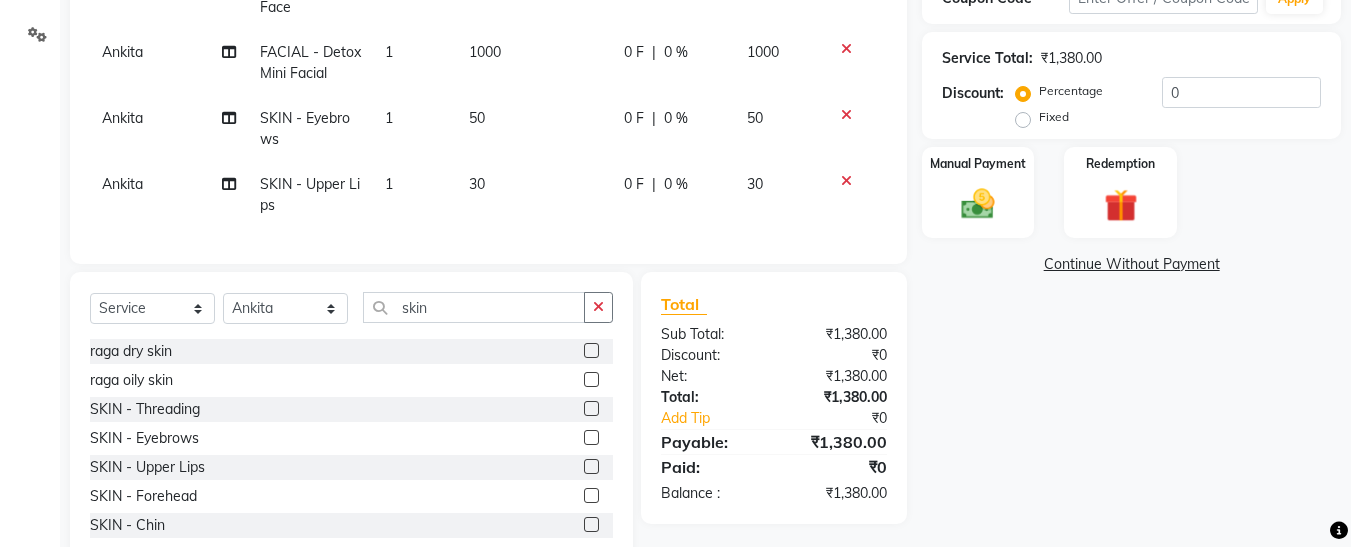 scroll, scrollTop: 431, scrollLeft: 0, axis: vertical 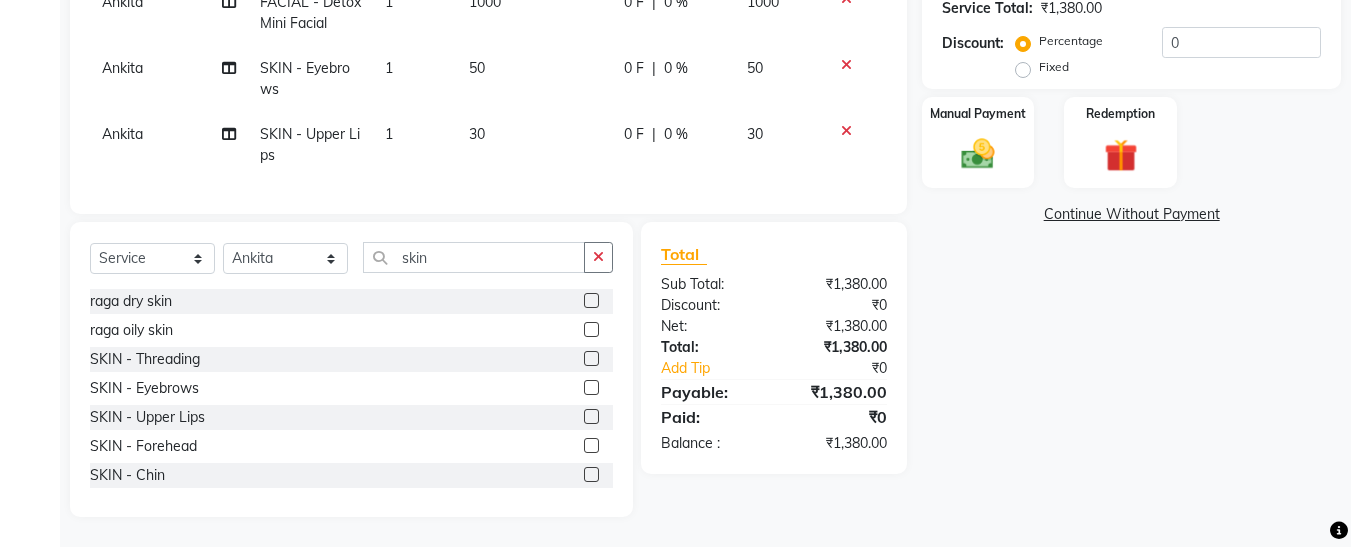 click 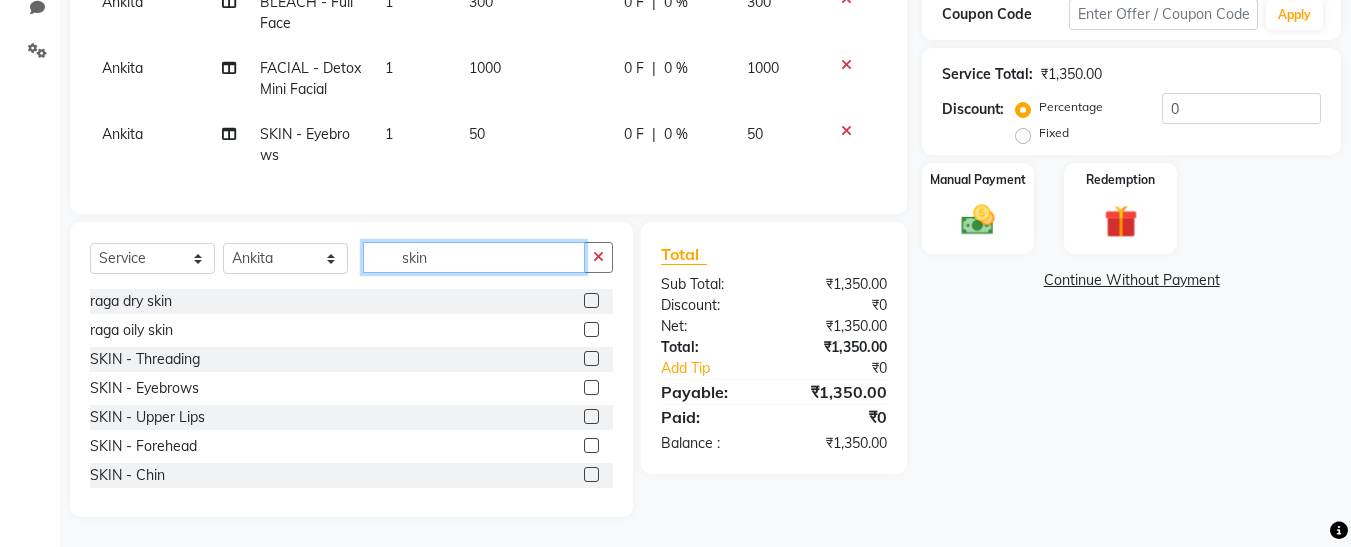 click on "skin" 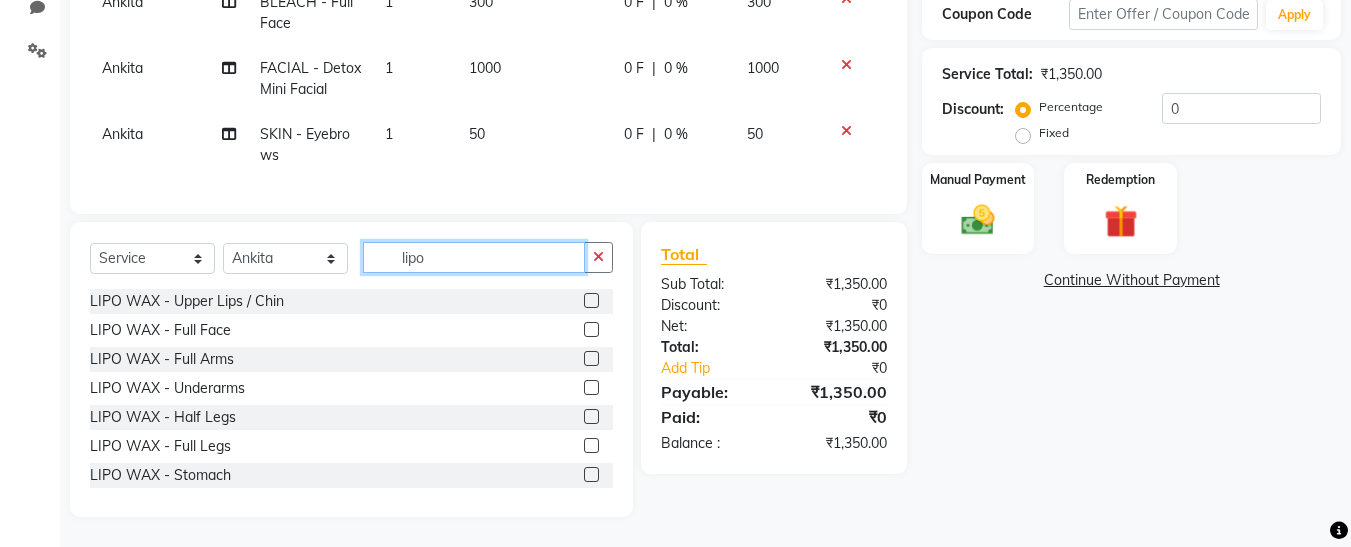type on "lipo" 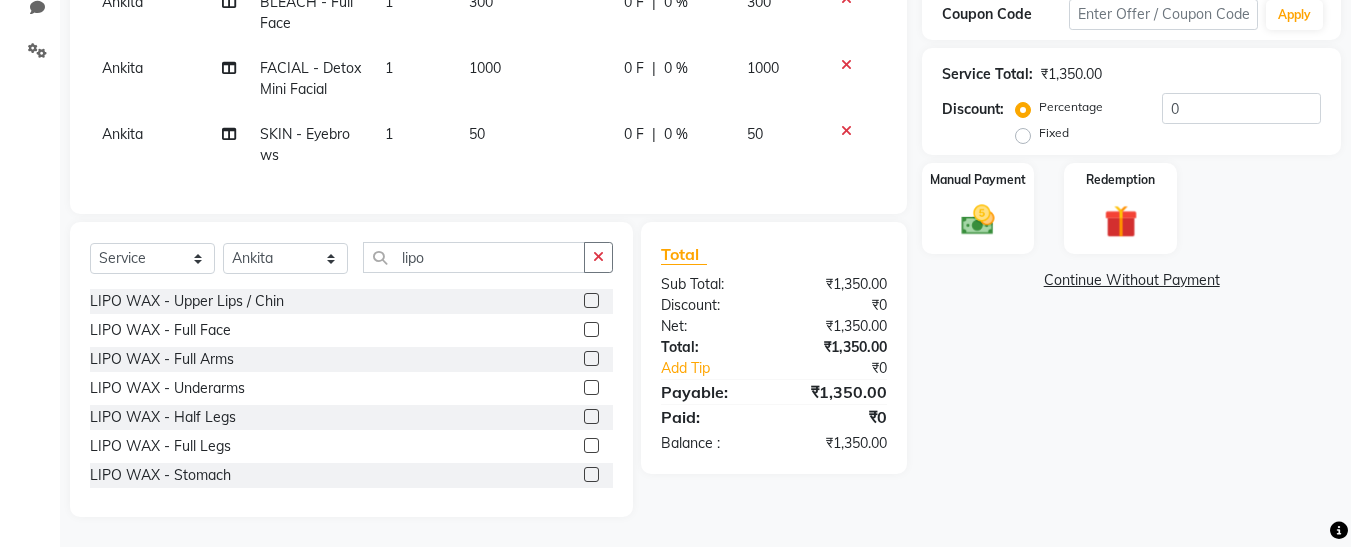click 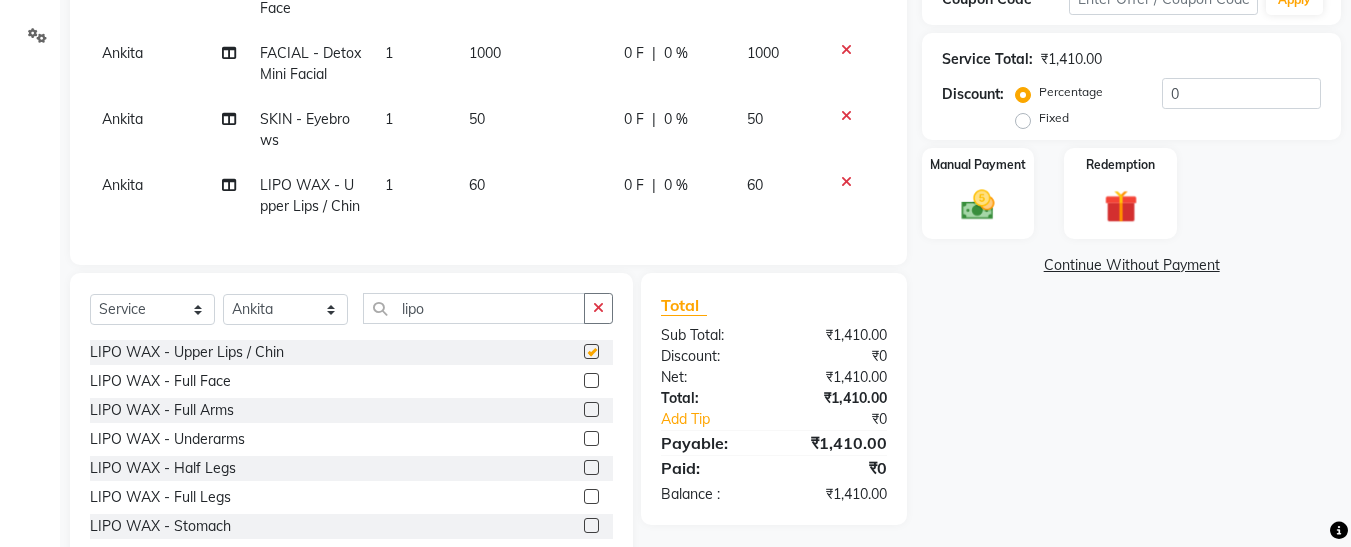 checkbox on "false" 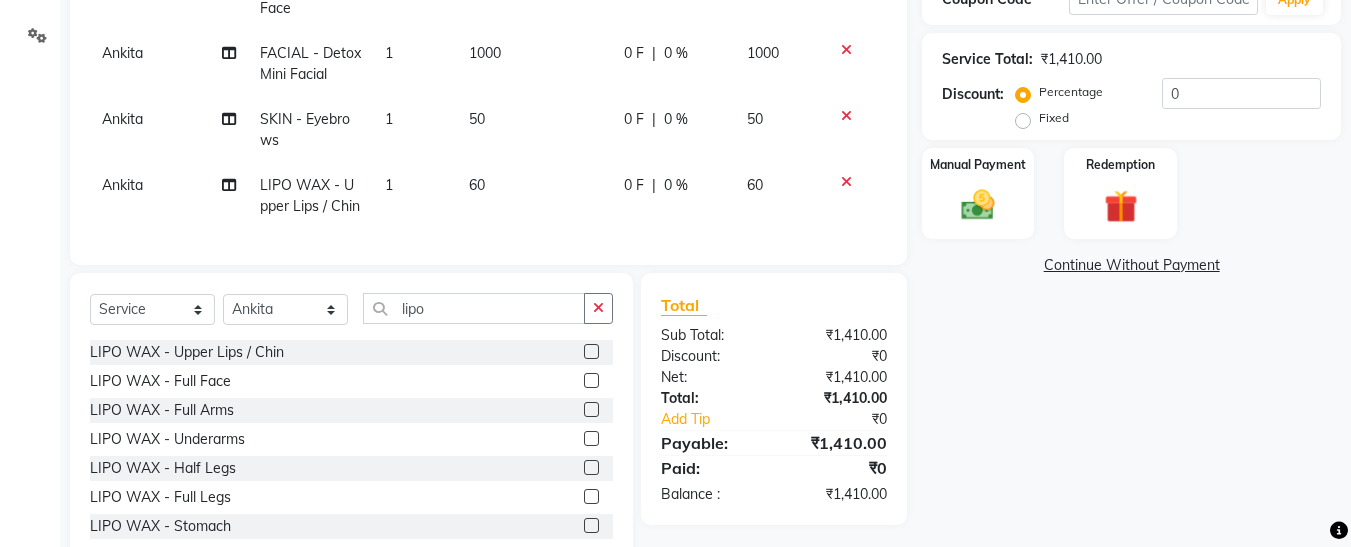 scroll, scrollTop: 20, scrollLeft: 0, axis: vertical 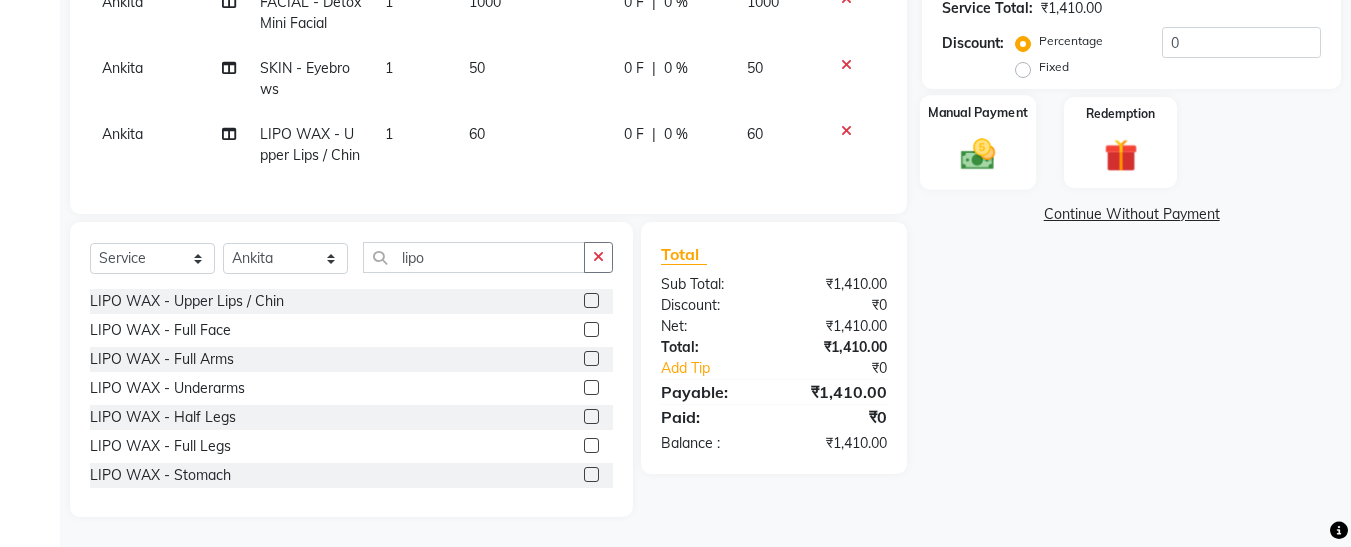 click 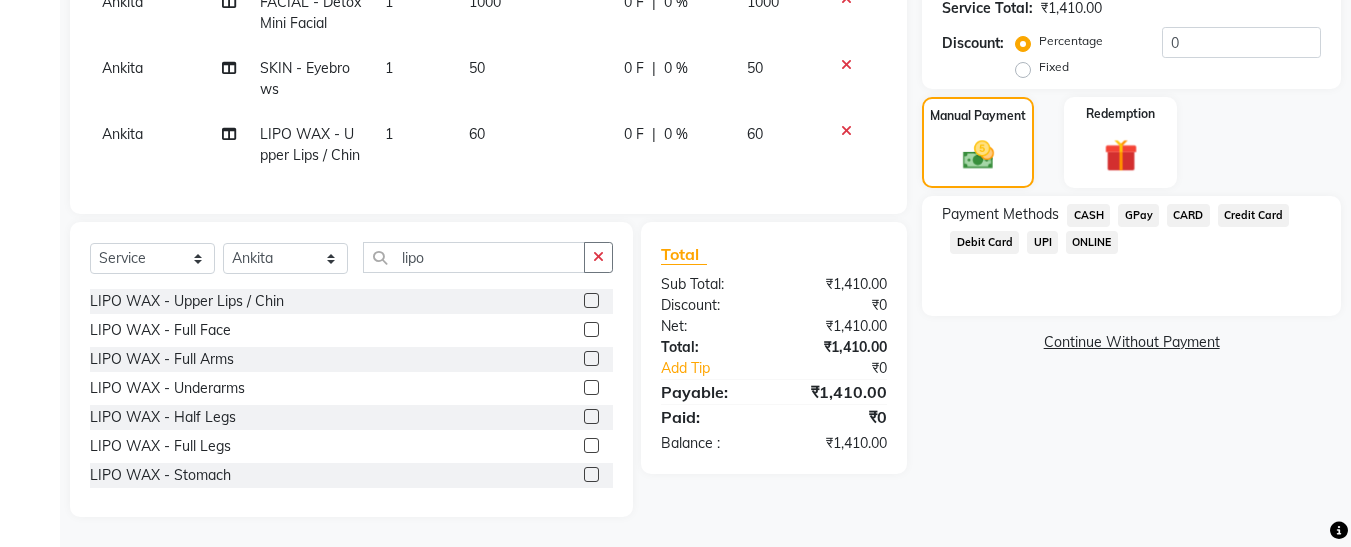 click on "CASH" 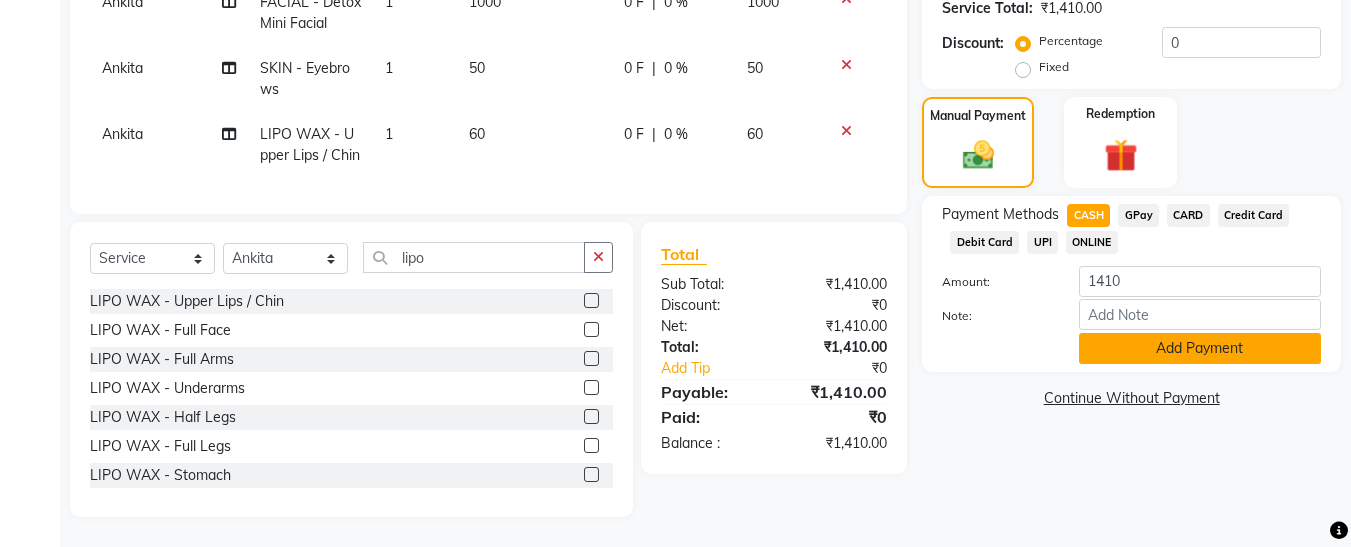 click on "Add Payment" 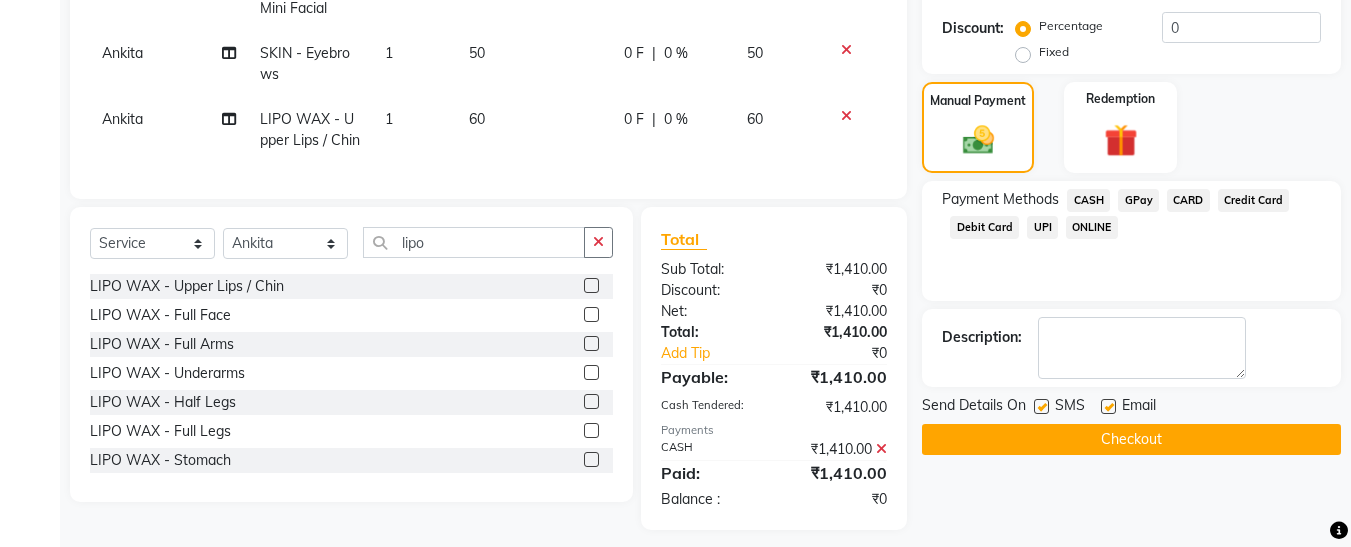 click 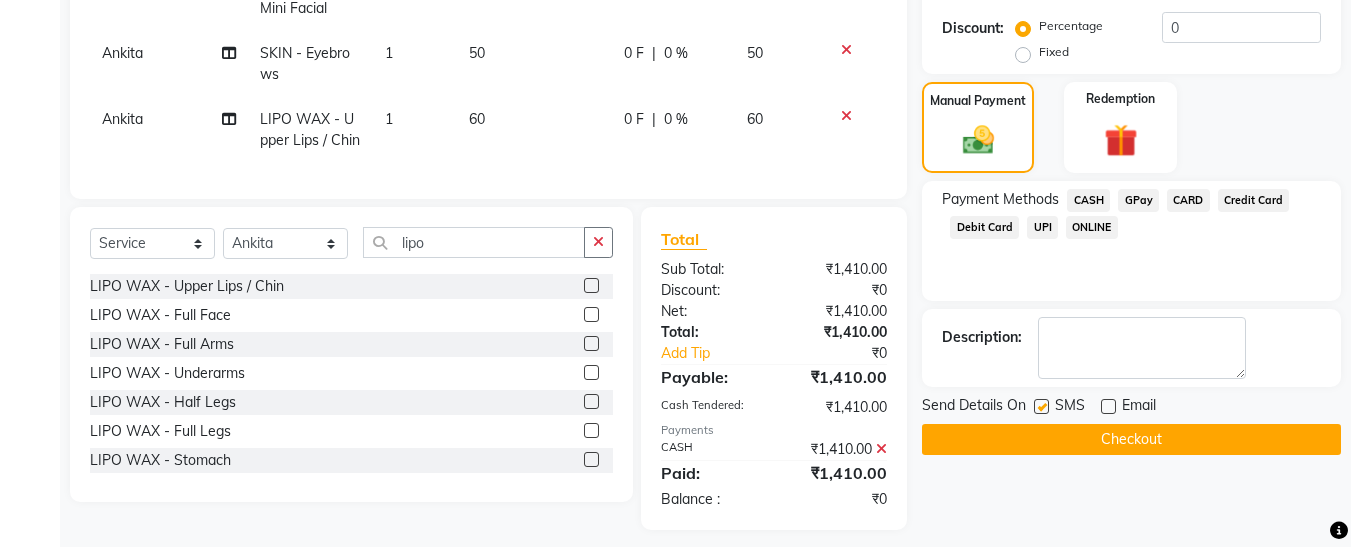 click 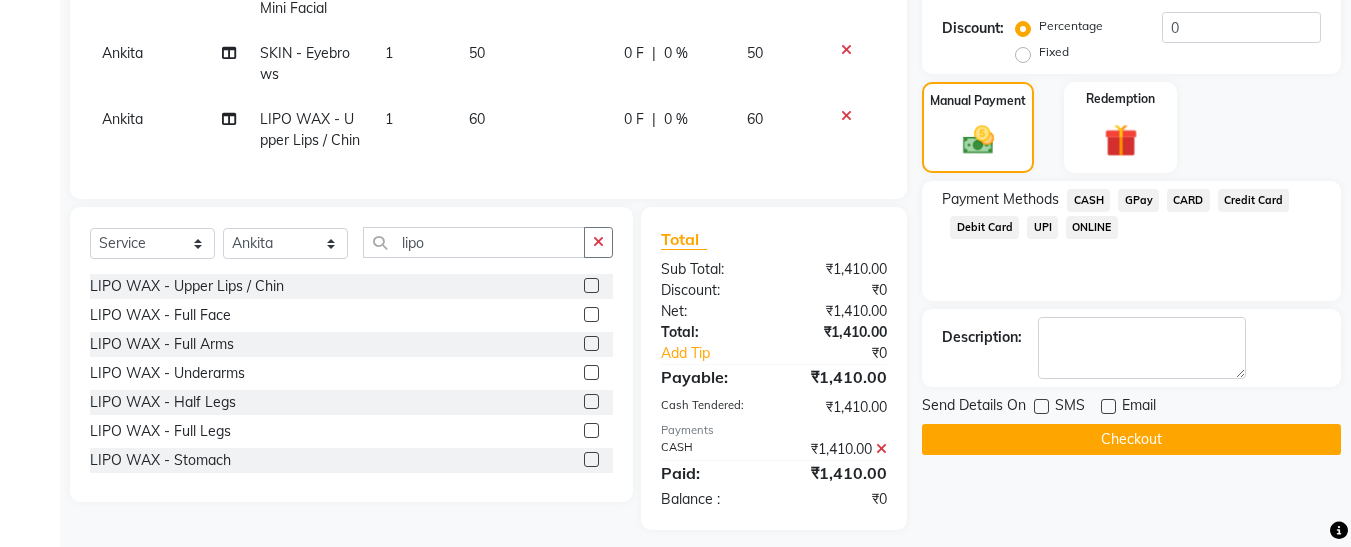 click on "Checkout" 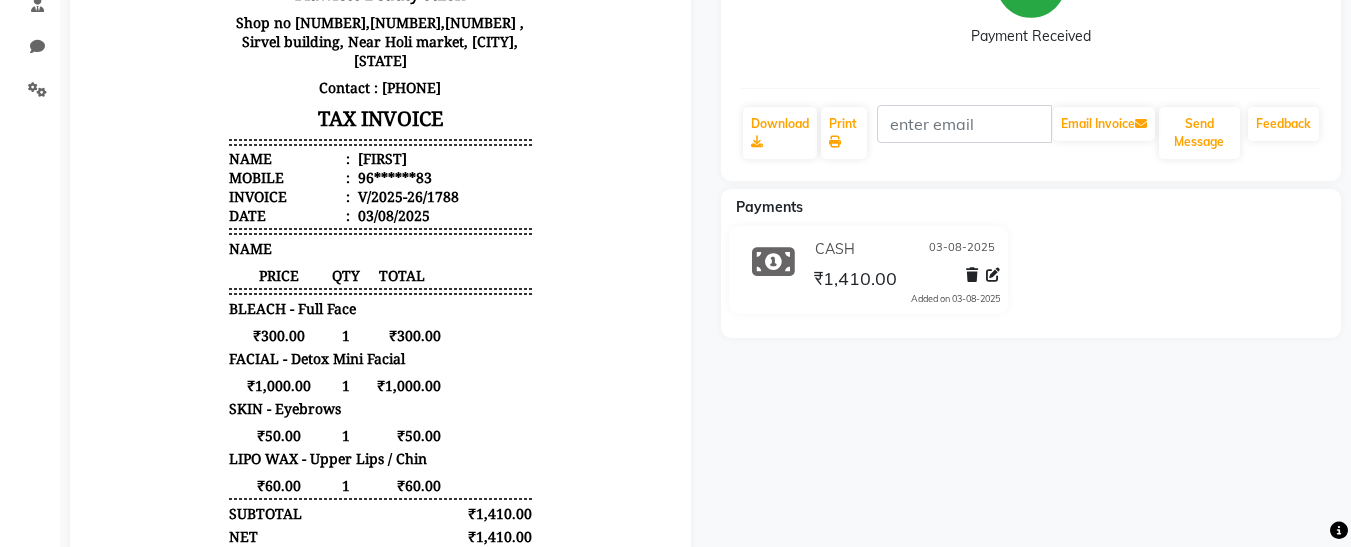 scroll, scrollTop: 0, scrollLeft: 0, axis: both 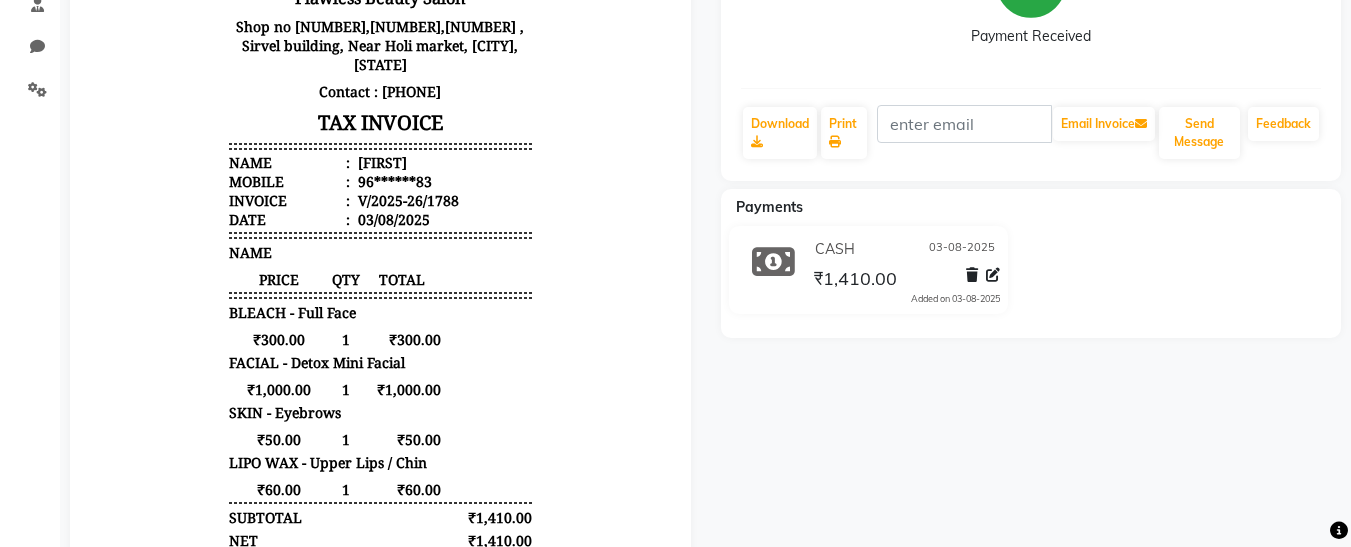 drag, startPoint x: 549, startPoint y: 120, endPoint x: 501, endPoint y: 367, distance: 251.62074 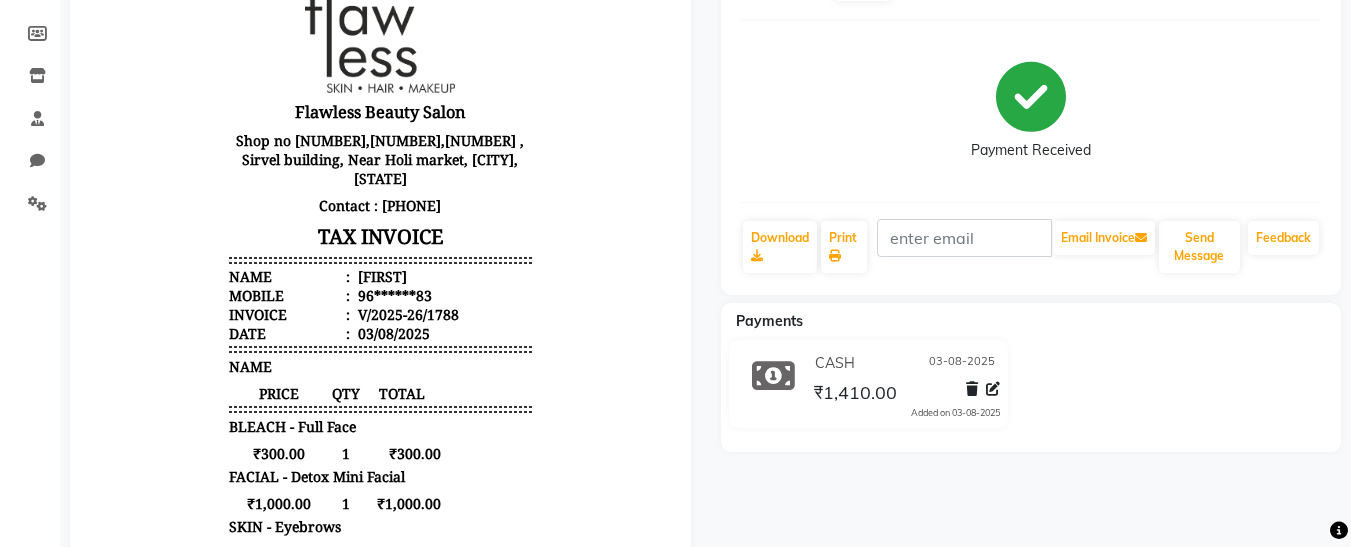 scroll, scrollTop: 435, scrollLeft: 0, axis: vertical 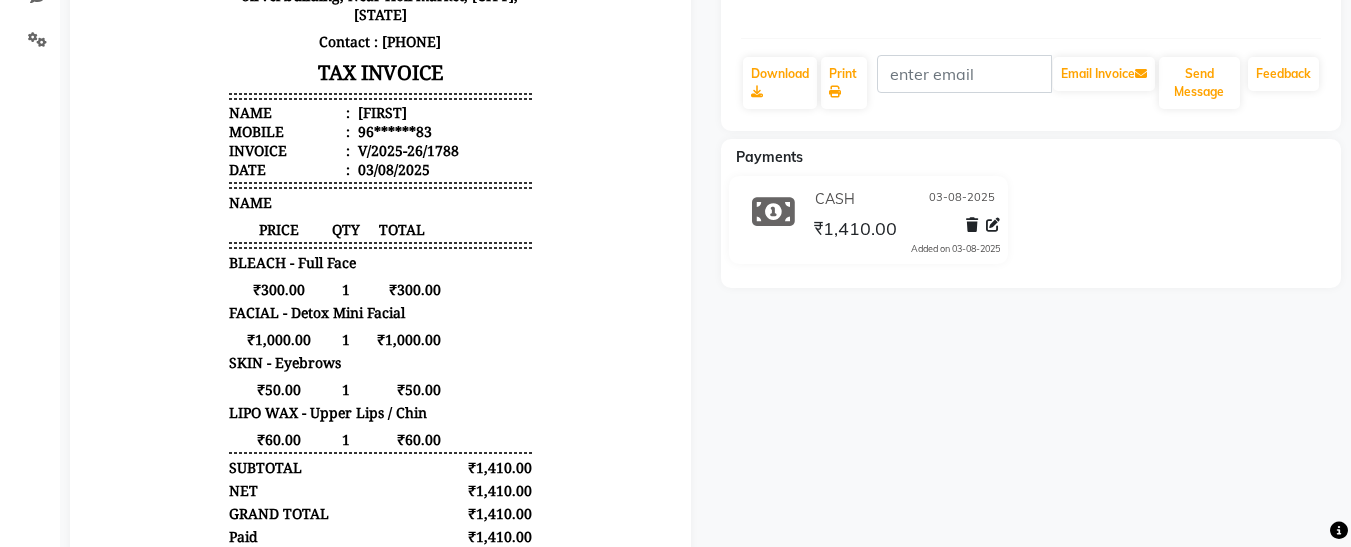 click on "Flawless Beauty Salon
Shop no [NUMBER],[NUMBER],[NUMBER] , Sirvel building, Near Holi market, [CITY], [STATE]
Contact : [PHONE]
TAX INVOICE
Name  :
[FIRST]
Mobile :
[PHONE]
Invoice  :
V/2025-26/1788
Date  :
03/08/2025
NAME" at bounding box center [380, 218] 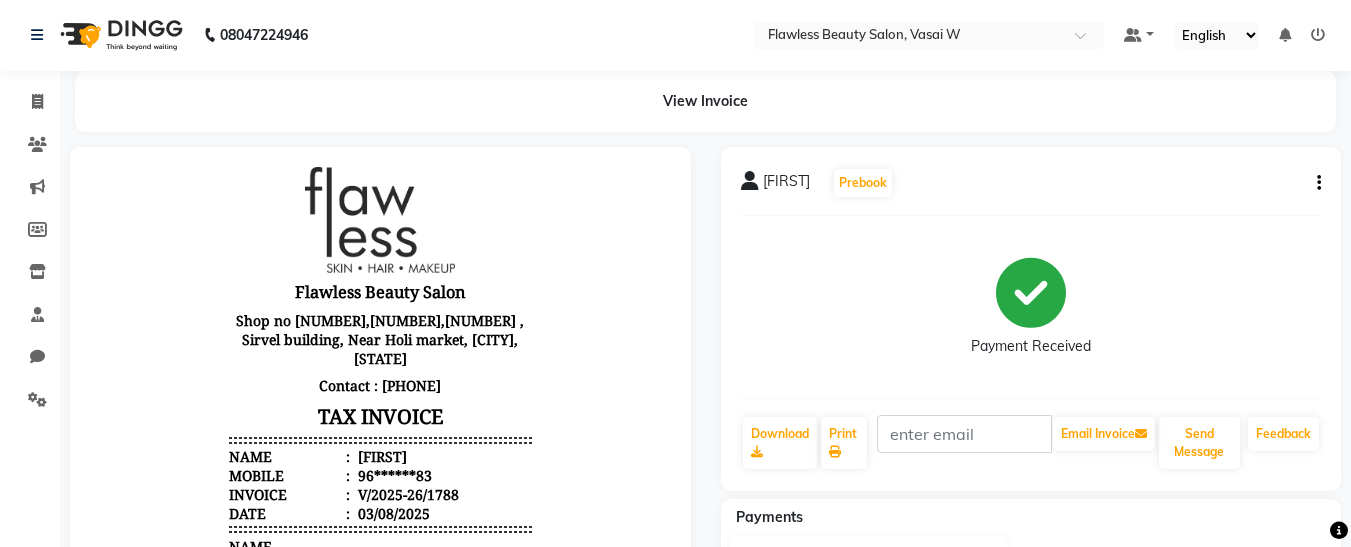 scroll, scrollTop: 0, scrollLeft: 0, axis: both 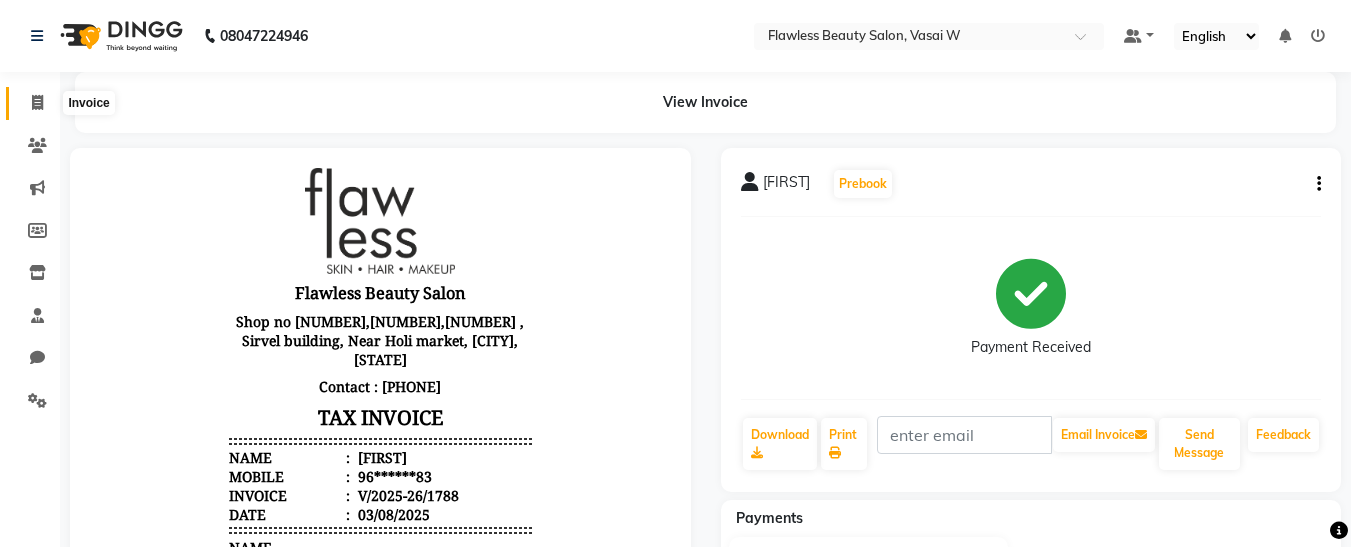 click 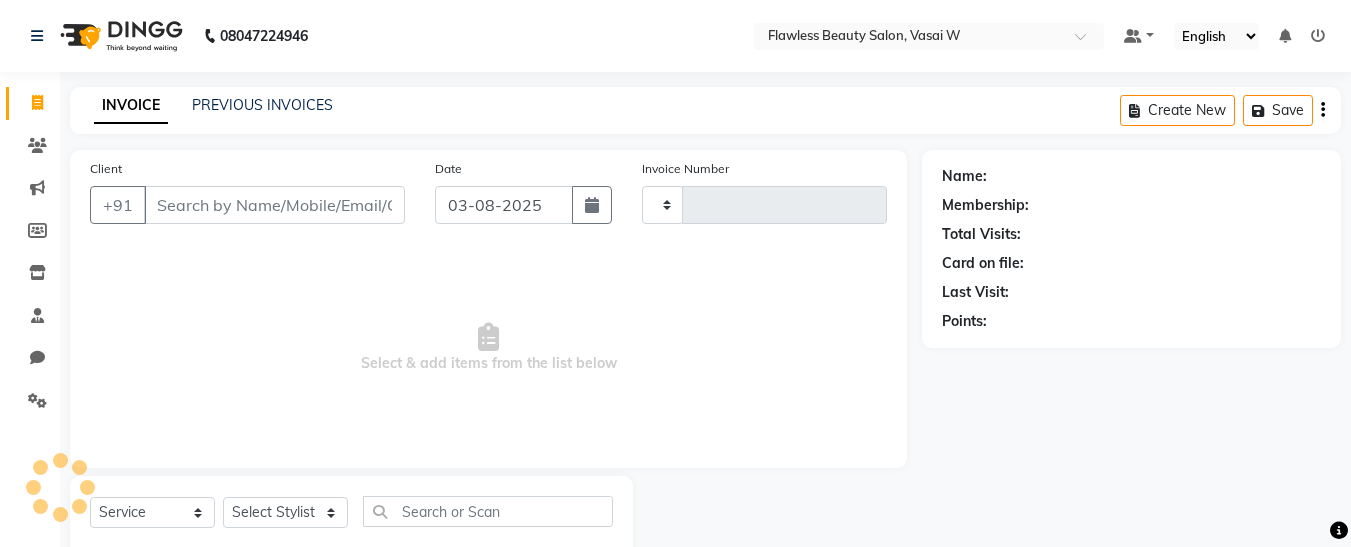 type on "1789" 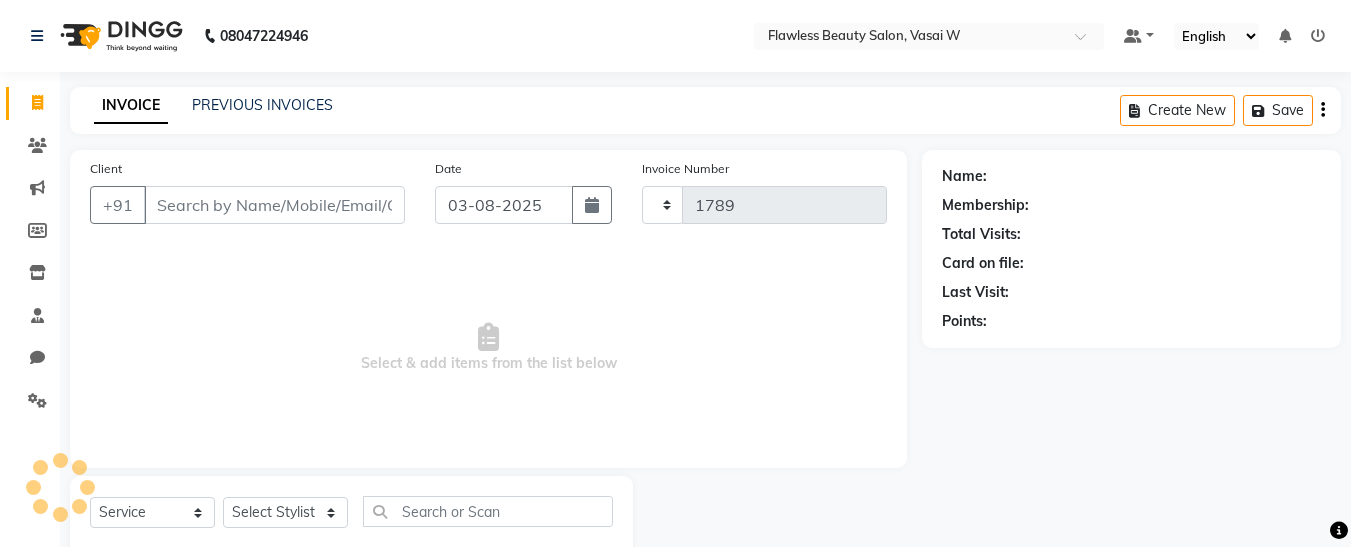 select on "8090" 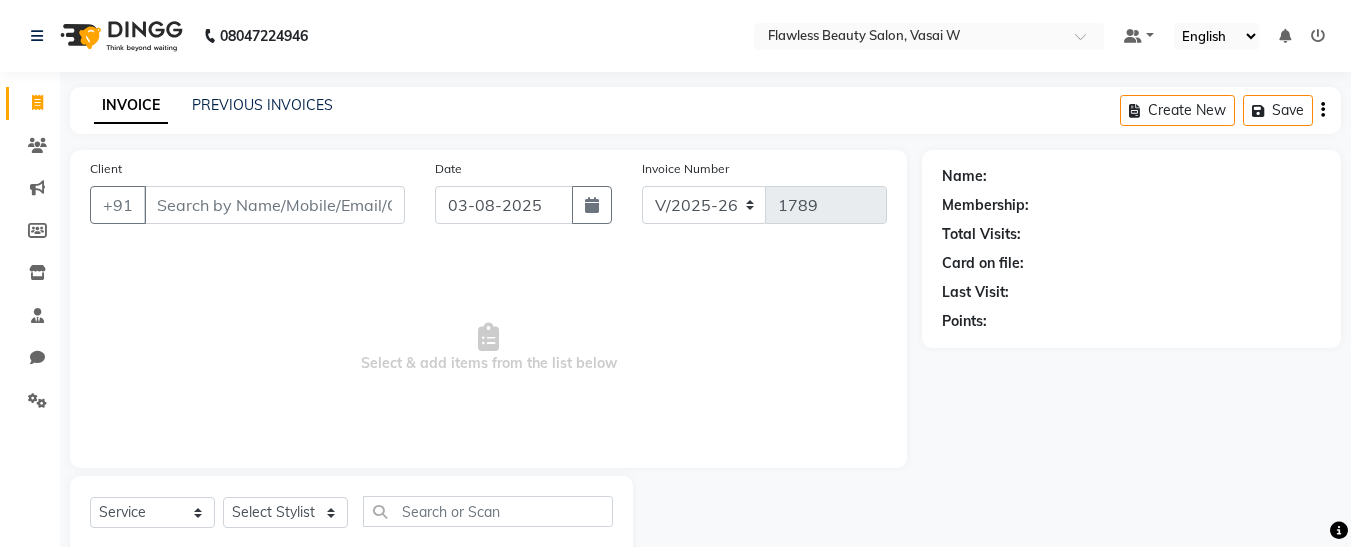 scroll, scrollTop: 54, scrollLeft: 0, axis: vertical 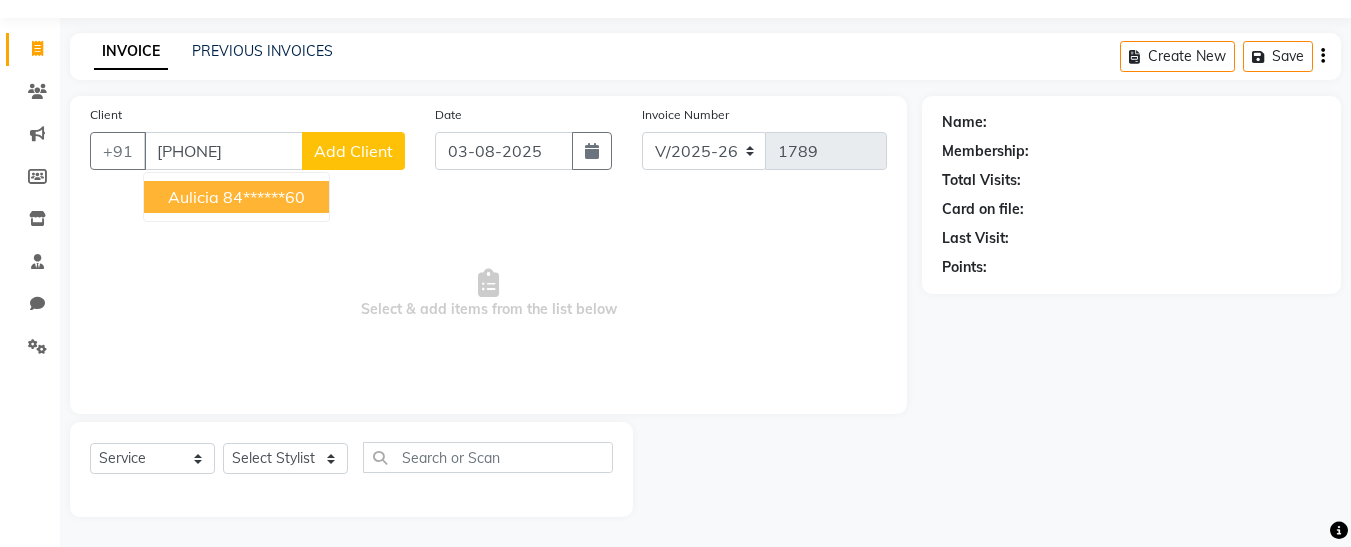click on "84******60" at bounding box center (264, 197) 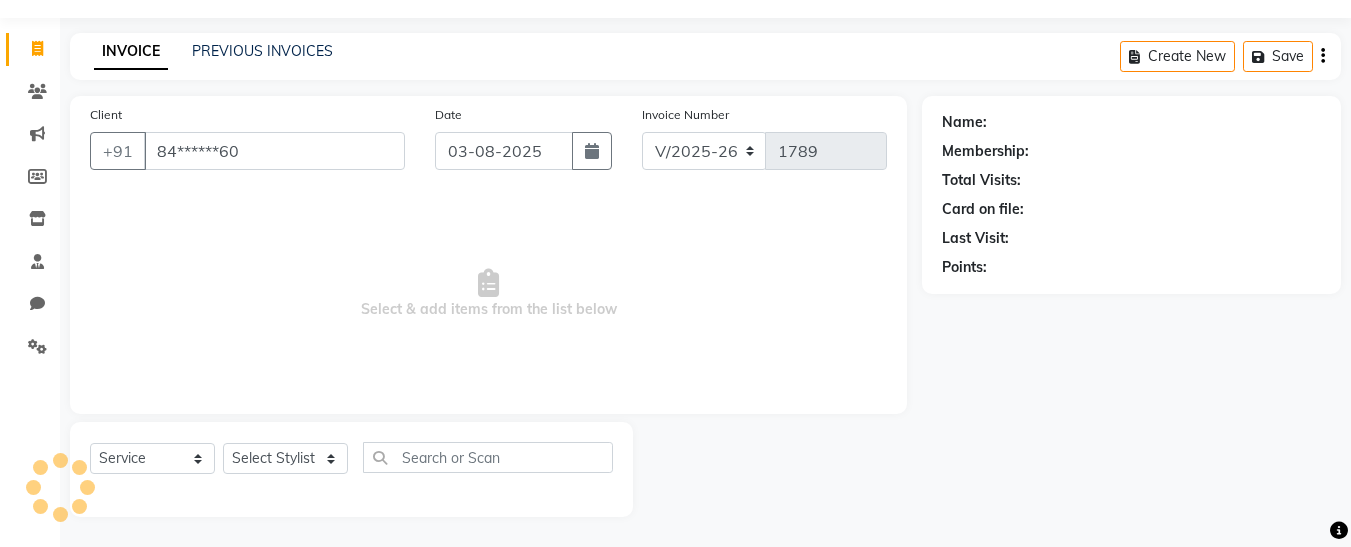 type on "84******60" 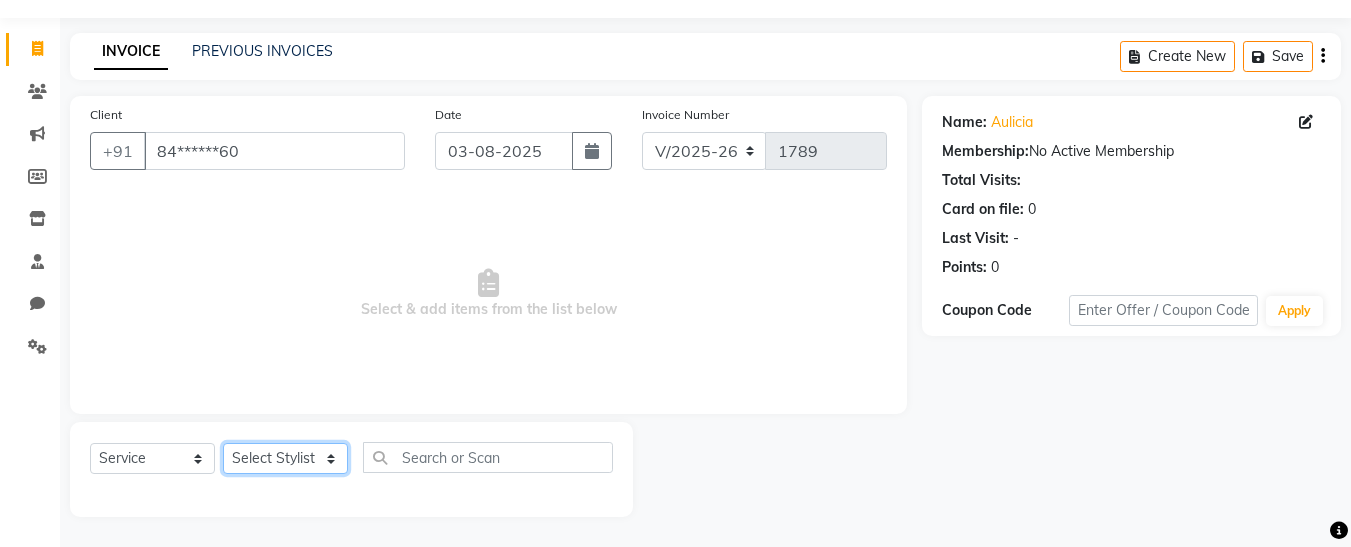 click on "[FIRST] , [FIRST]    [LAST] , [FIRST]  [LAST] [FIRST]  [LAST] [FIRST]  [LAST] [FIRST]  [LAST] [FIRST]  [LAST] [FIRST]  [LAST] [FIRST]  [LAST] [FIRST]  [LAST] [FIRST]" 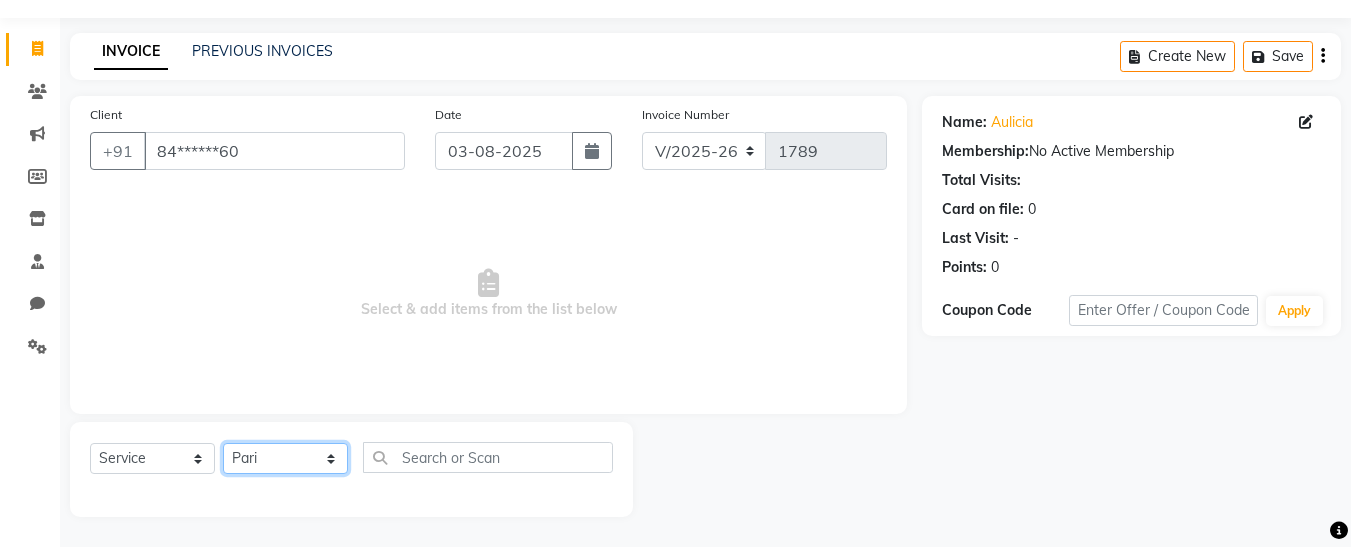 click on "[FIRST] , [FIRST]    [LAST] , [FIRST]  [LAST] [FIRST]  [LAST] [FIRST]  [LAST] [FIRST]  [LAST] [FIRST]  [LAST] [FIRST]  [LAST] [FIRST]  [LAST] [FIRST]  [LAST] [FIRST]" 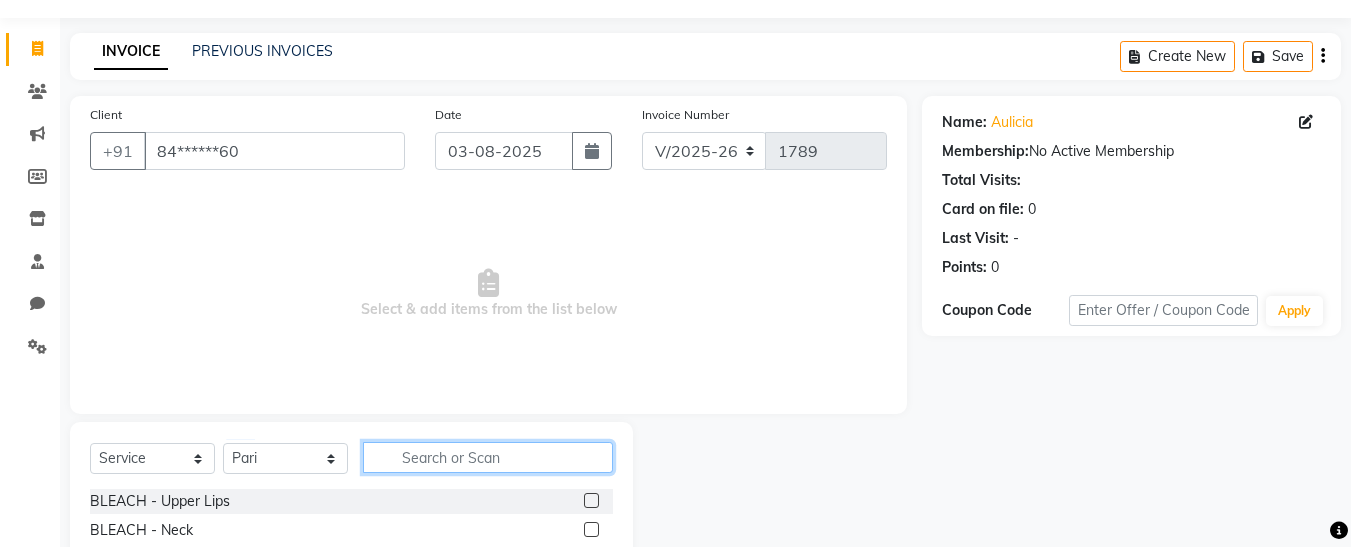 click 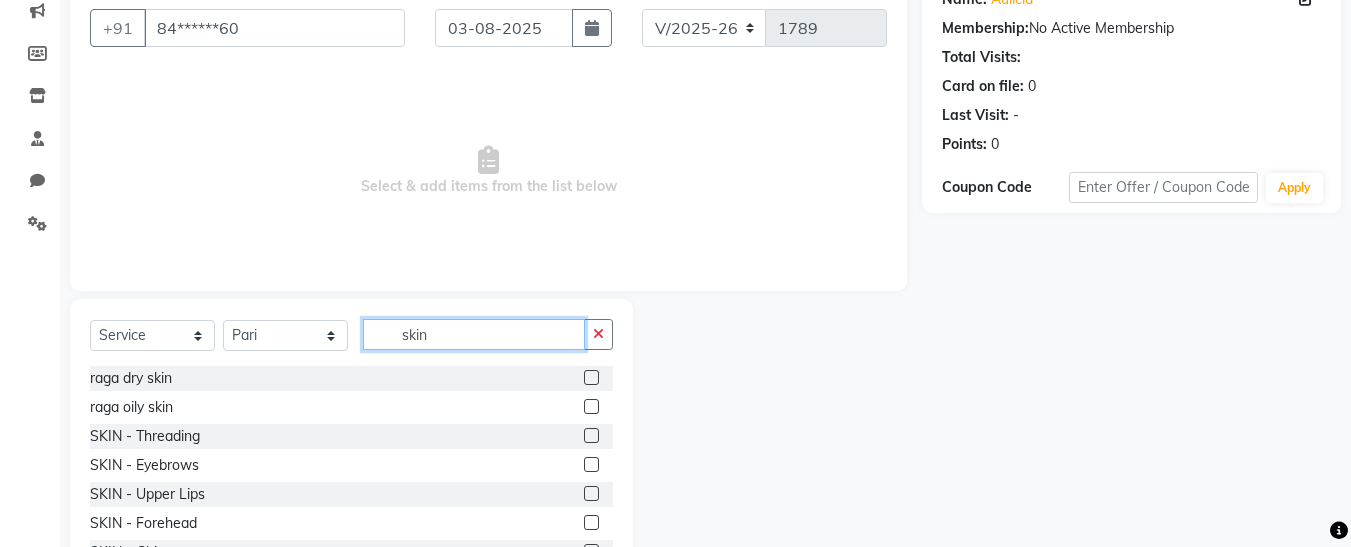 scroll, scrollTop: 254, scrollLeft: 0, axis: vertical 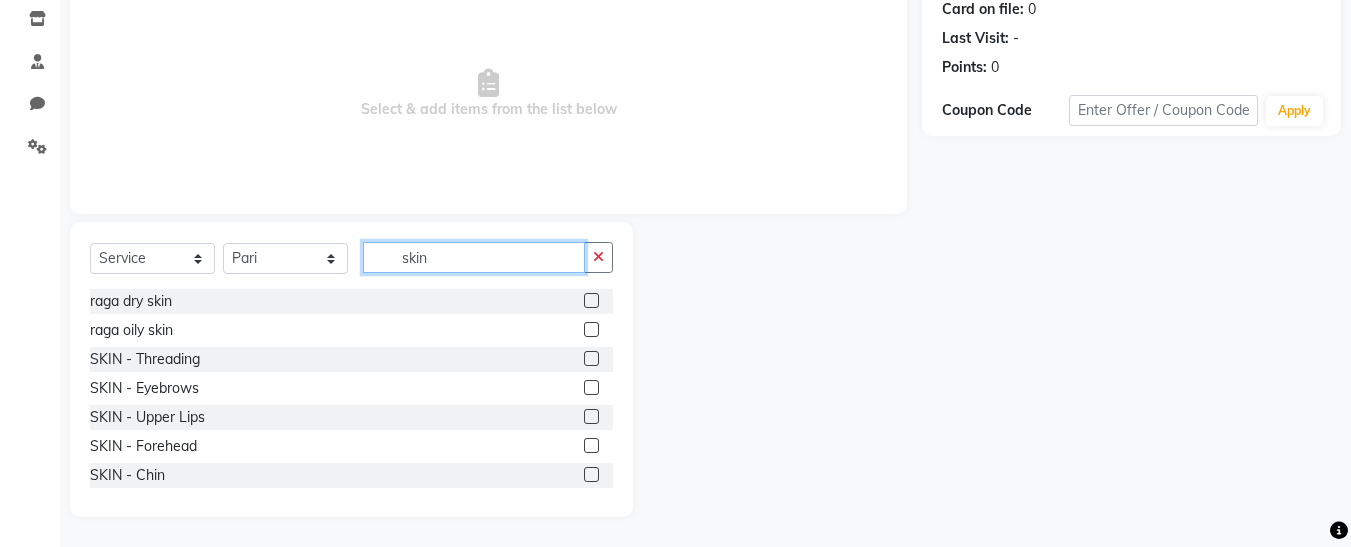 type on "skin" 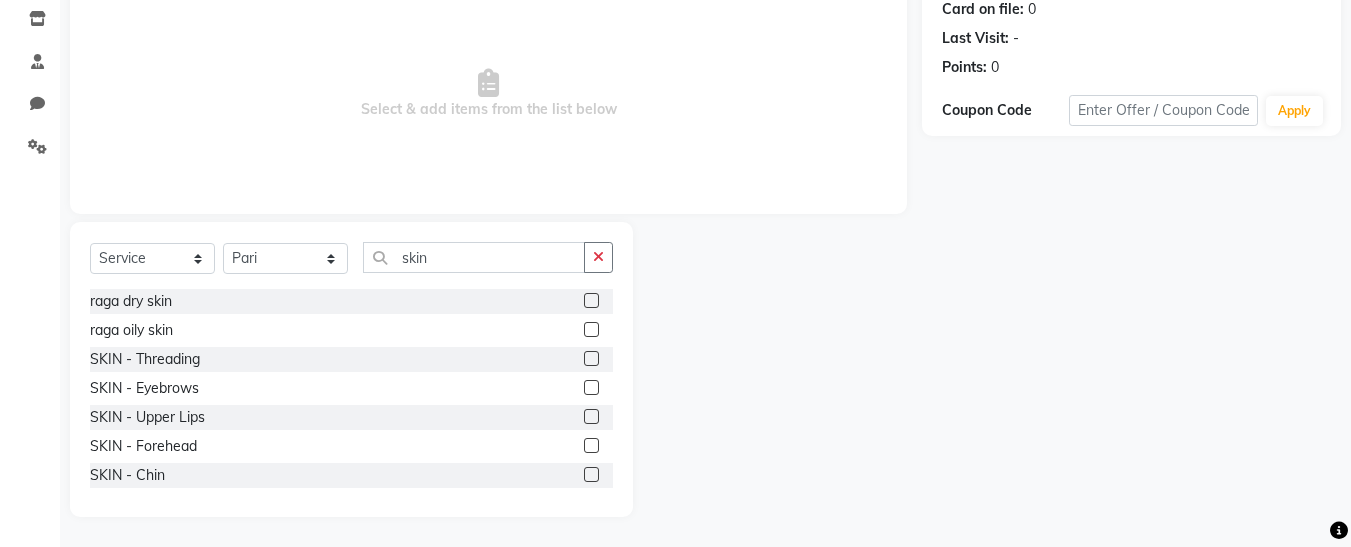 click 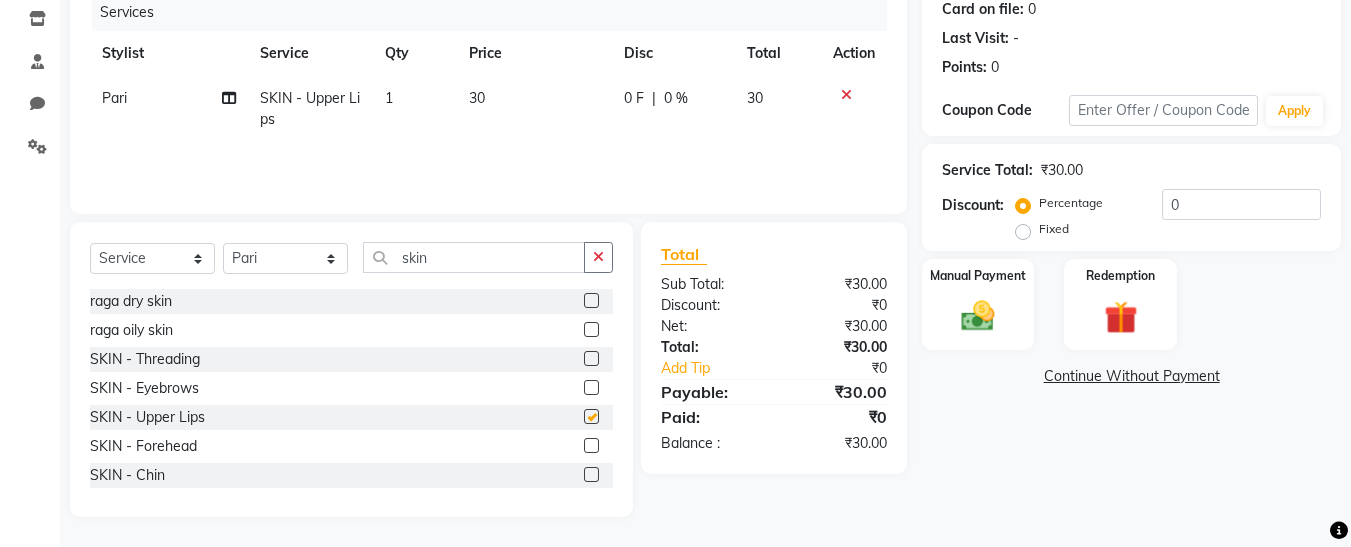 checkbox on "false" 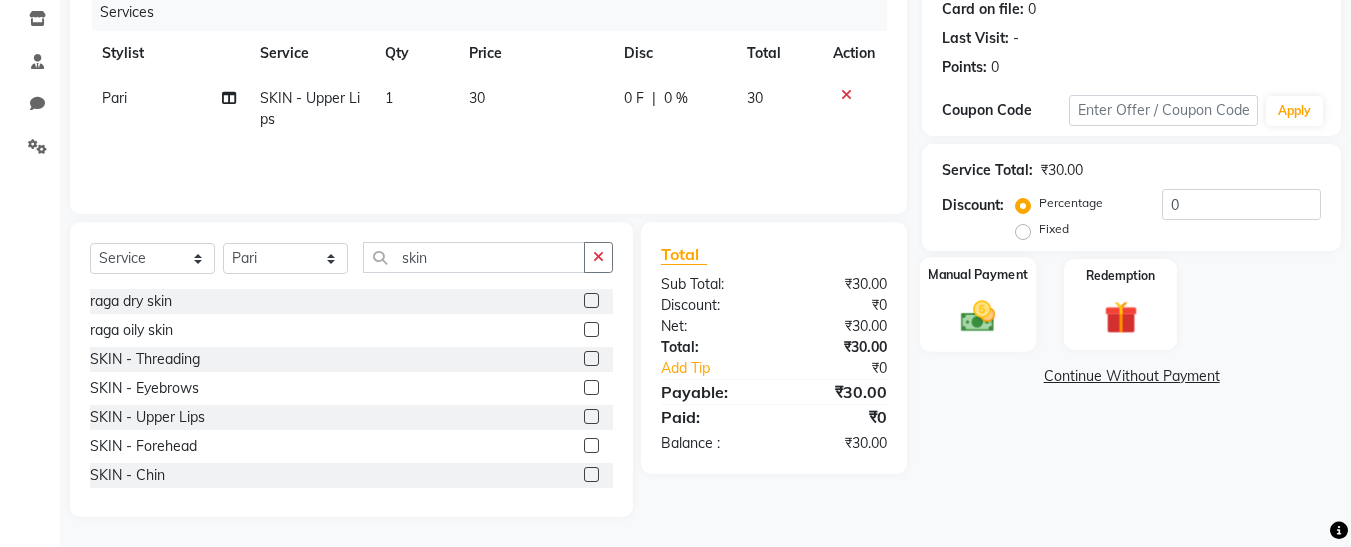 click 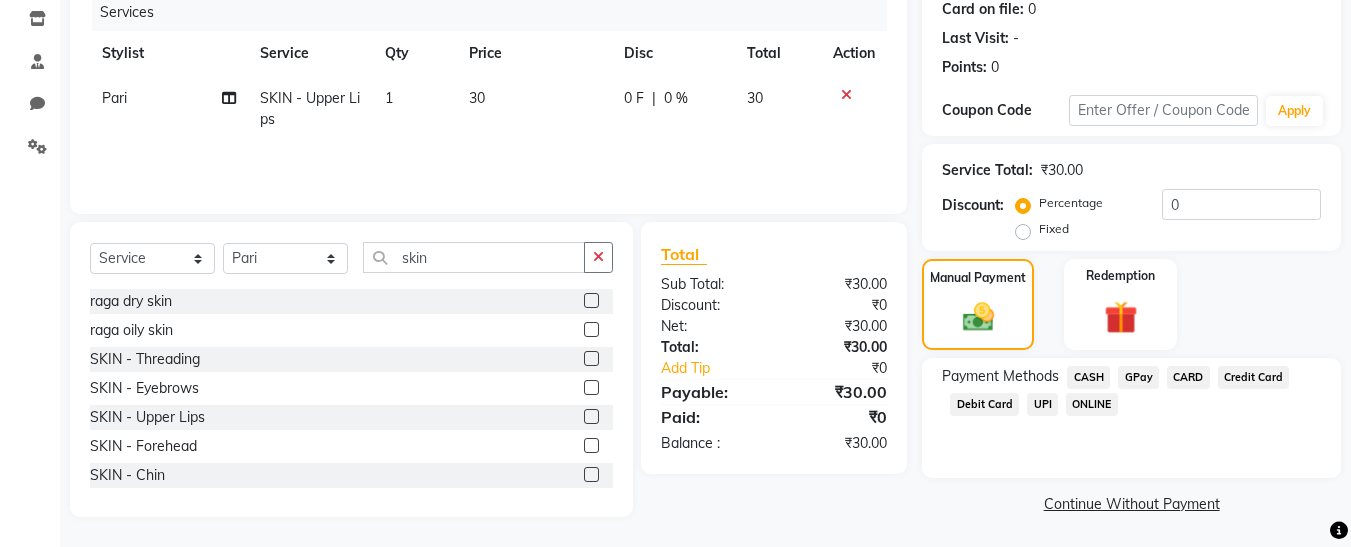click on "CASH" 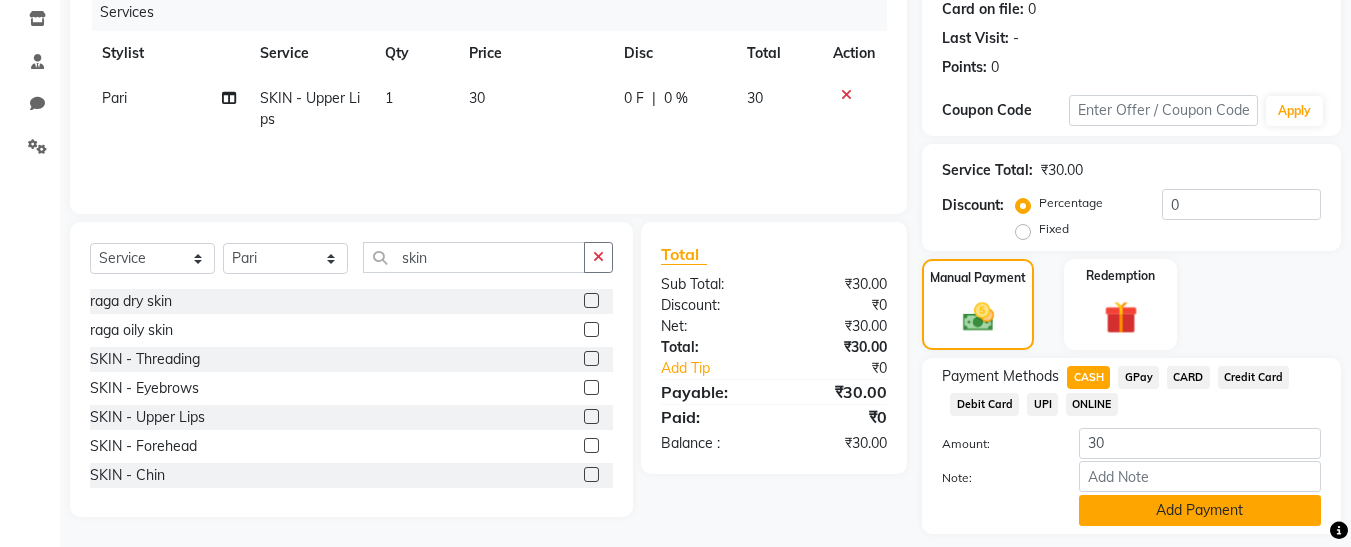 click on "Add Payment" 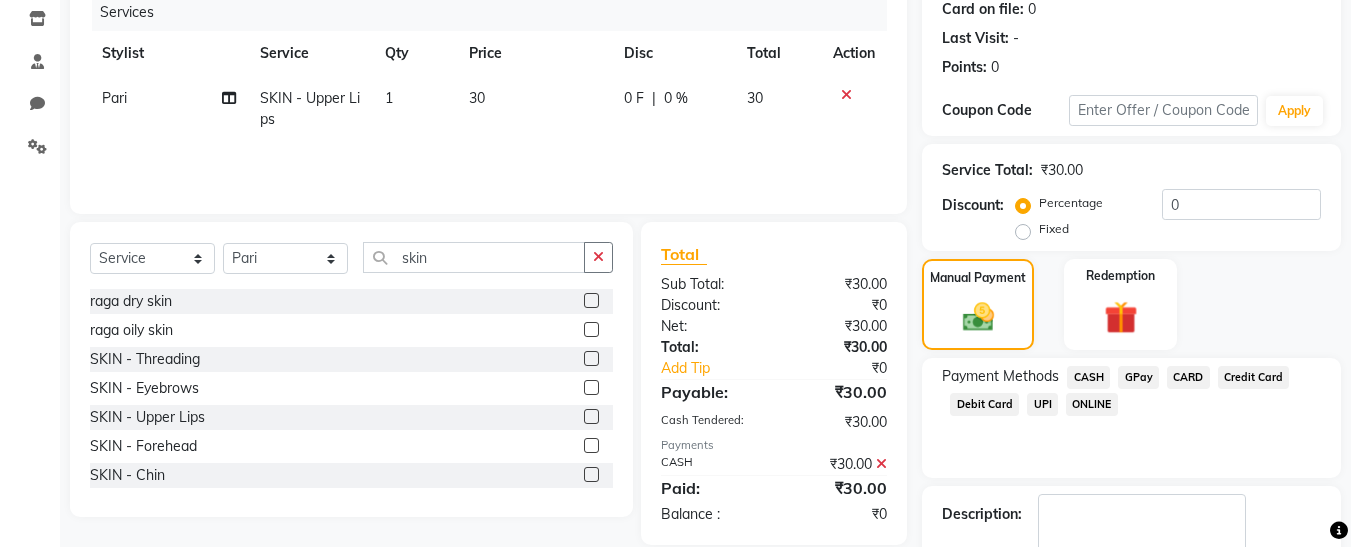 scroll, scrollTop: 359, scrollLeft: 0, axis: vertical 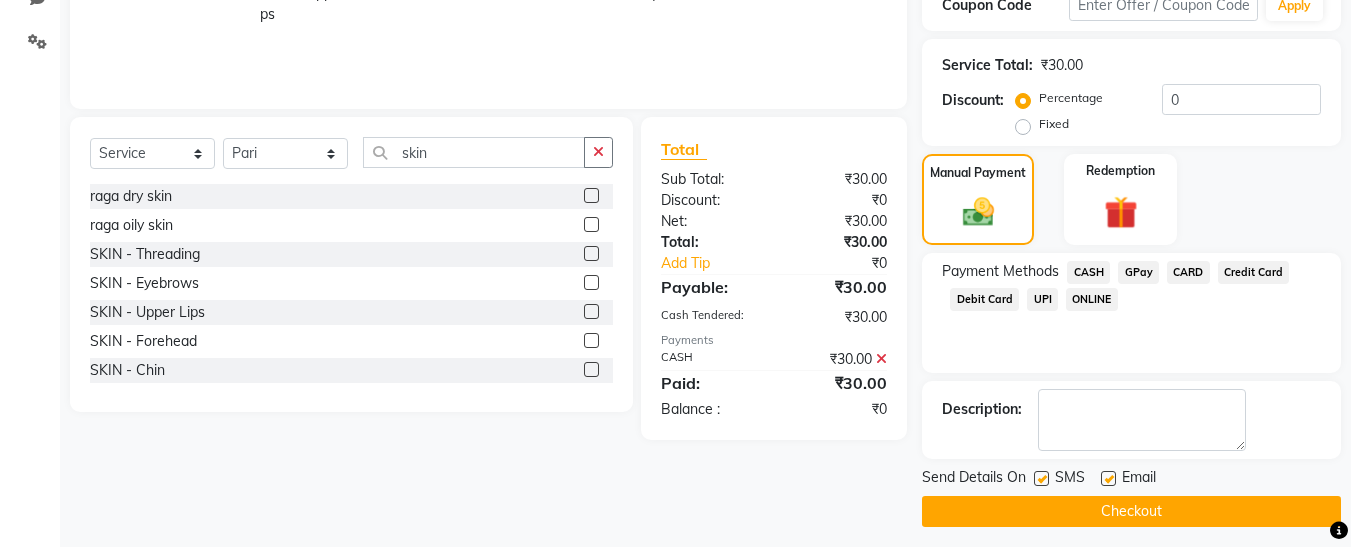 click 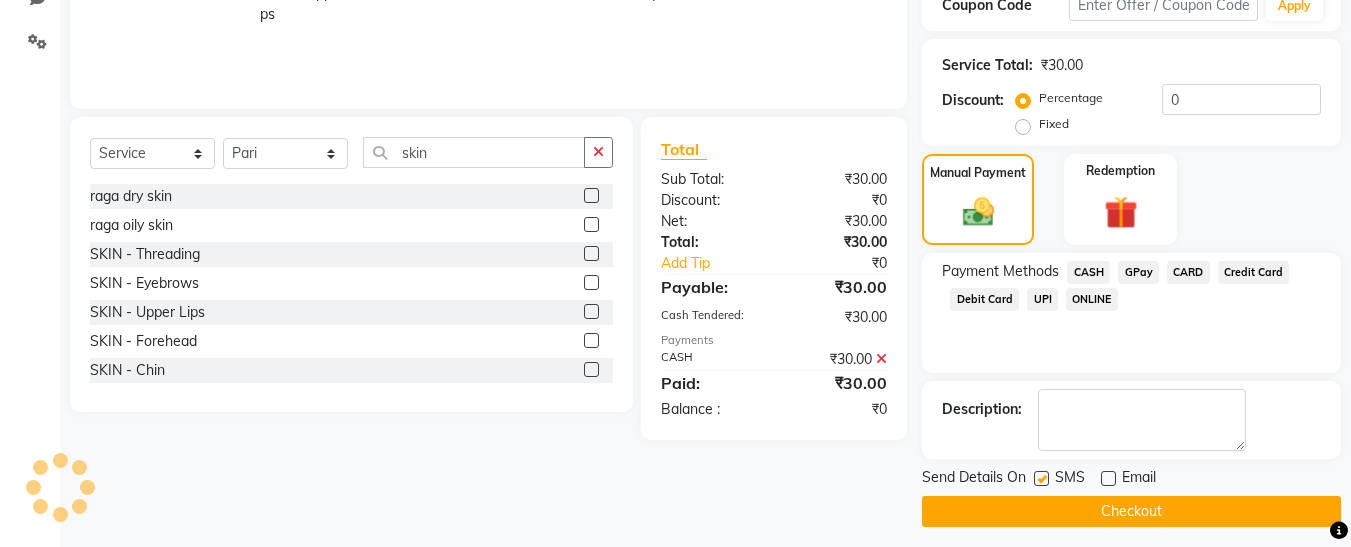 click 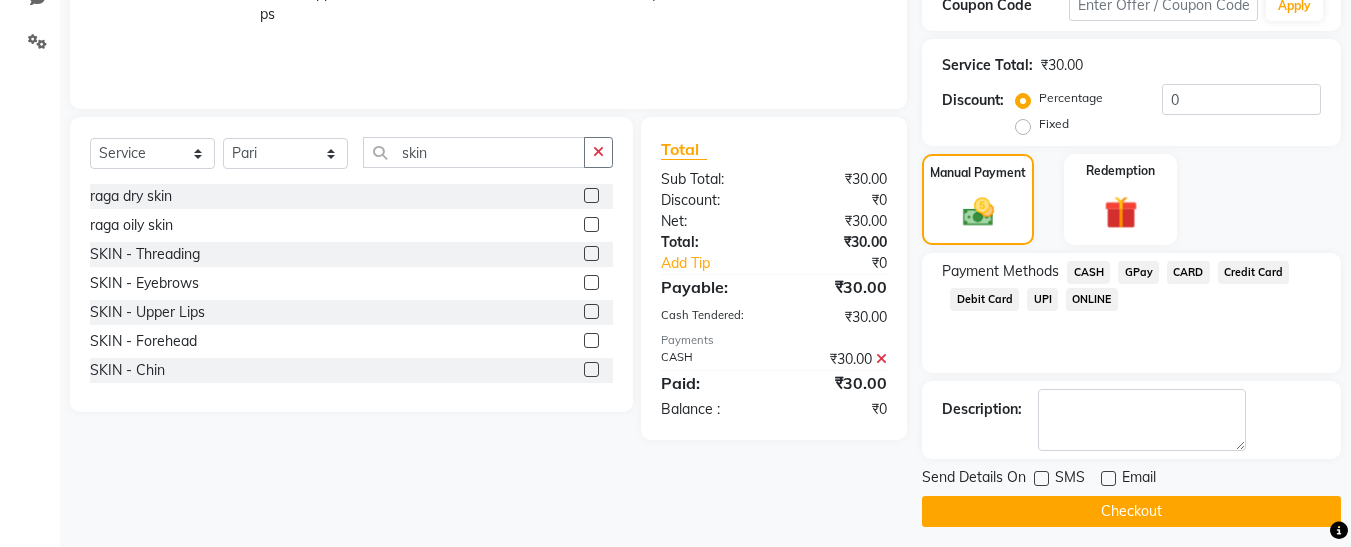 click on "Checkout" 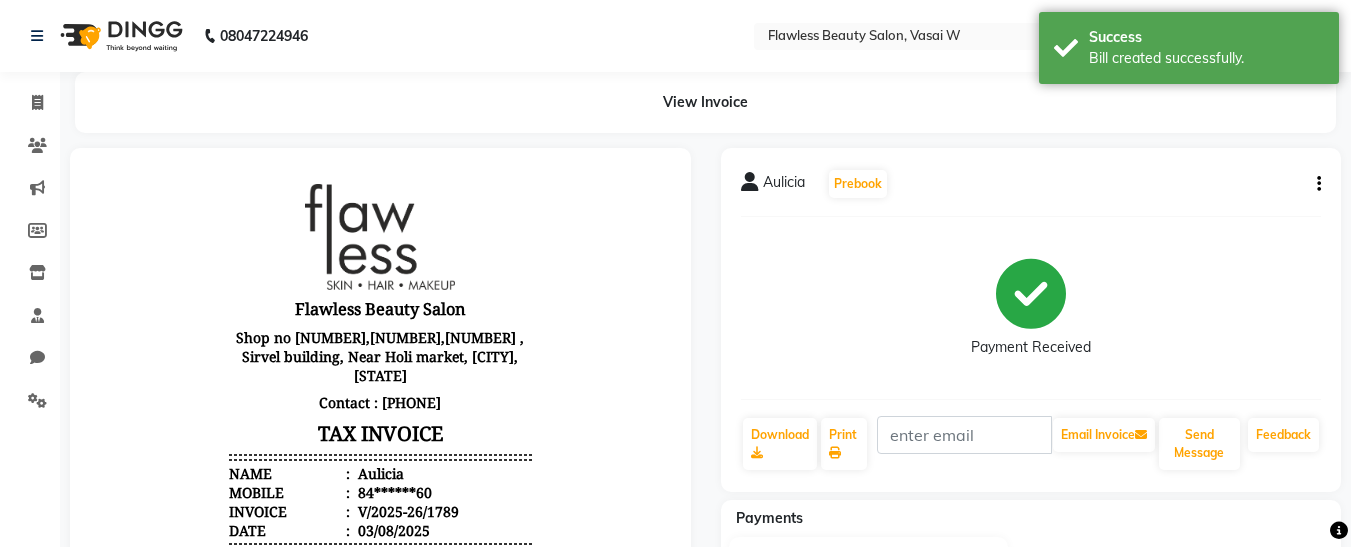 scroll, scrollTop: 0, scrollLeft: 0, axis: both 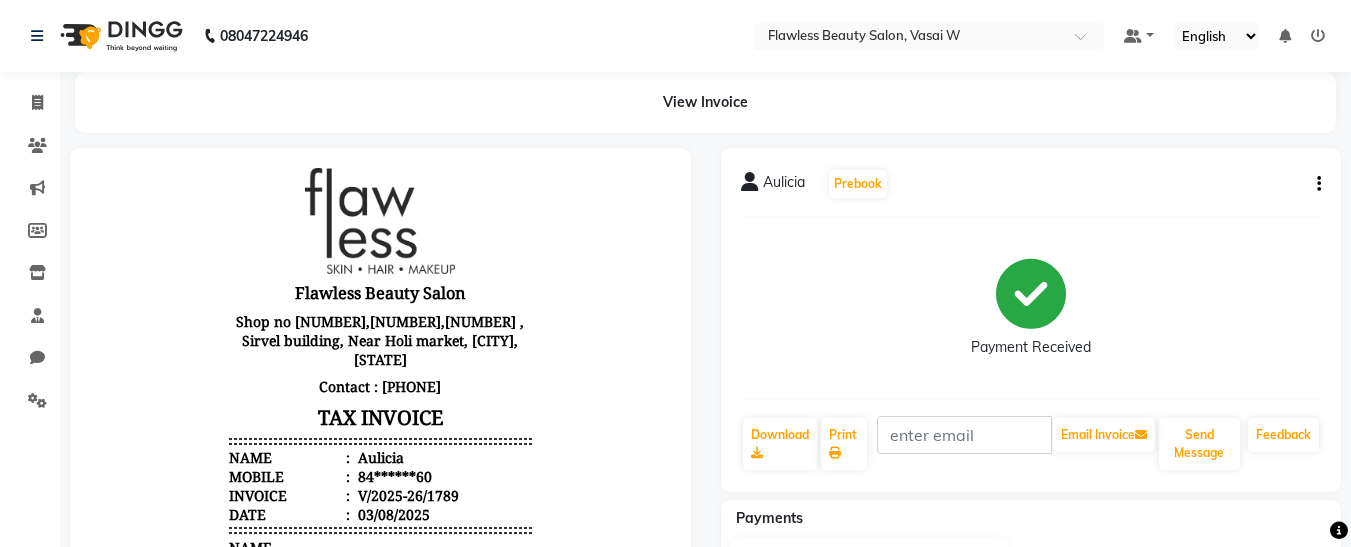 click on "Flawless Beauty Salon
Shop no 2,3,4 , Sirvel building, Near Holi market, [CITY], [STATE]
Contact : [PHONE]
TAX INVOICE
Name  :
[FIRST]
Mobile :
[PHONE]
Invoice  :
V/2025-26/1789
Date  :
03/08/2025
QTY" at bounding box center (380, 488) 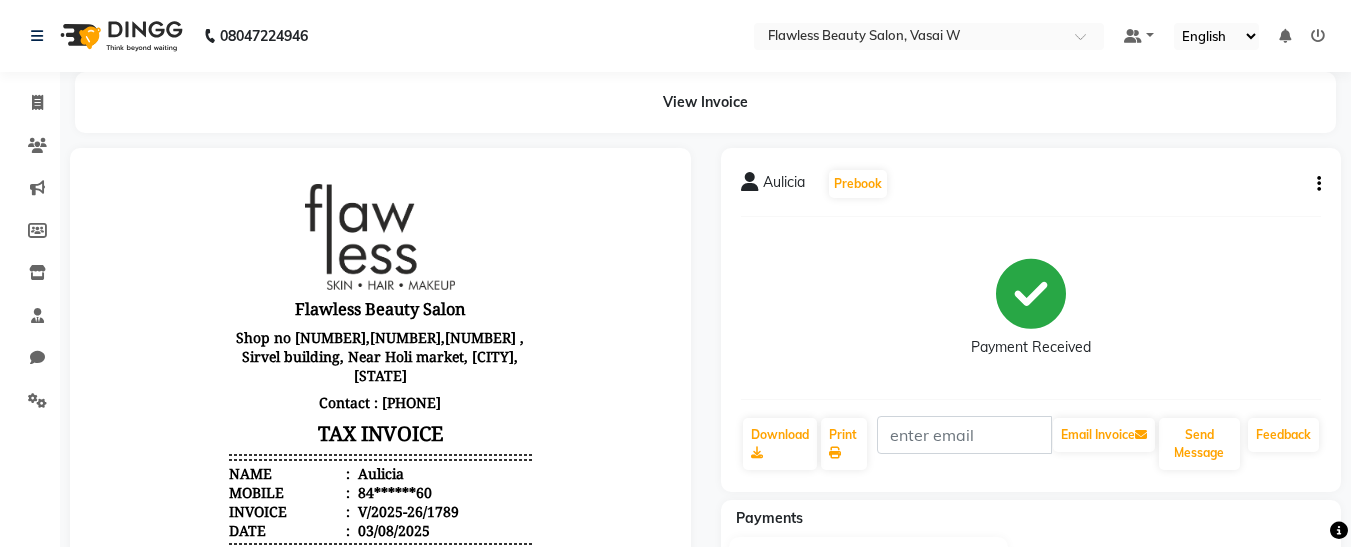 click on "Flawless Beauty Salon
Shop no 2,3,4 , Sirvel building, Near Holi market, [CITY], [STATE]
Contact : [PHONE]
TAX INVOICE
Name  :
[FIRST]
Mobile :
[PHONE]
Invoice  :
V/2025-26/1789
Date  :
03/08/2025
QTY" at bounding box center [380, 504] 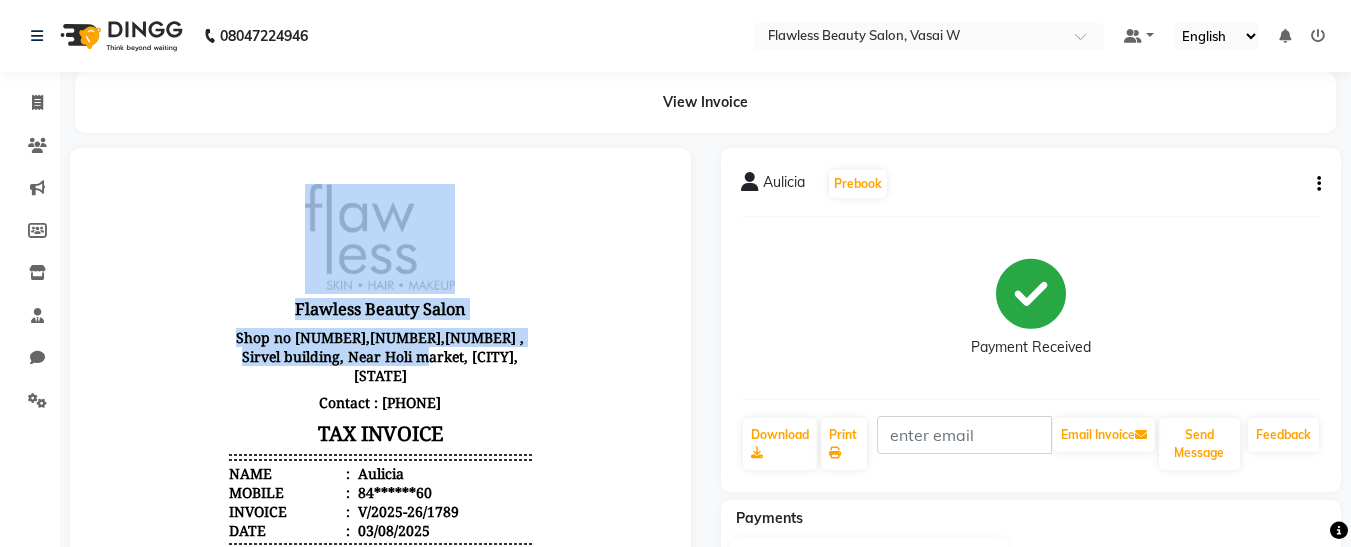 drag, startPoint x: 542, startPoint y: 357, endPoint x: 526, endPoint y: 335, distance: 27.202942 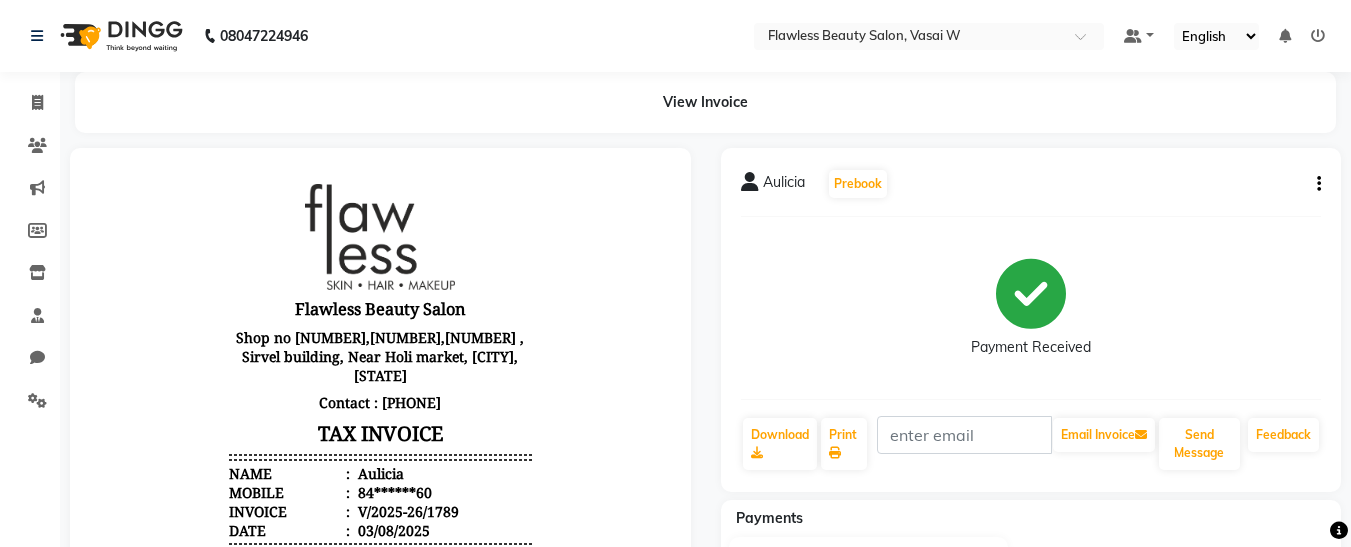 click on "Flawless Beauty Salon
Shop no 2,3,4 , Sirvel building, Near Holi market, [CITY], [STATE]
Contact : [PHONE]
TAX INVOICE
Name  :
[FIRST]
Mobile :
[PHONE]
Invoice  :
V/2025-26/1789
Date  :
03/08/2025
QTY" at bounding box center [380, 504] 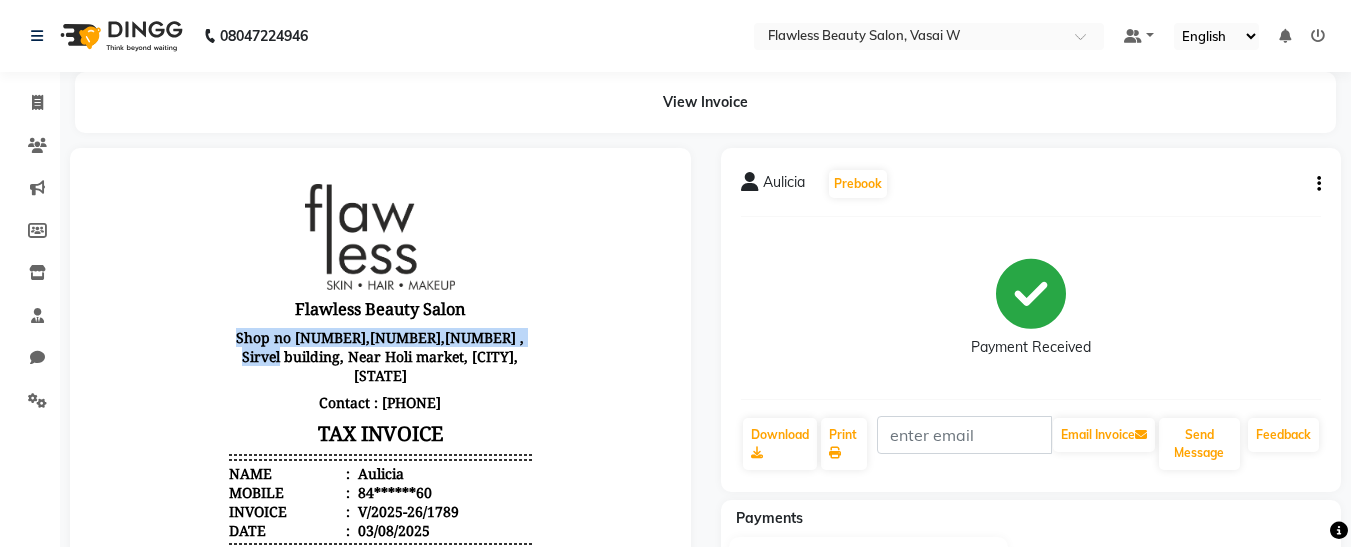 drag, startPoint x: 522, startPoint y: 402, endPoint x: 1365, endPoint y: 455, distance: 844.6644 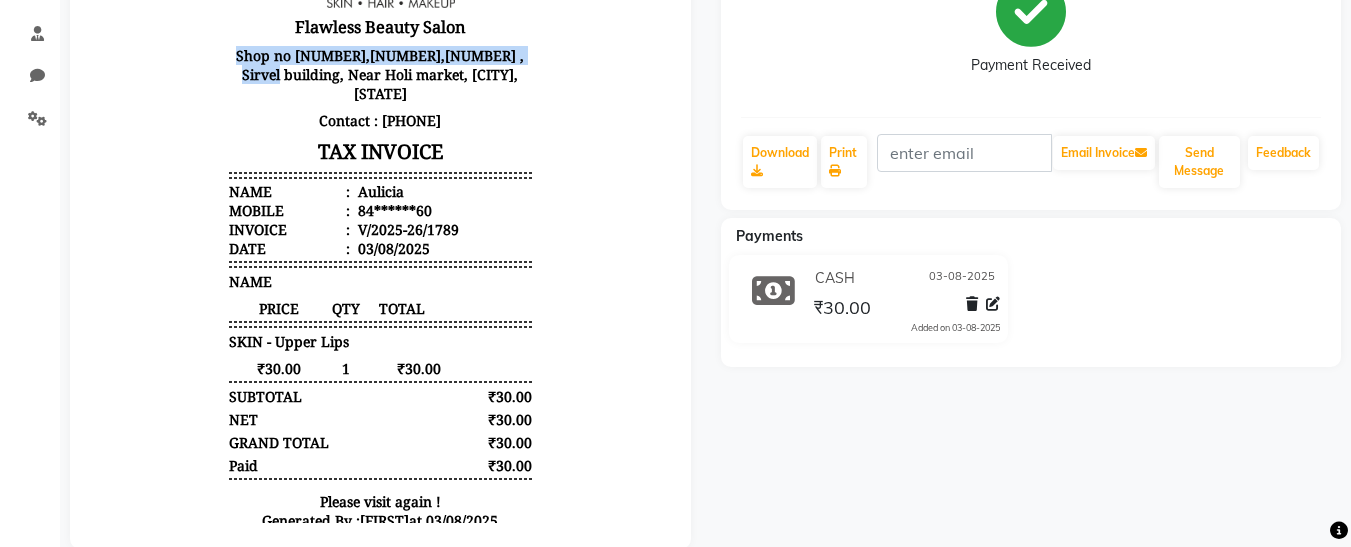 scroll, scrollTop: 329, scrollLeft: 0, axis: vertical 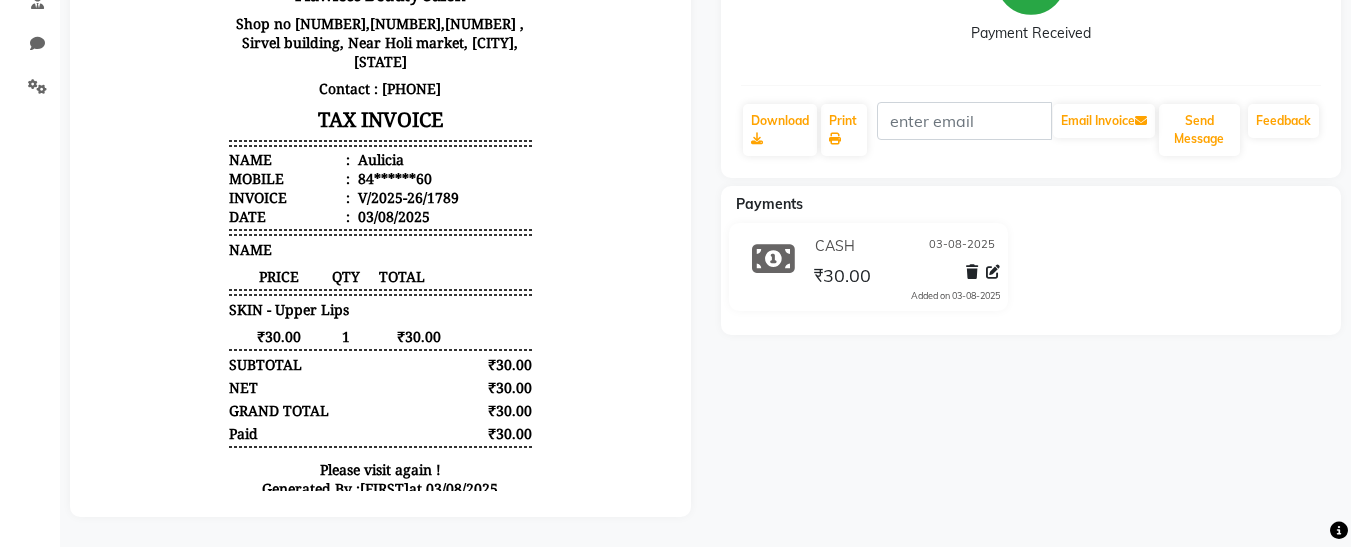 click on "Flawless Beauty Salon
Shop no 2,3,4 , Sirvel building, Near Holi market, [CITY], [STATE]
Contact : [PHONE]
TAX INVOICE
Name  :
[FIRST]
Mobile :
[PHONE]
Invoice  :
V/2025-26/1789
Date  :
03/08/2025
QTY" at bounding box center (380, 190) 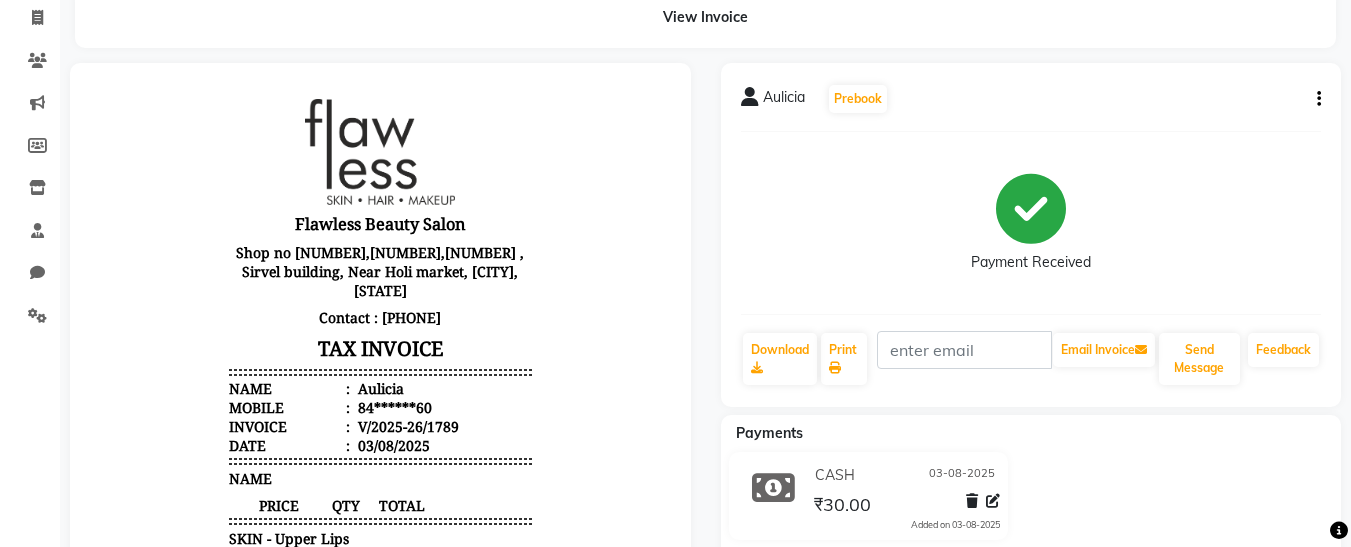 scroll, scrollTop: 79, scrollLeft: 0, axis: vertical 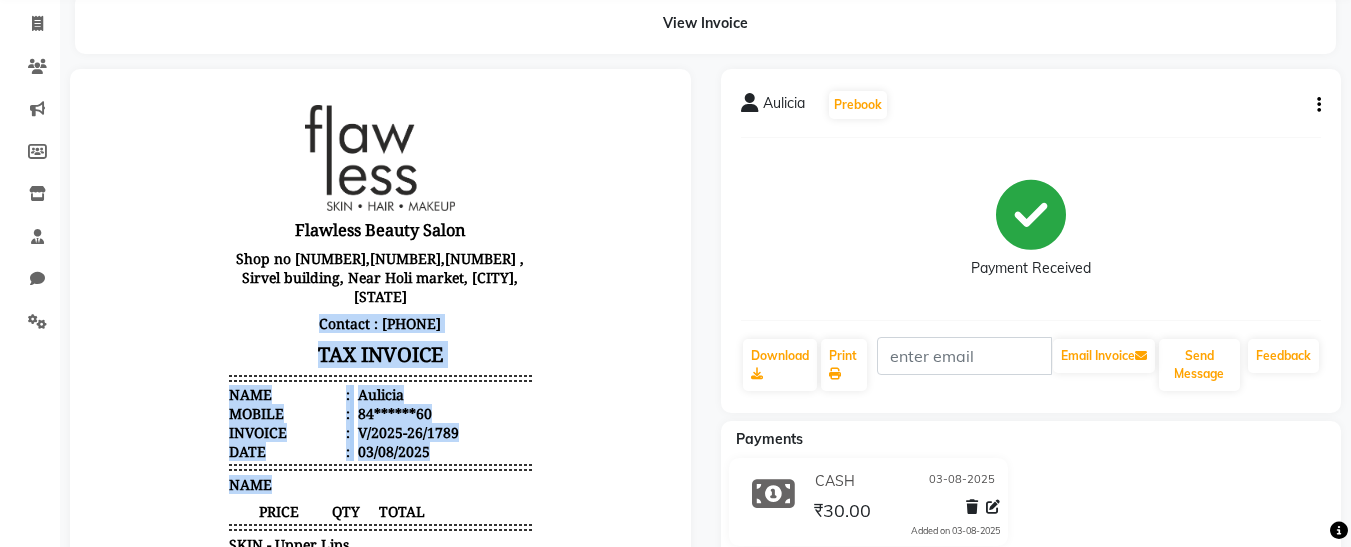 drag, startPoint x: 204, startPoint y: 293, endPoint x: 263, endPoint y: 455, distance: 172.4094 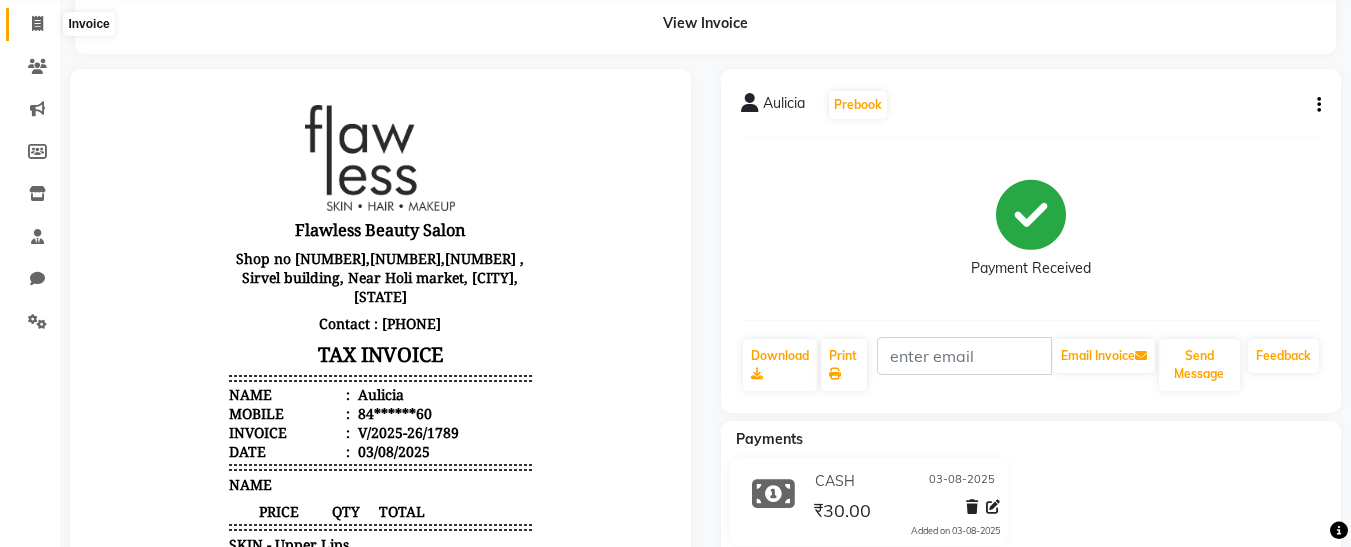 click 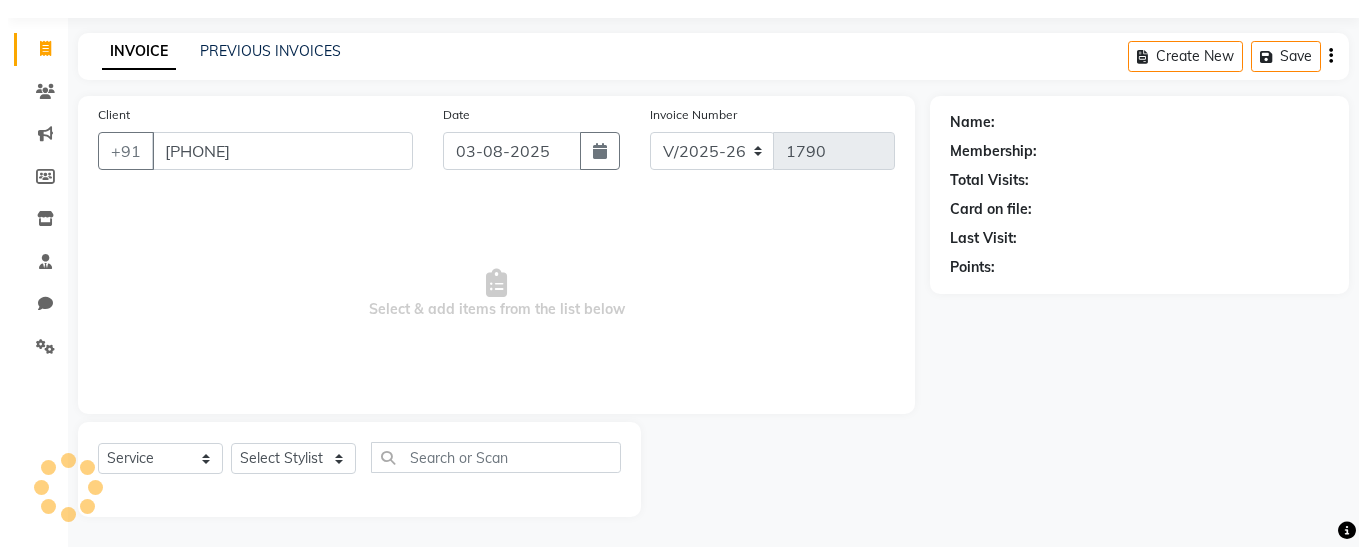 scroll, scrollTop: 54, scrollLeft: 0, axis: vertical 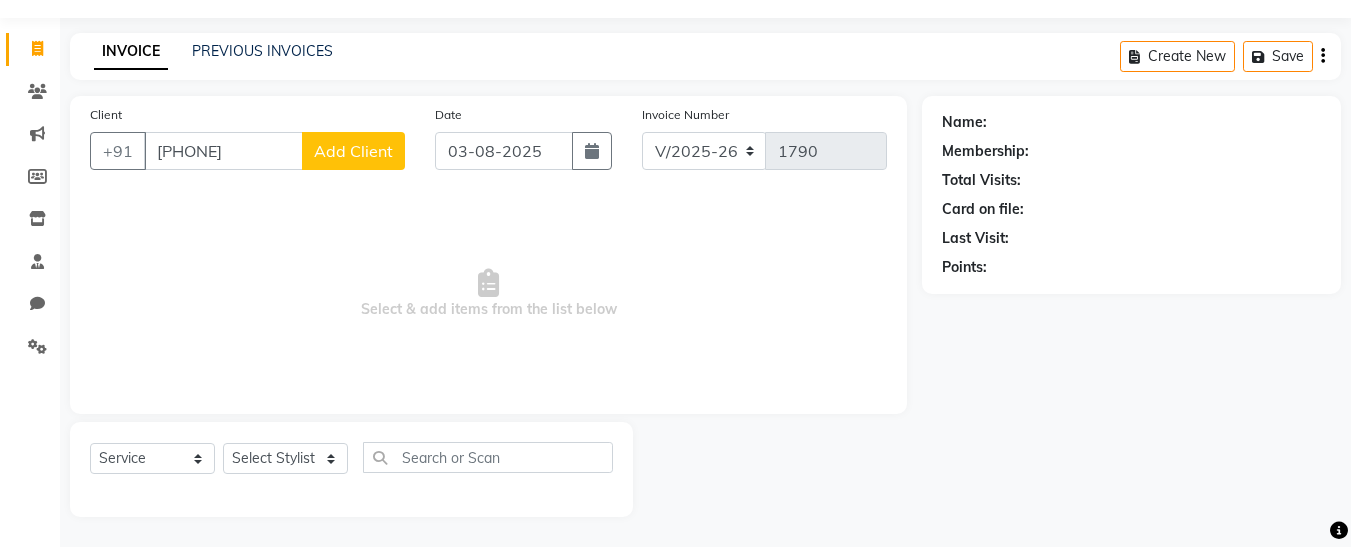 type on "[PHONE]" 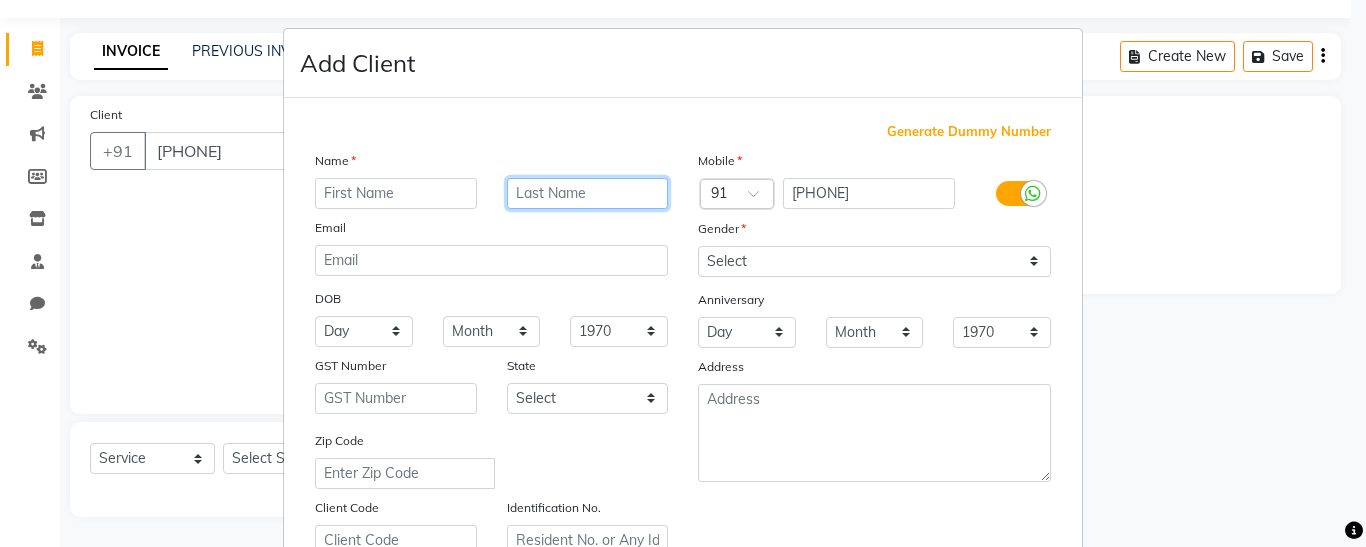 type on "r" 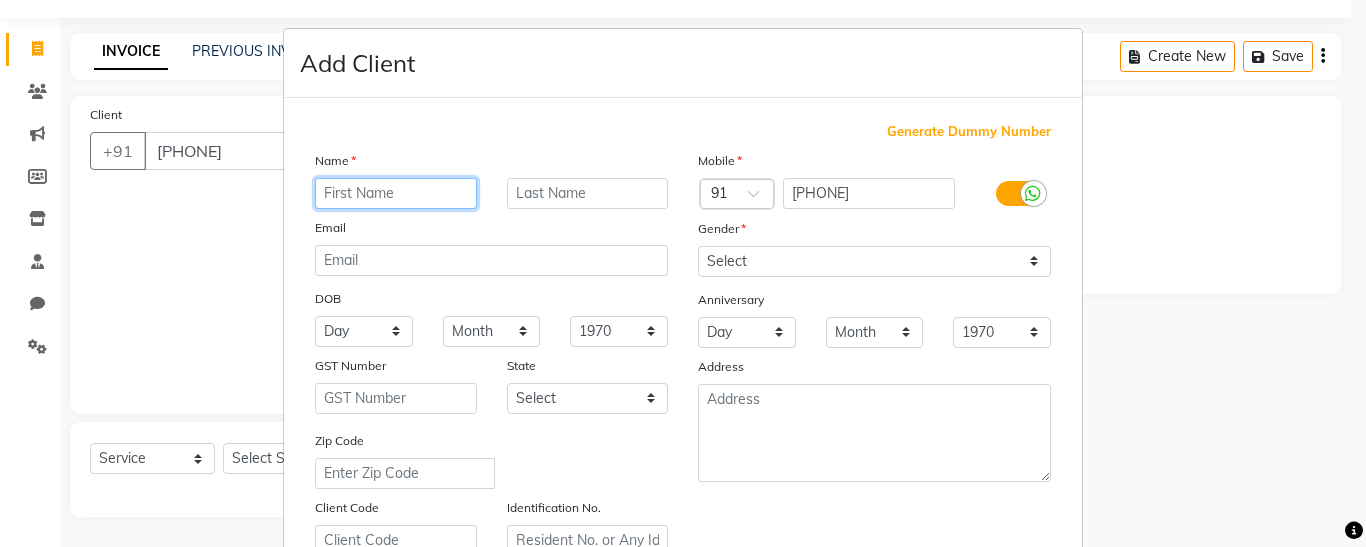 click at bounding box center (396, 193) 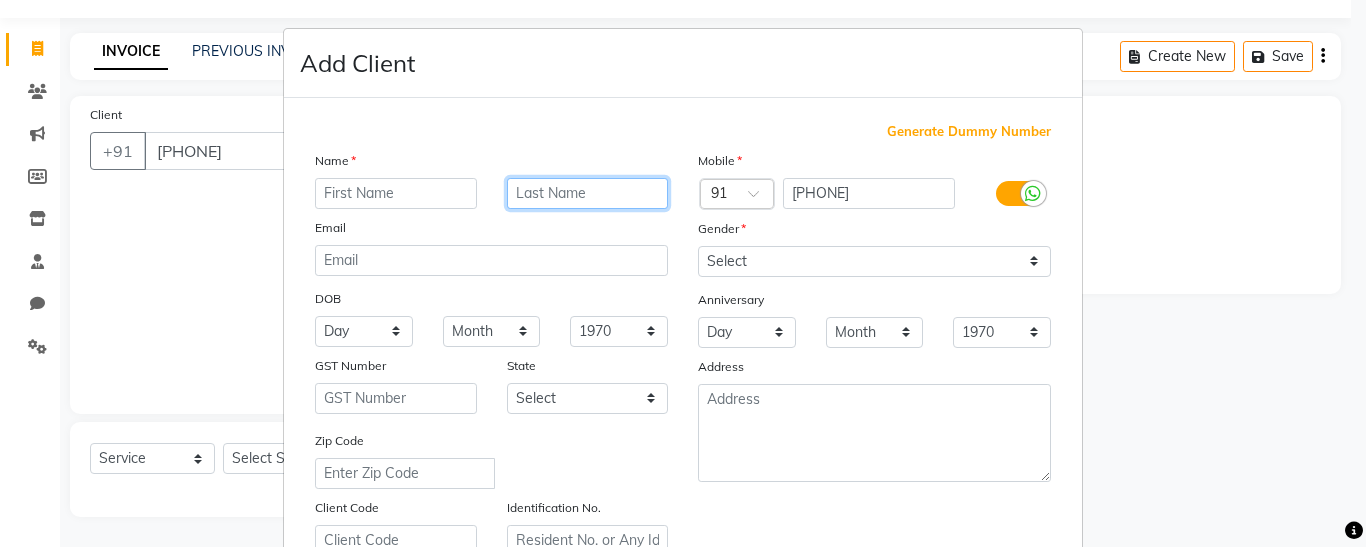 type on "r" 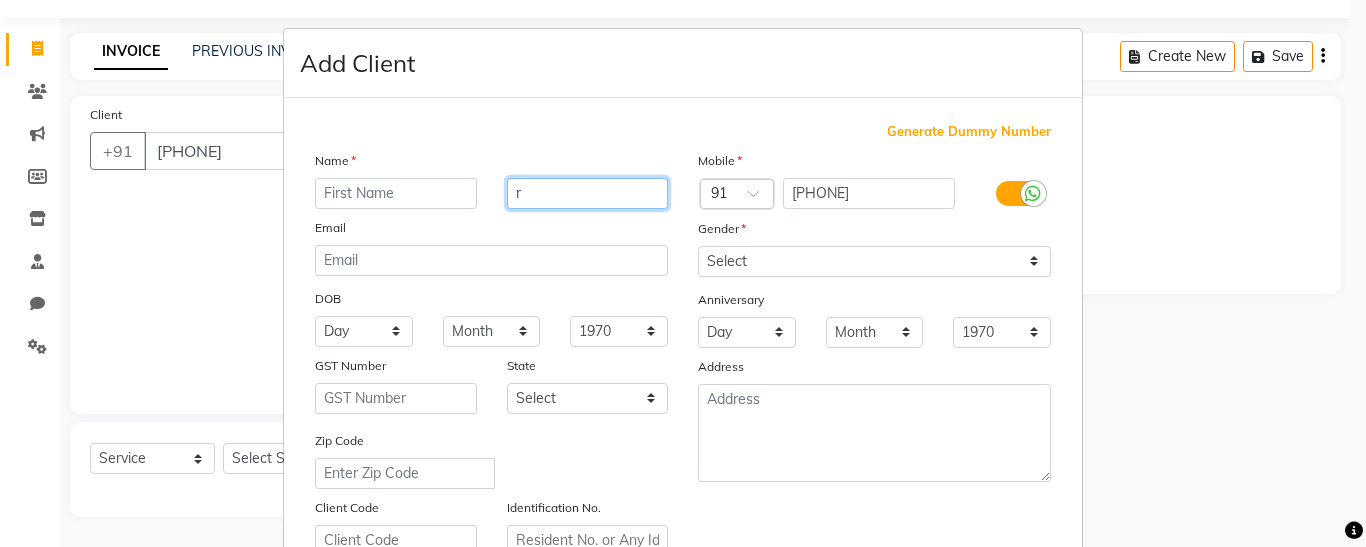 type 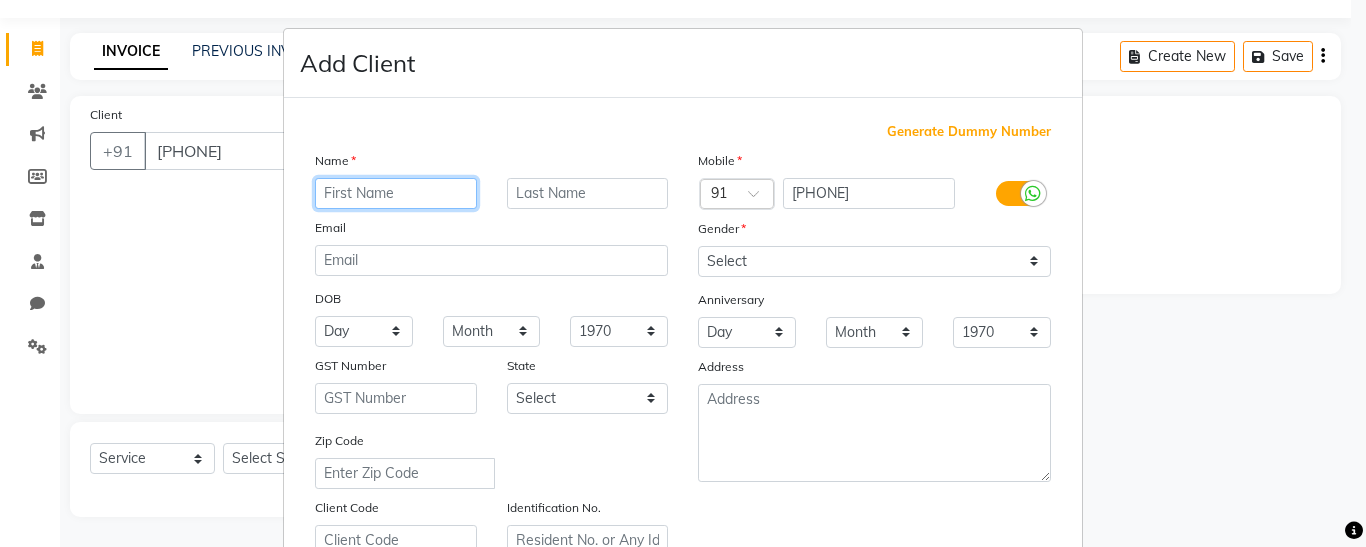 click at bounding box center (396, 193) 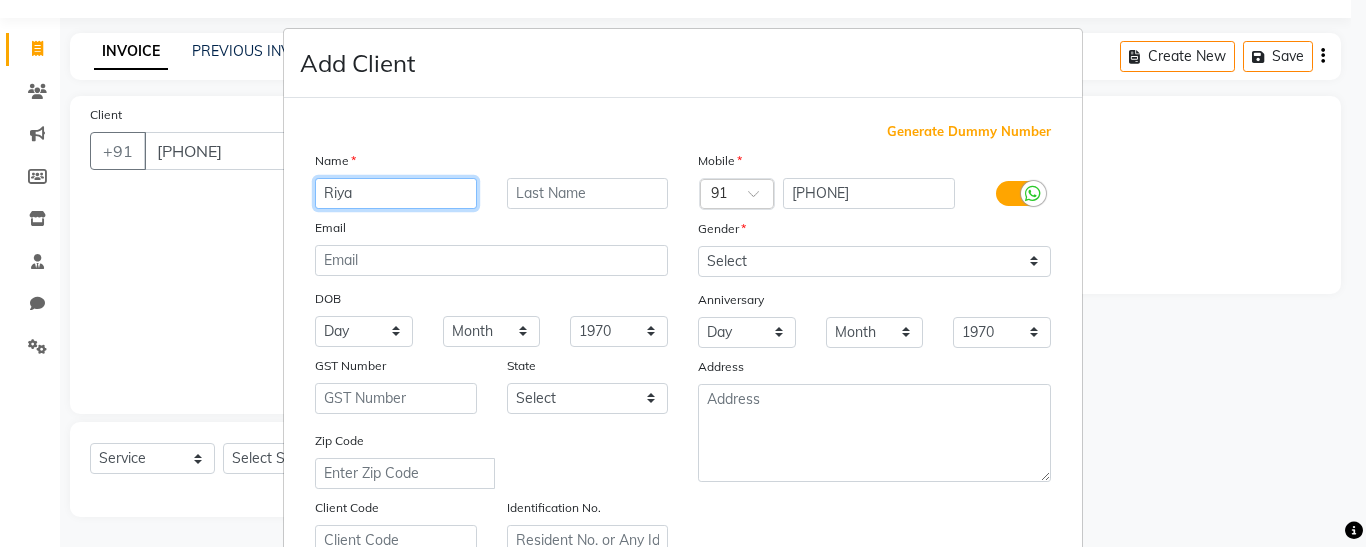 type on "Riya" 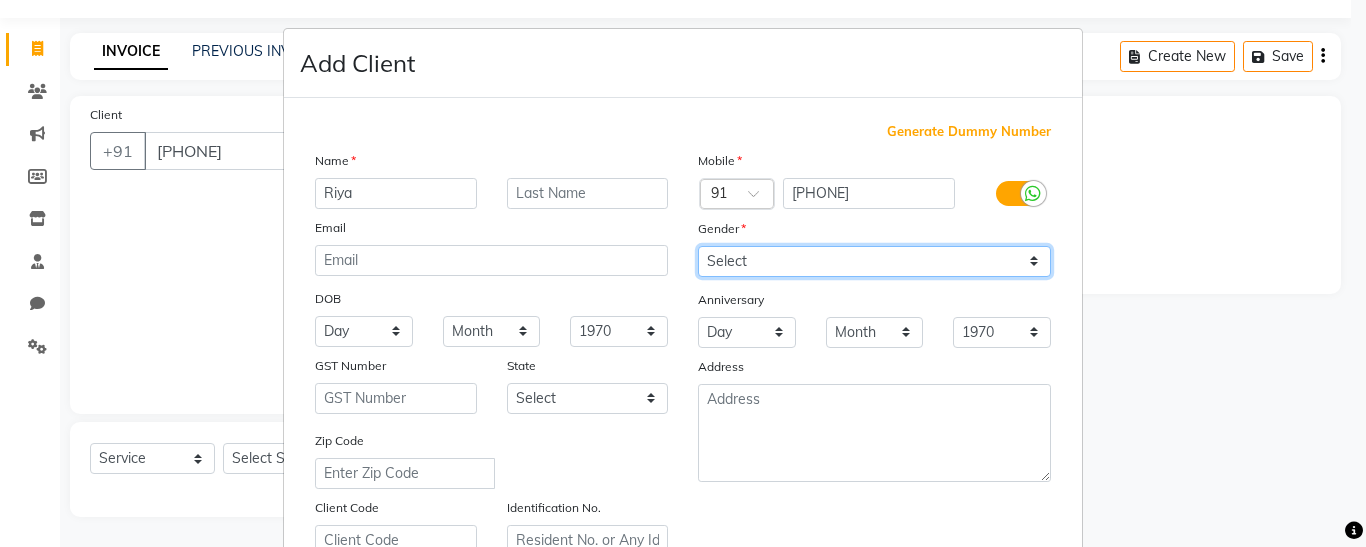 click on "Select Male Female Other Prefer Not To Say" at bounding box center (874, 261) 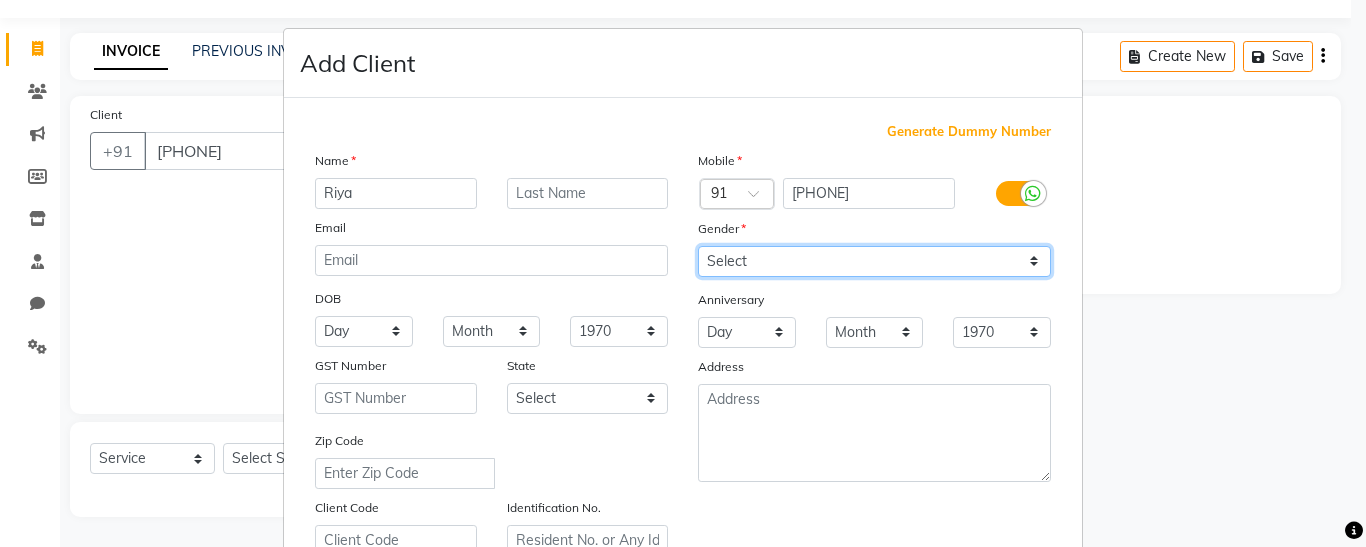 select on "female" 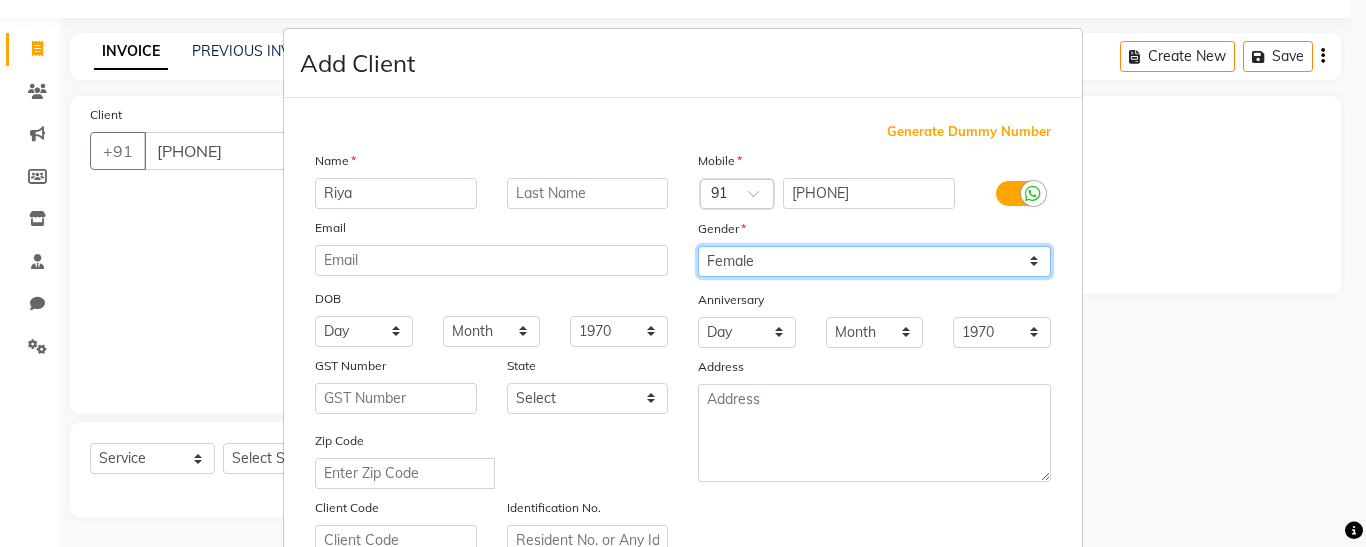 click on "Select Male Female Other Prefer Not To Say" at bounding box center [874, 261] 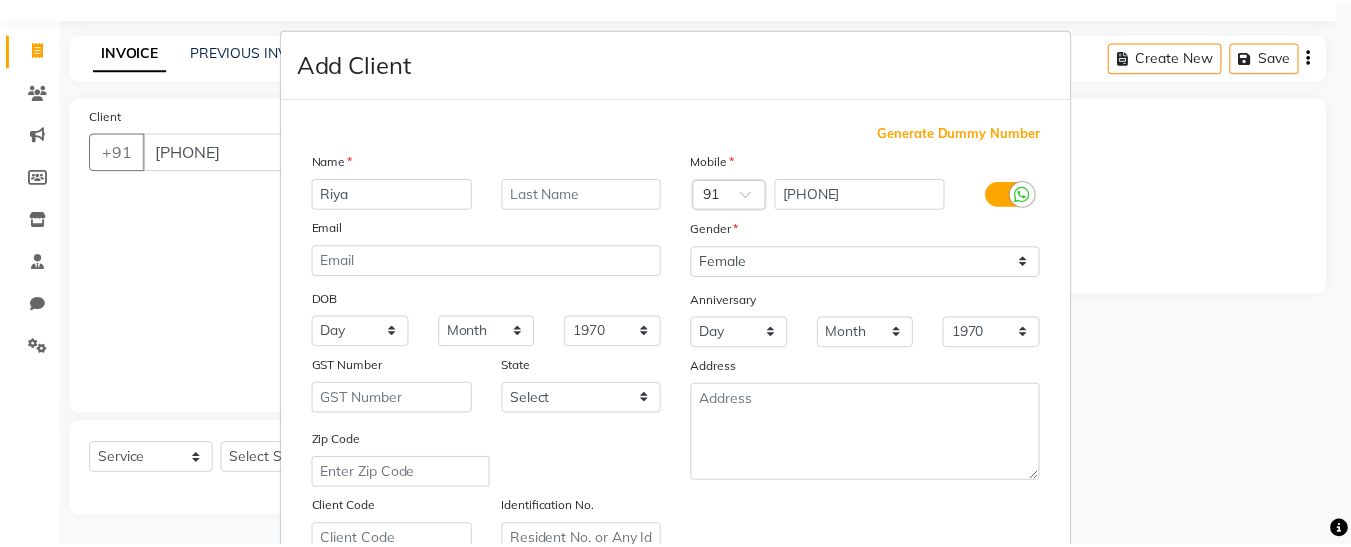 scroll, scrollTop: 376, scrollLeft: 0, axis: vertical 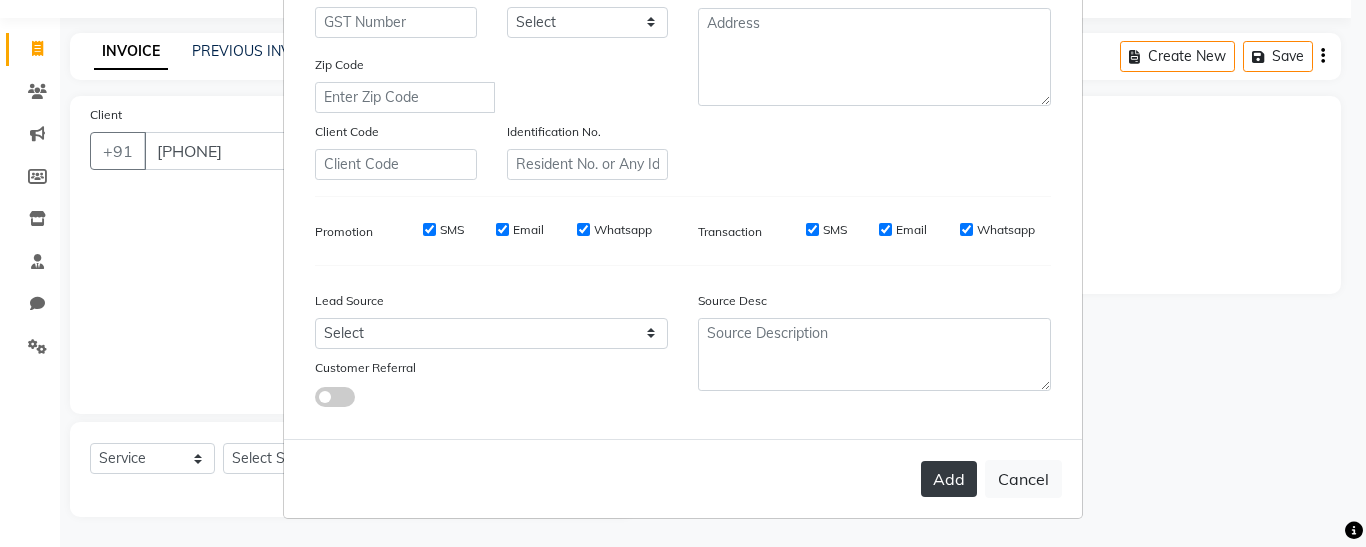 click on "Add" at bounding box center [949, 479] 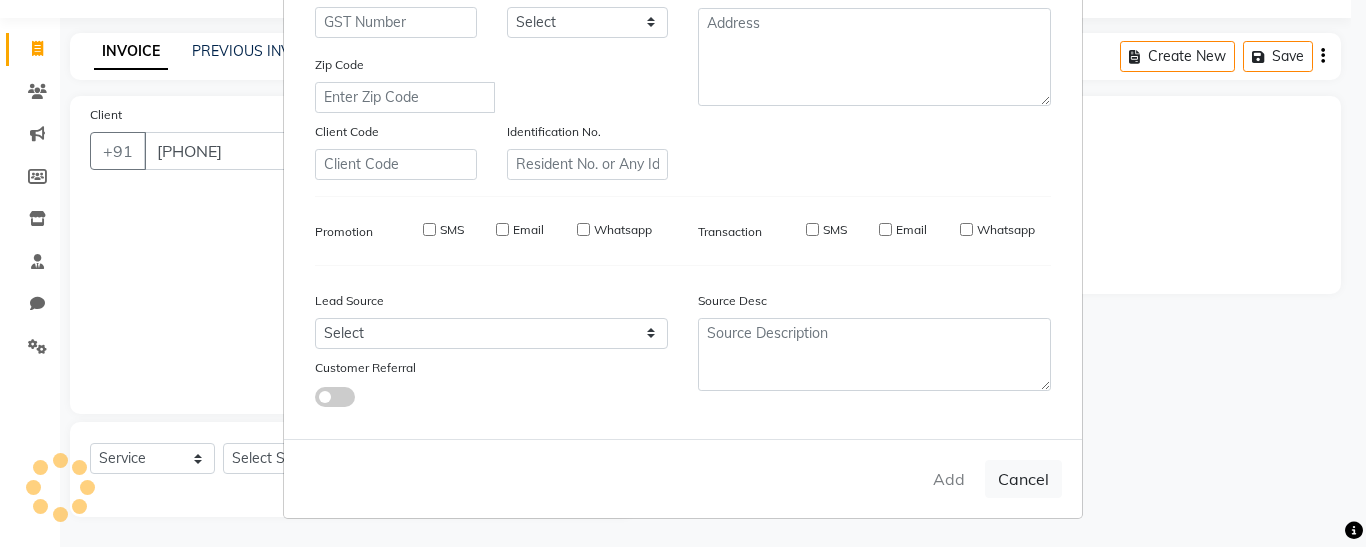 type on "83******20" 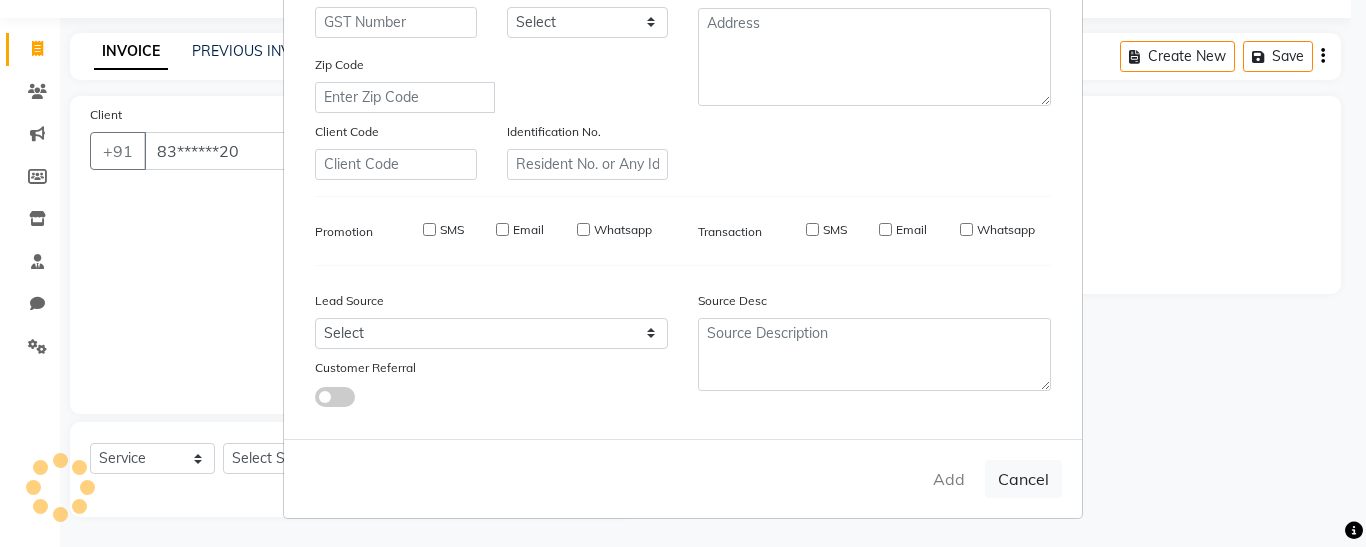 select 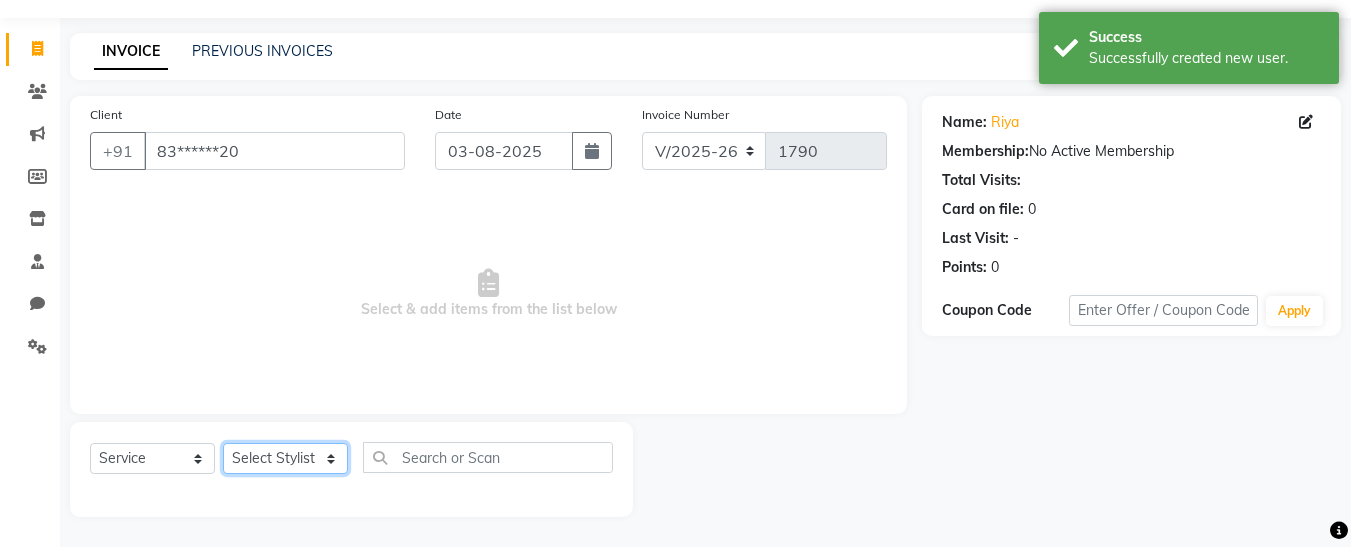 click on "[FIRST] , [FIRST]    [LAST] , [FIRST]  [LAST] [FIRST]  [LAST] [FIRST]  [LAST] [FIRST]  [LAST] [FIRST]  [LAST] [FIRST]  [LAST] [FIRST]  [LAST] [FIRST]  [LAST] [FIRST]" 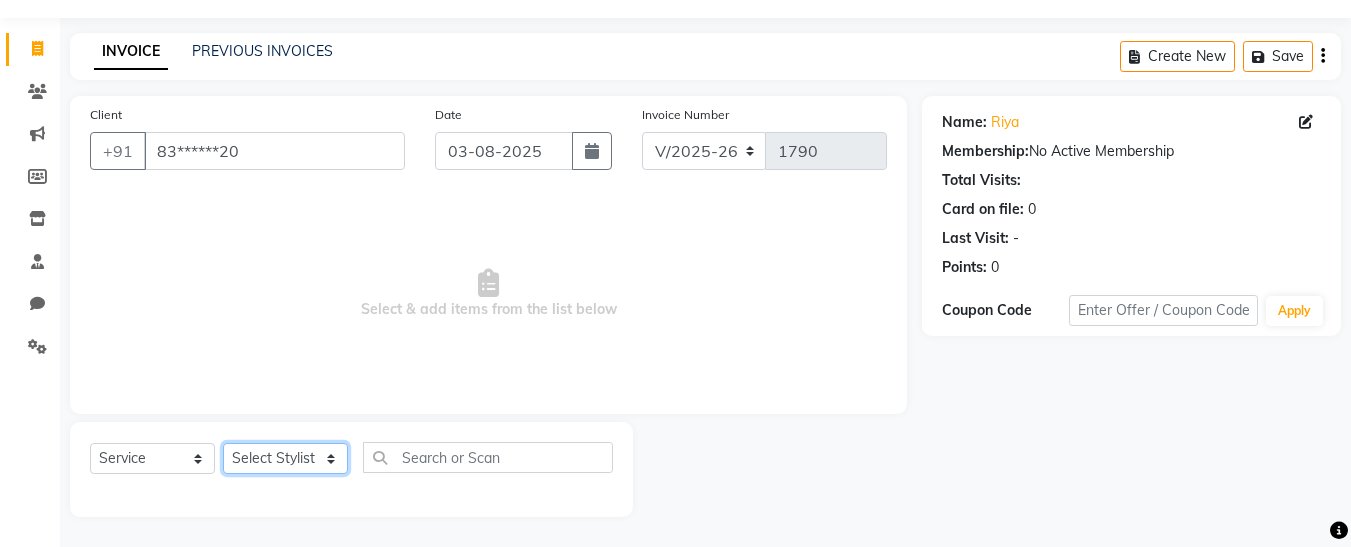 select on "76406" 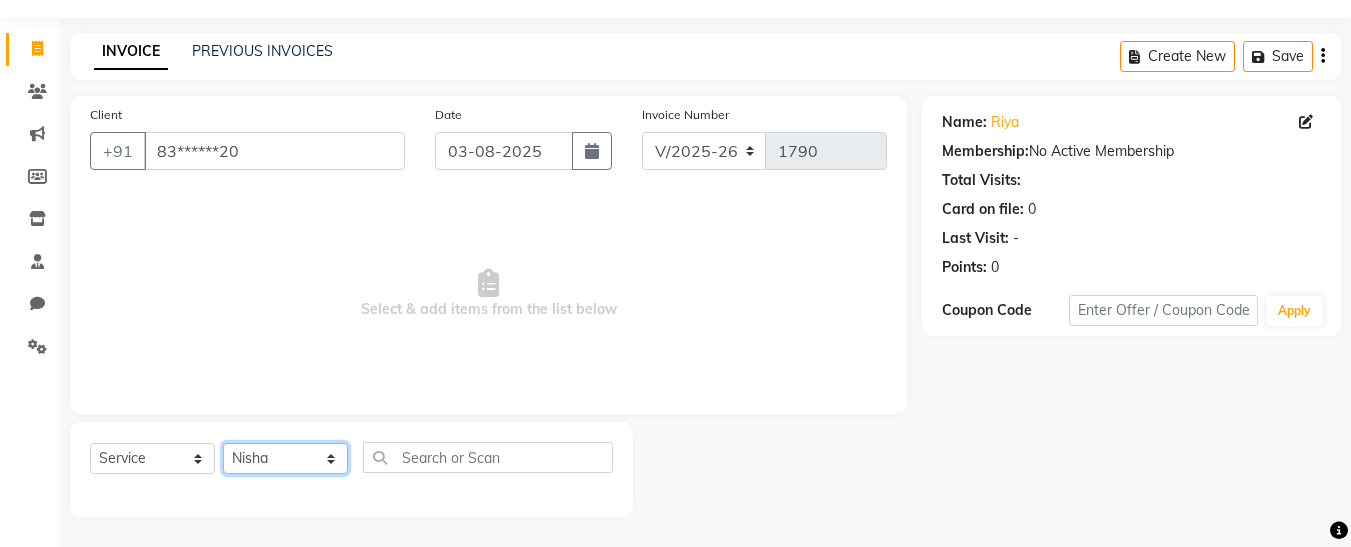 click on "[FIRST] , [FIRST]    [LAST] , [FIRST]  [LAST] [FIRST]  [LAST] [FIRST]  [LAST] [FIRST]  [LAST] [FIRST]  [LAST] [FIRST]  [LAST] [FIRST]  [LAST] [FIRST]  [LAST] [FIRST]" 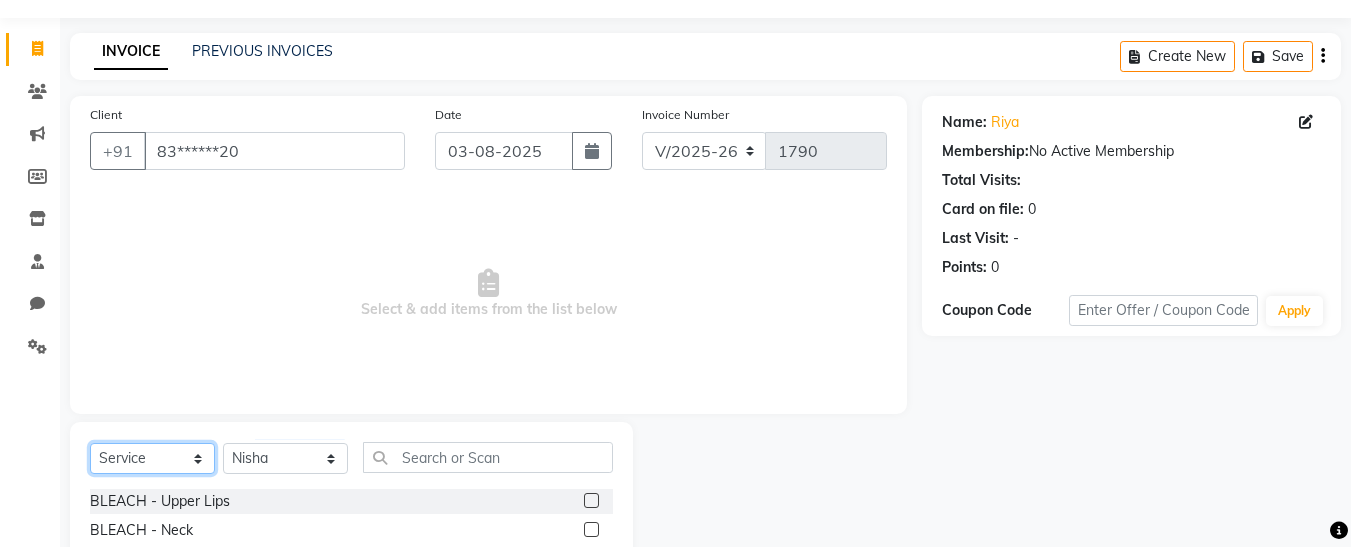 click on "Select  Service  Product  Membership  Package Voucher Prepaid Gift Card" 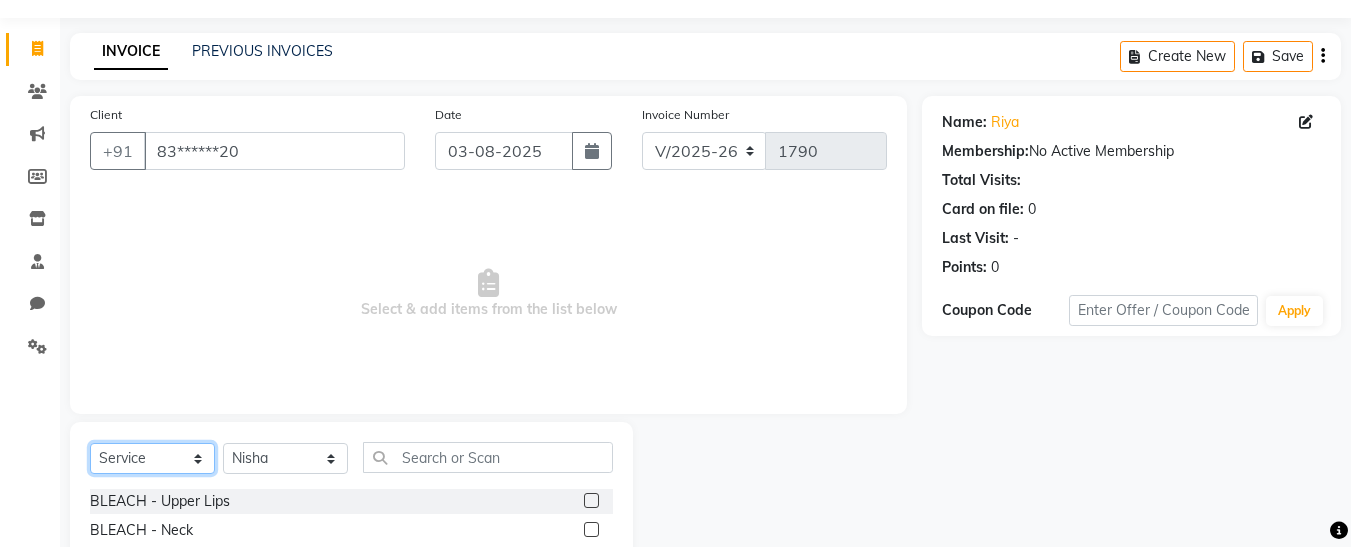 select on "product" 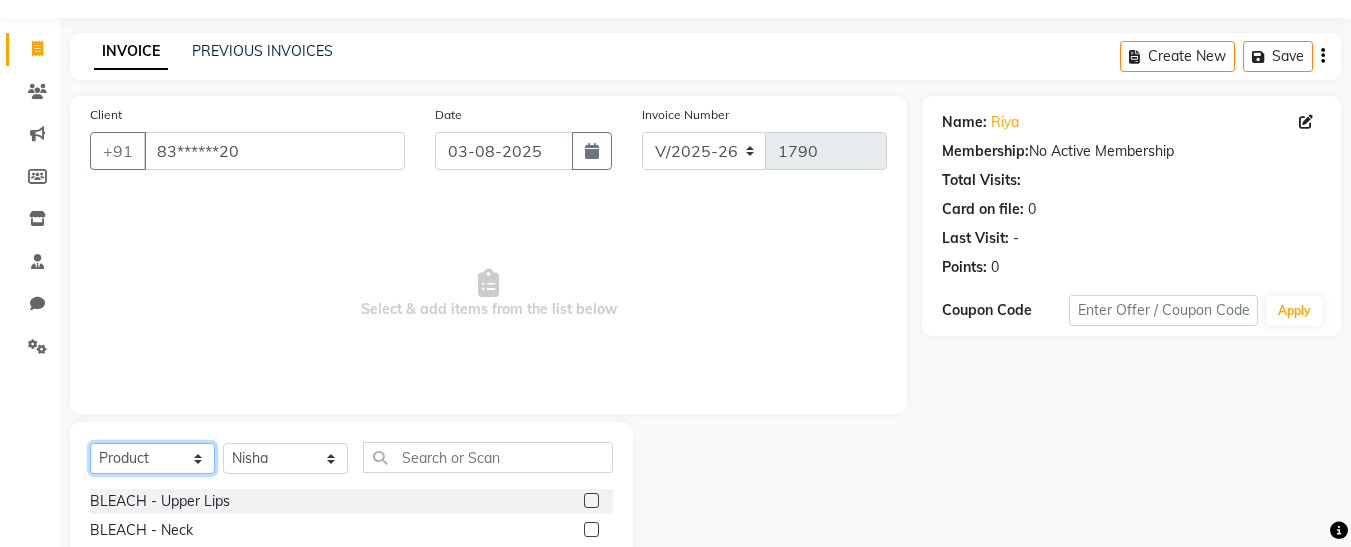 click on "Select  Service  Product  Membership  Package Voucher Prepaid Gift Card" 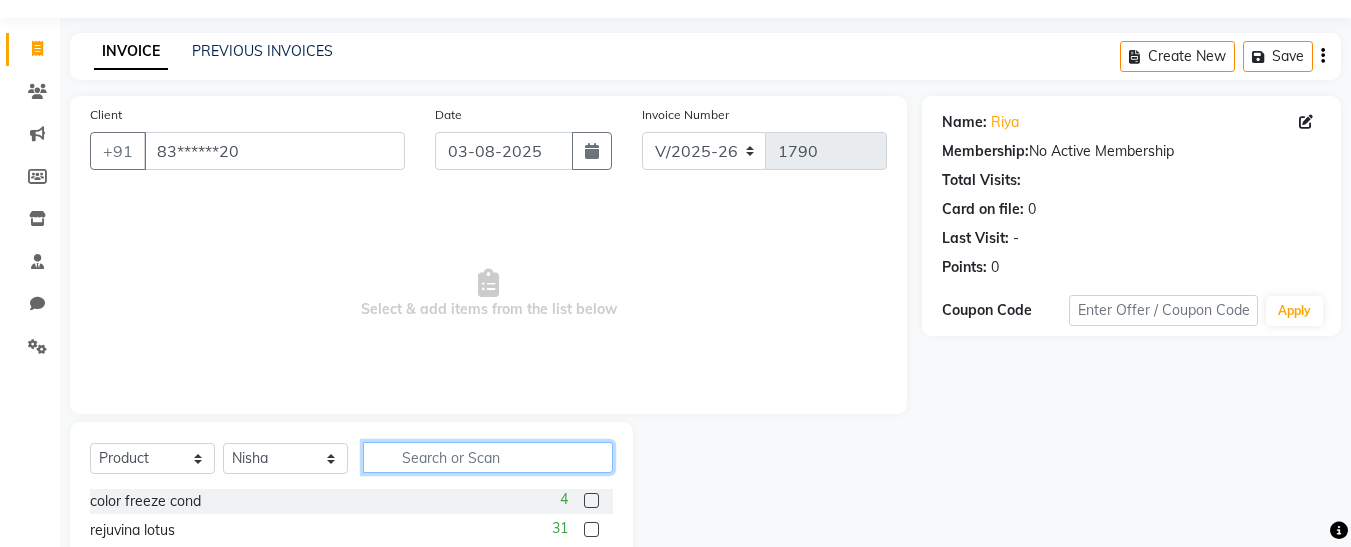 click 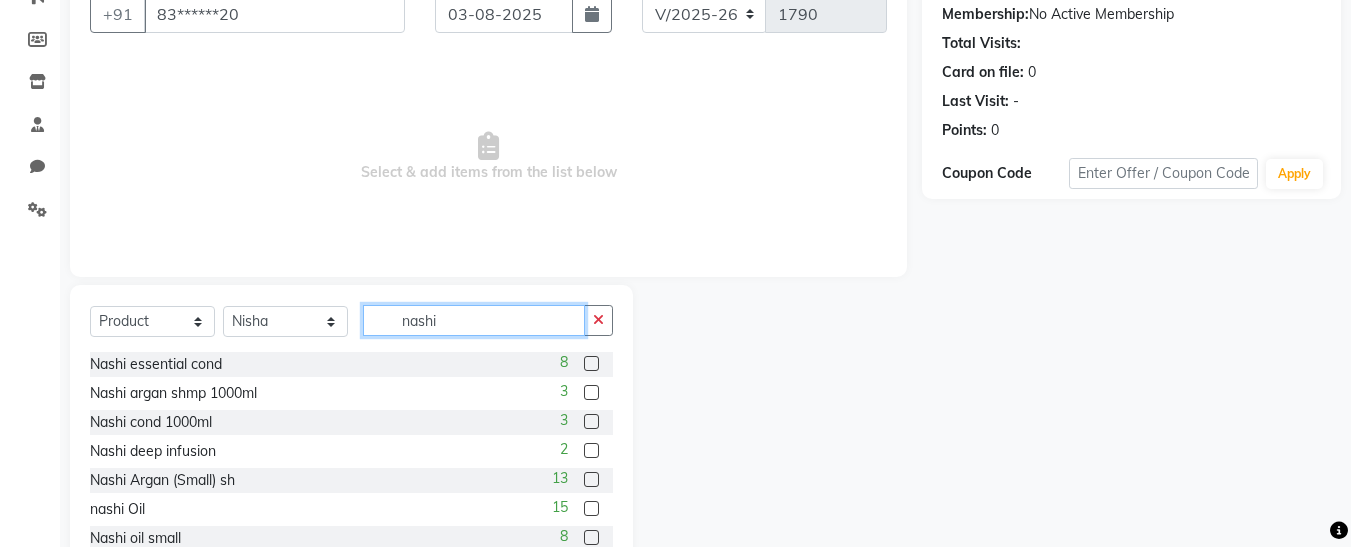 scroll, scrollTop: 254, scrollLeft: 0, axis: vertical 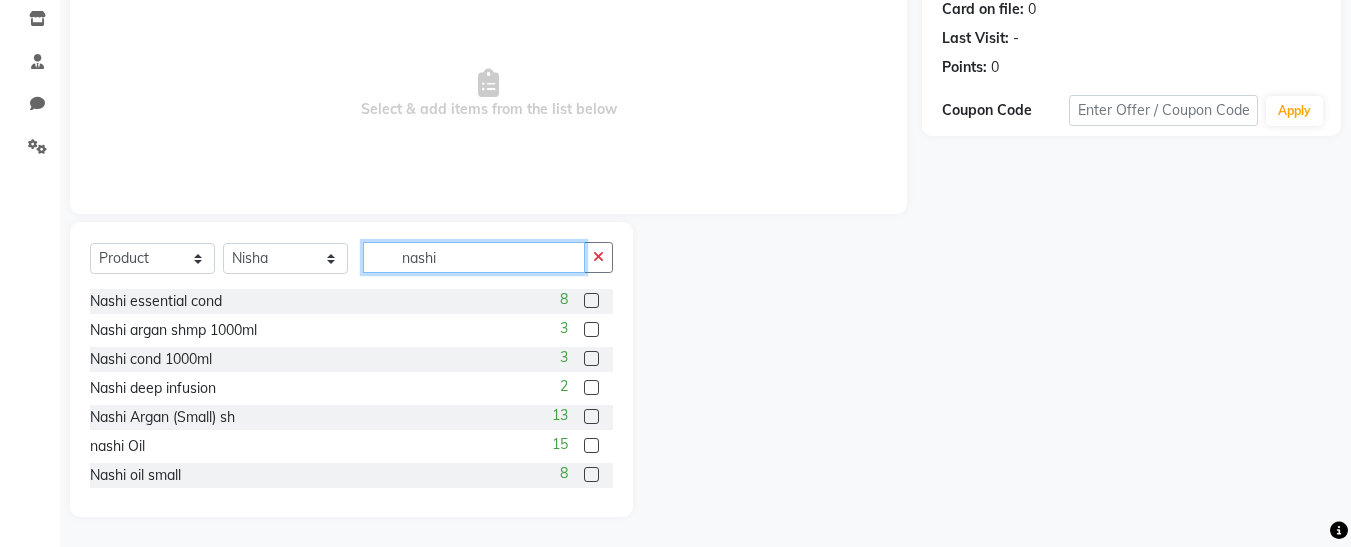 type on "nashi" 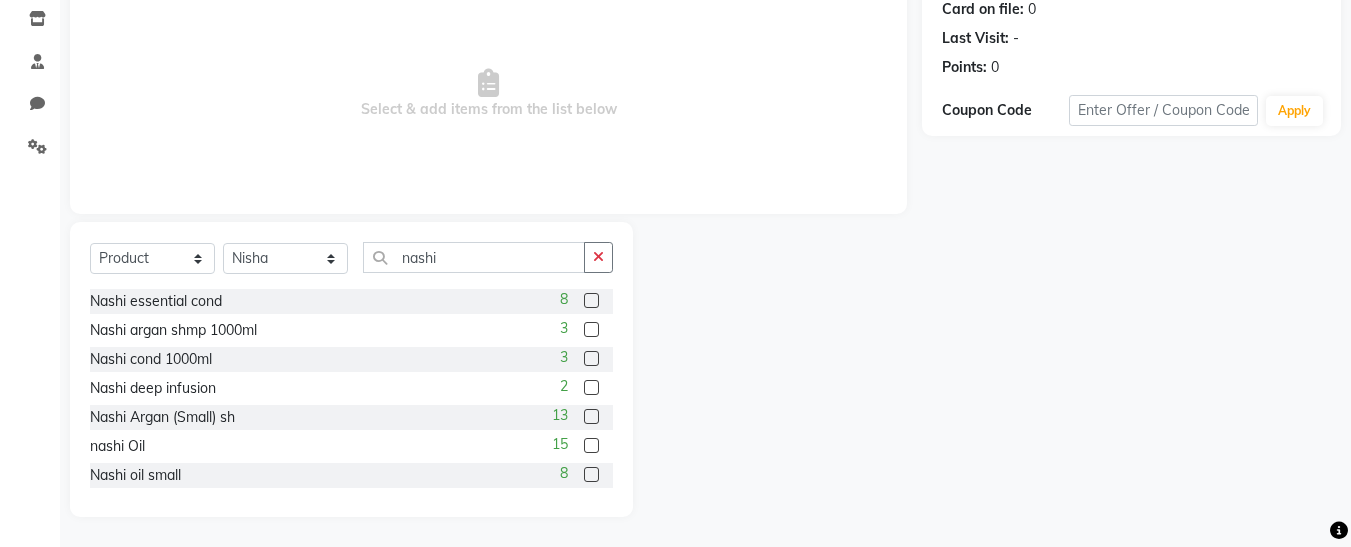click 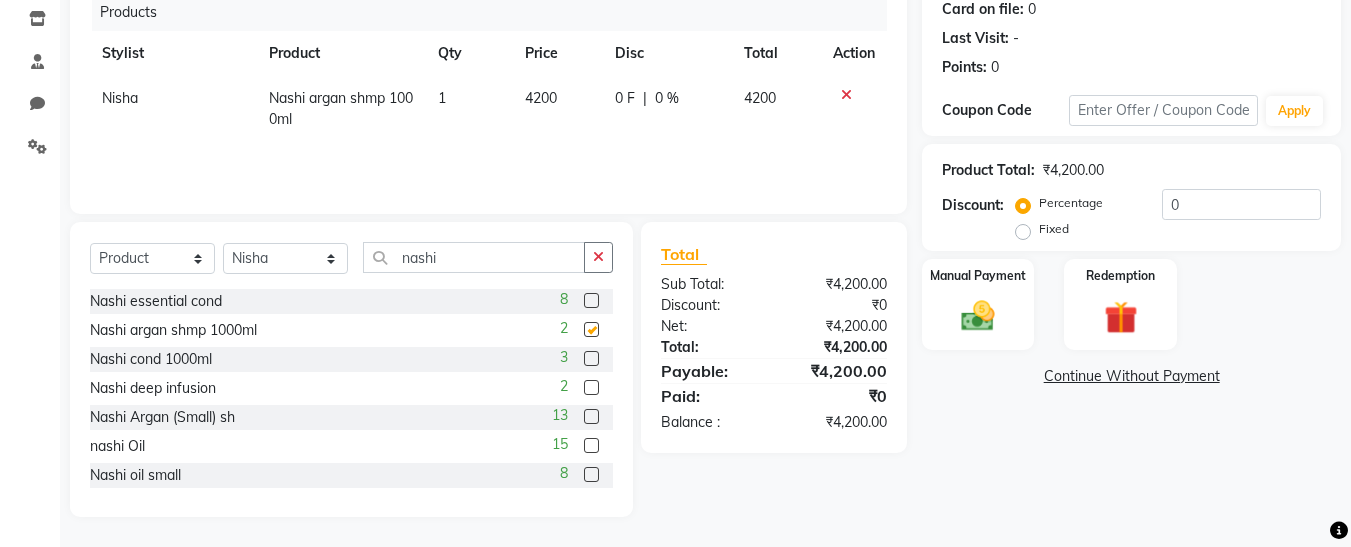 checkbox on "false" 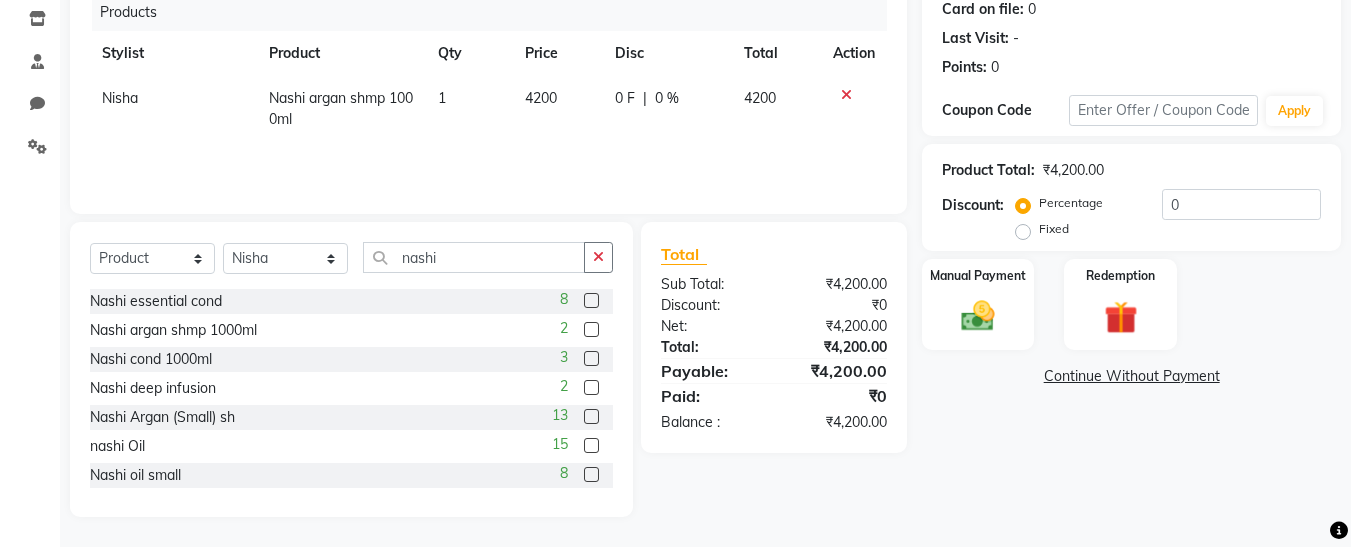 click 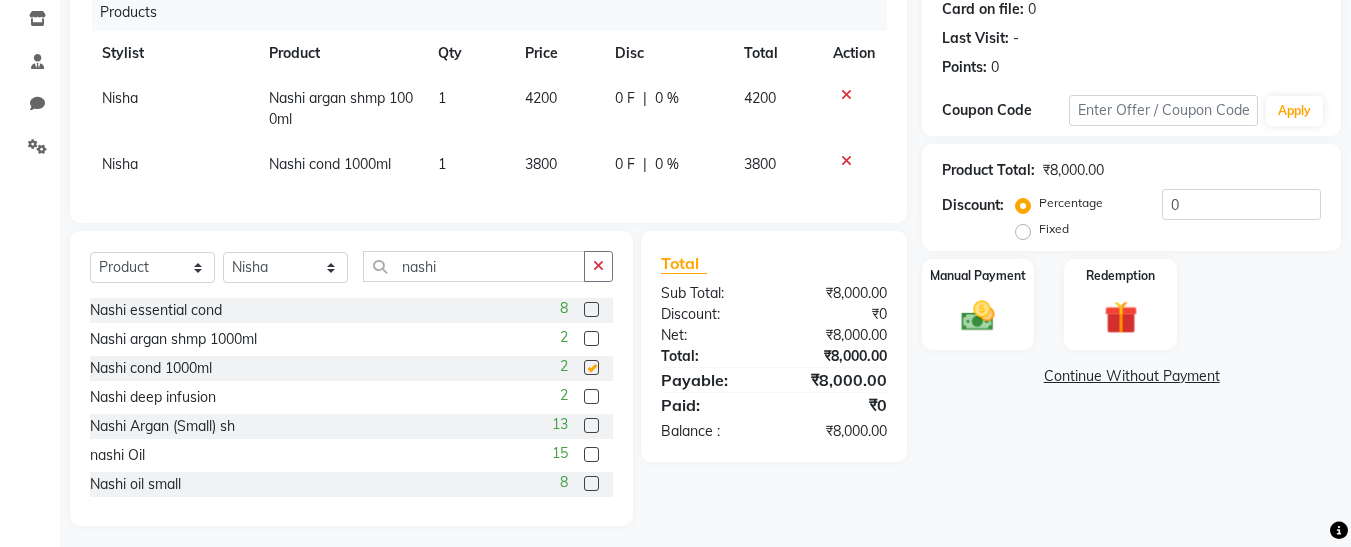 checkbox on "false" 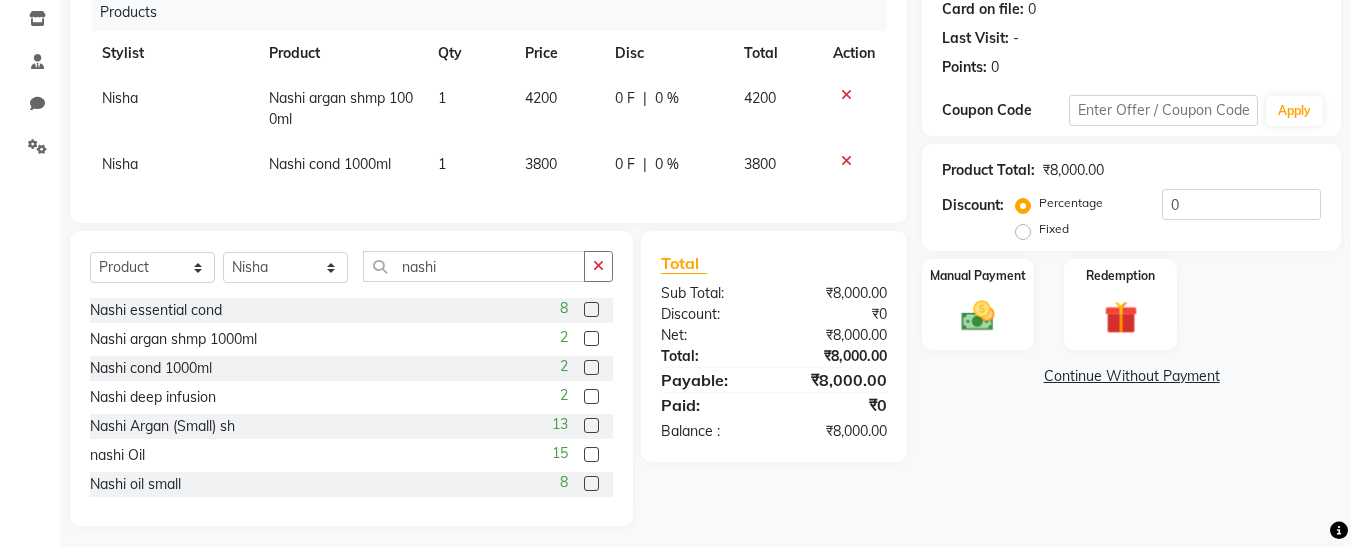 click on "4200" 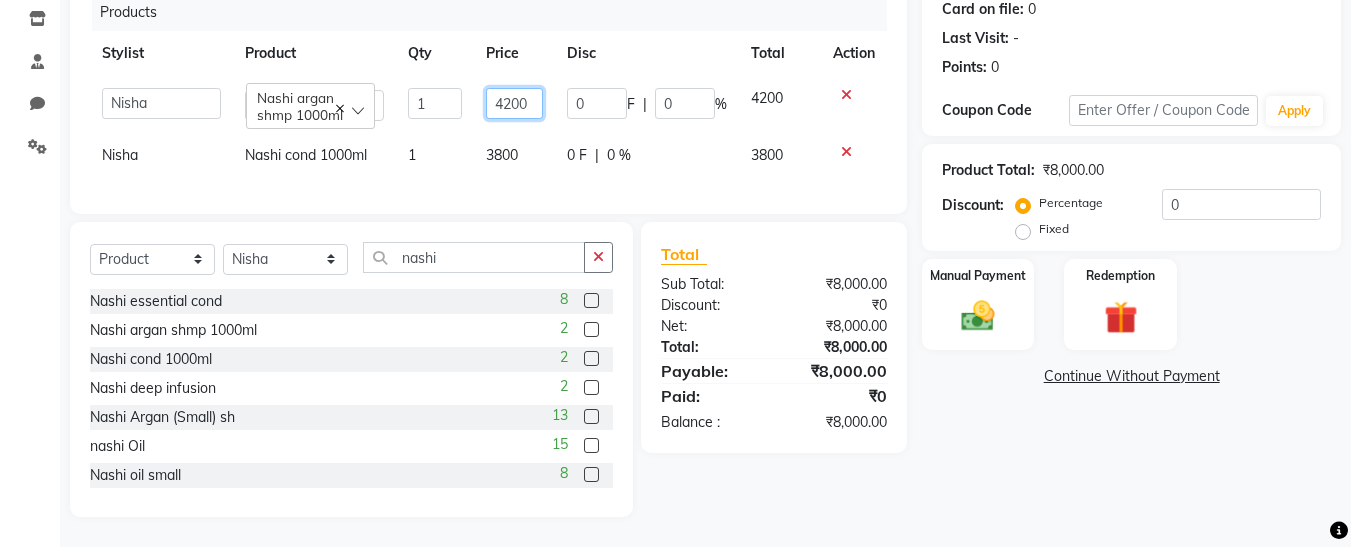 click on "4200" 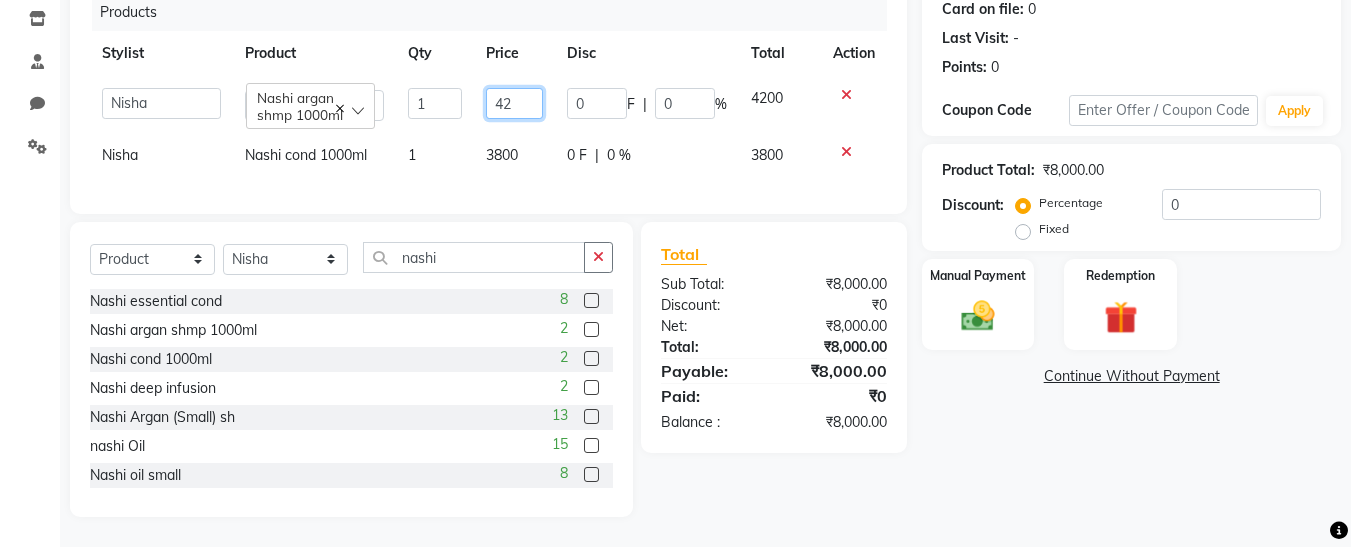 type on "4" 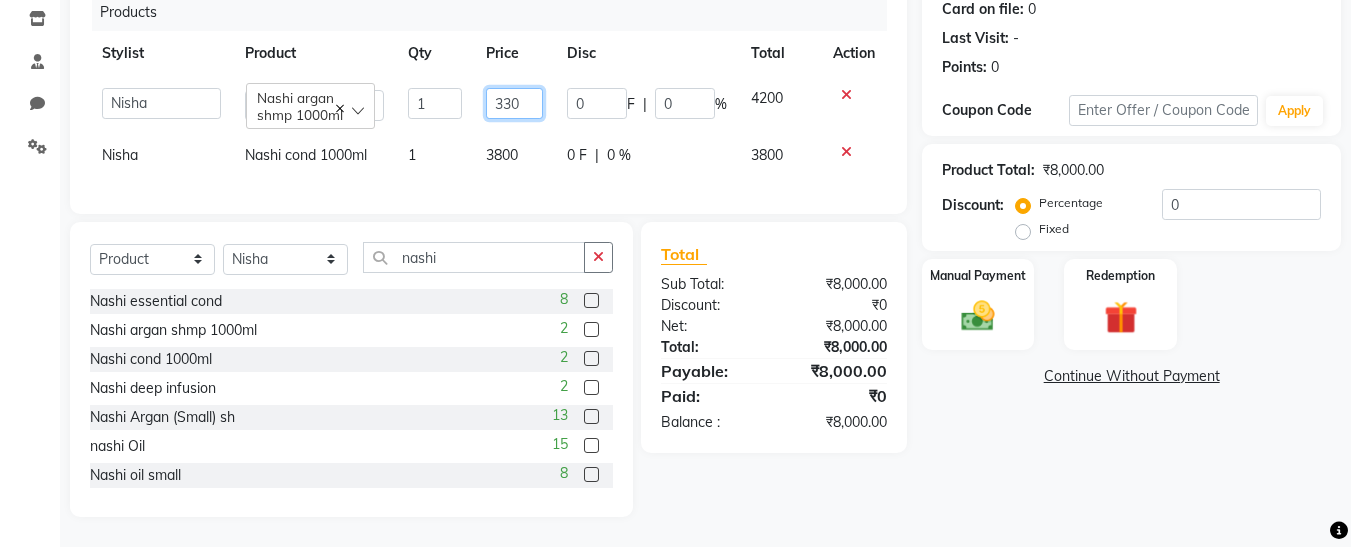 type on "3300" 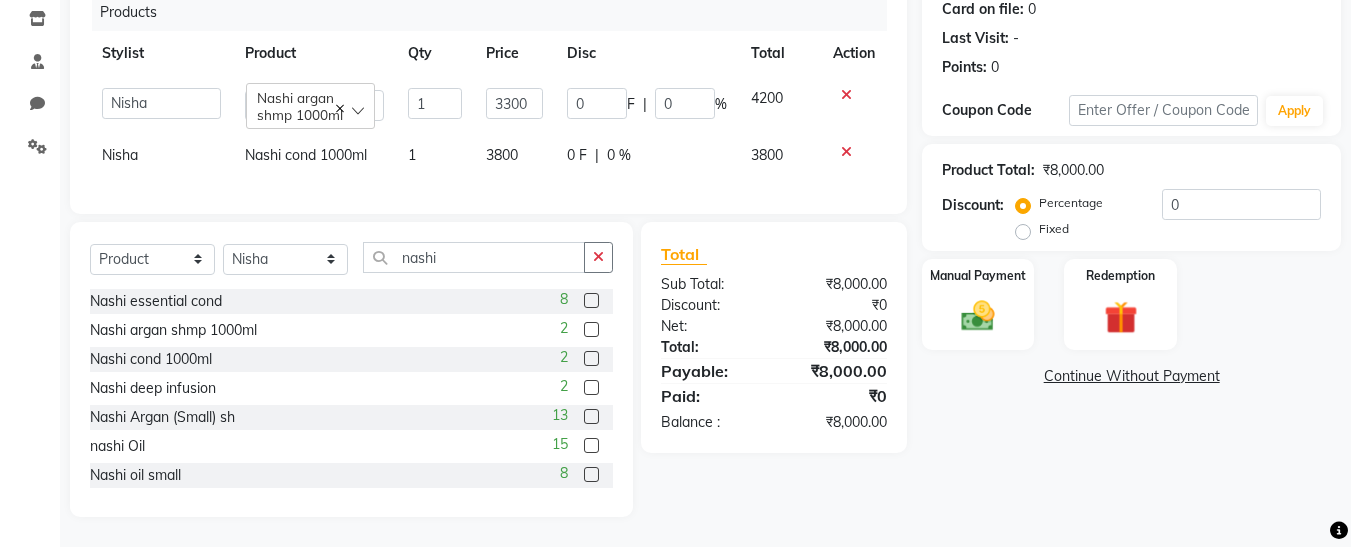 click on "Products Stylist Product Qty Price Disc Total Action  [FIRST]   [FIRST]    [LAST] [FIRST]   [LAST]    [FIRST]   [FIRST]   [FIRST]   [FIRST]   [FIRST]   [FIRST]   [FIRST]  [FIRST] [LAST] [NUMBER]ml  1 3300 0 F | 0 % 4200 [FIRST]  [LAST] [NUMBER]ml 1 3800 0 F | 0 % 3800" 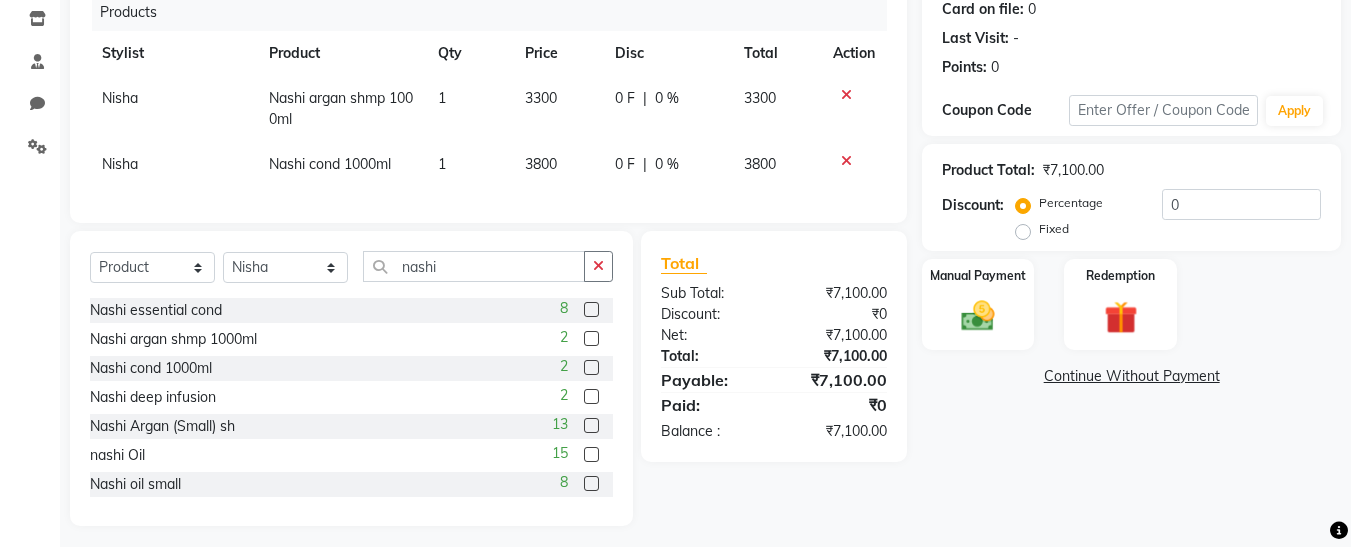click on "3800" 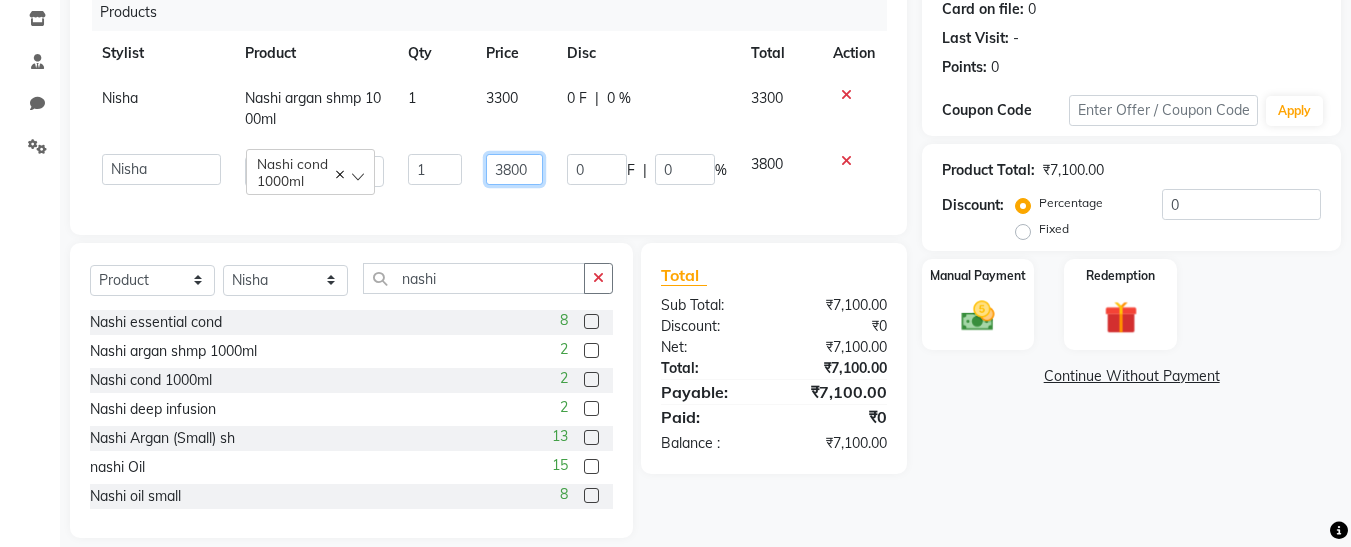 drag, startPoint x: 565, startPoint y: 160, endPoint x: 532, endPoint y: 173, distance: 35.468296 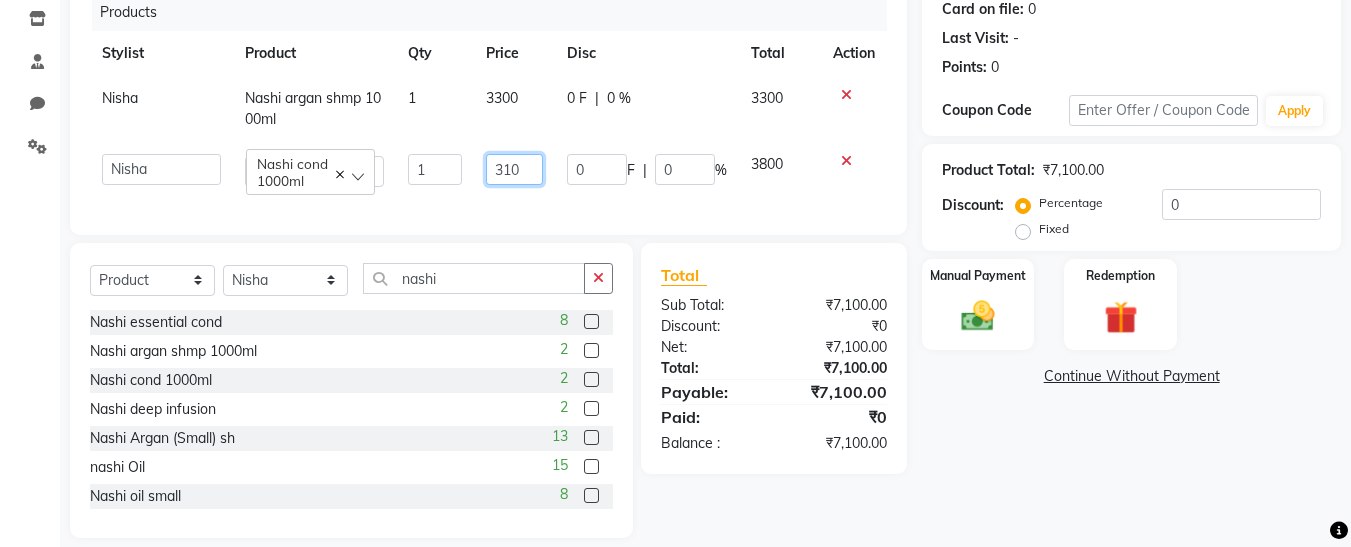 type on "3100" 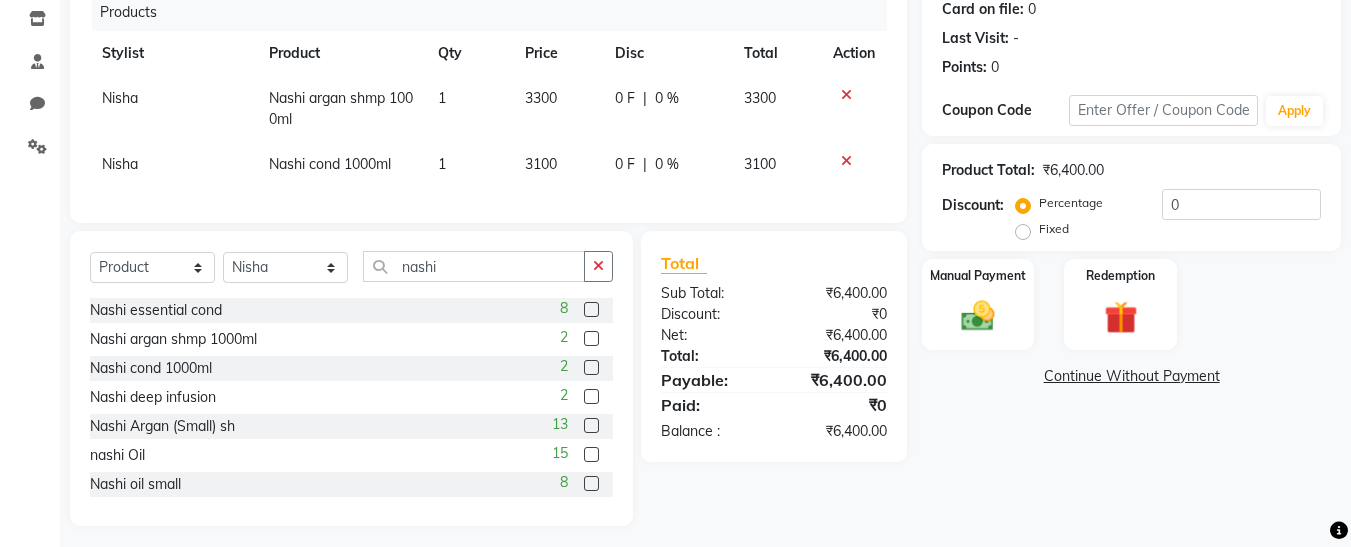 click on "Products Stylist Product Qty Price Disc Total Action [FIRST]  [LAST] [NUMBER]ml 1 3300 0 F | 0 % 3300 [FIRST]  [LAST] [NUMBER]ml 1 3100 0 F | 0 % 3100" 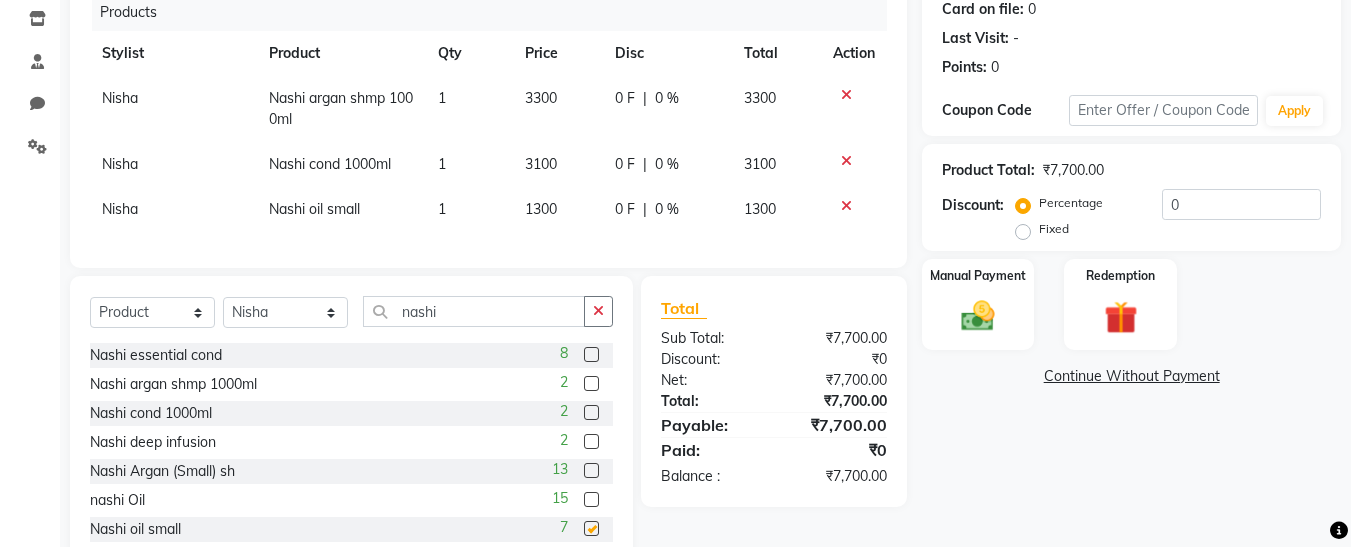 checkbox on "false" 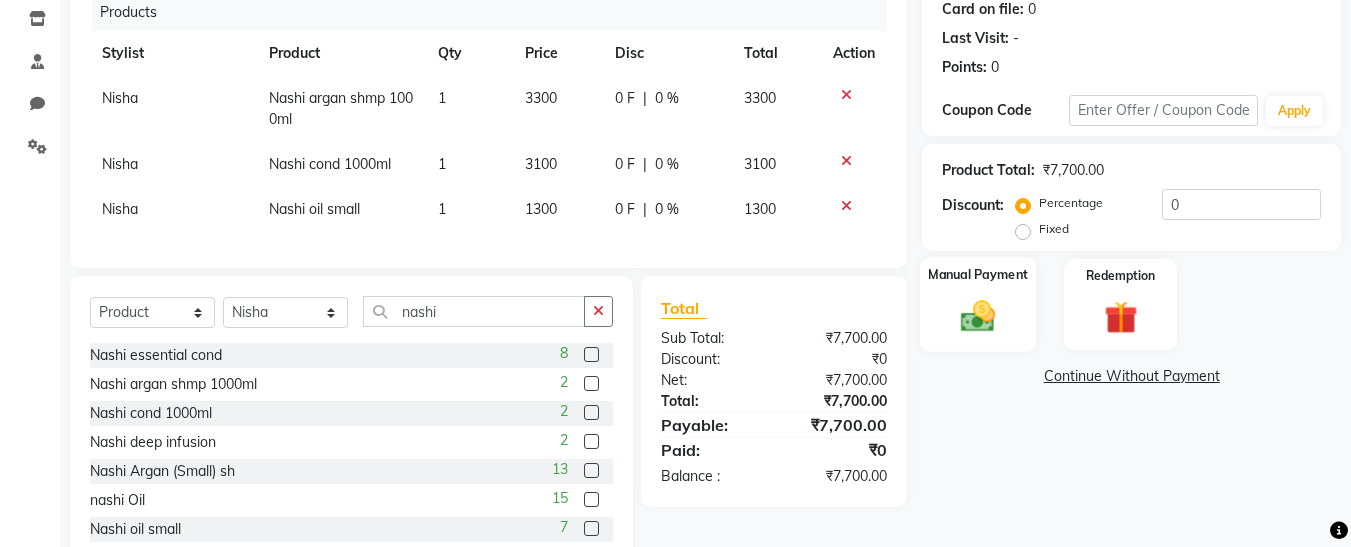 click 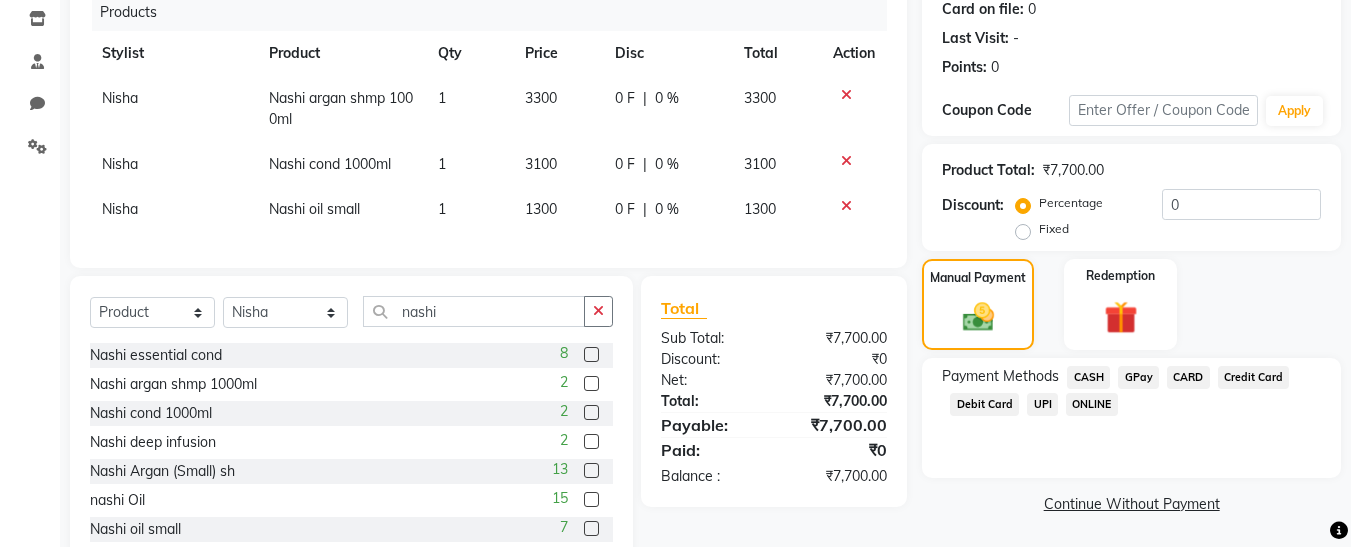 click on "GPay" 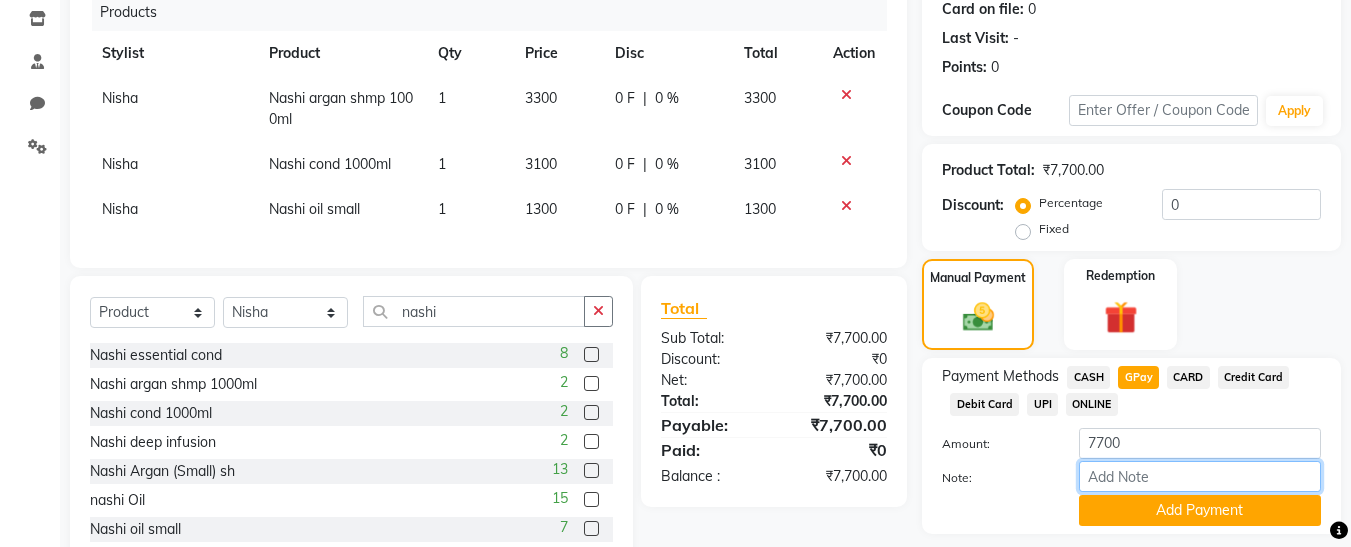 click on "Note:" at bounding box center (1200, 476) 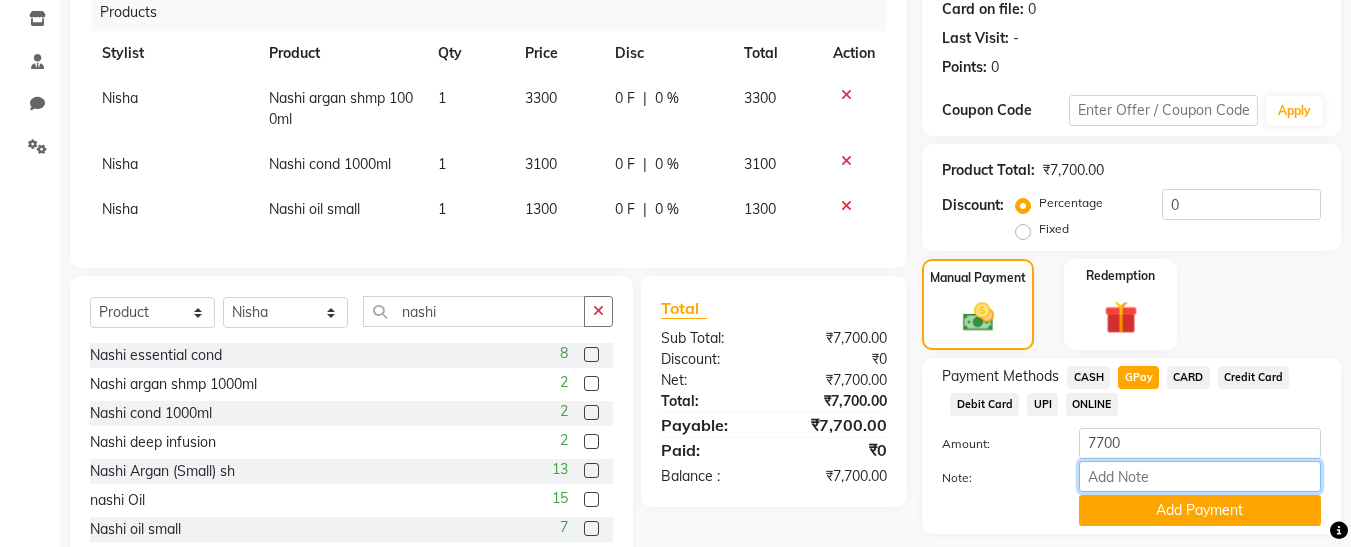 type on "fless" 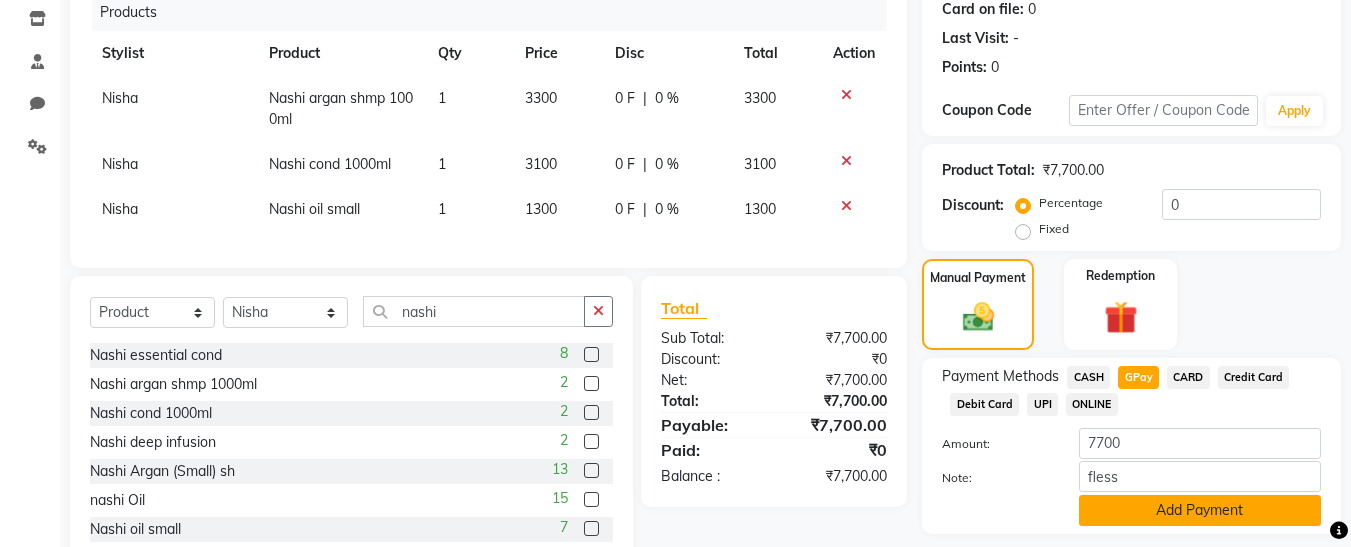 click on "Add Payment" 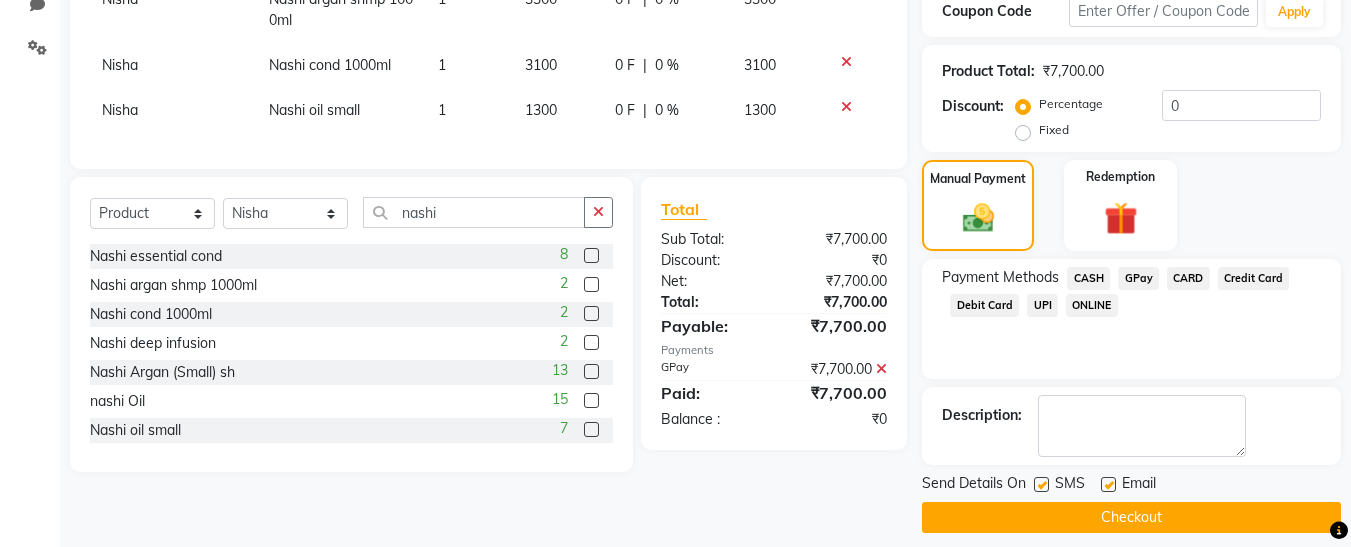 scroll, scrollTop: 369, scrollLeft: 0, axis: vertical 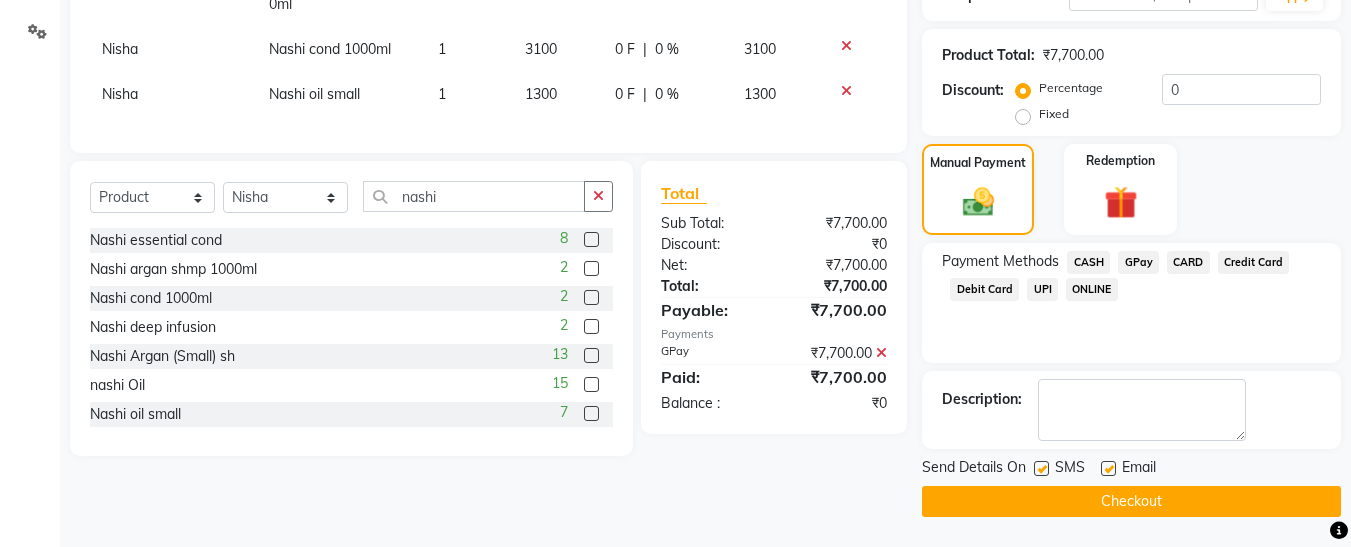 click 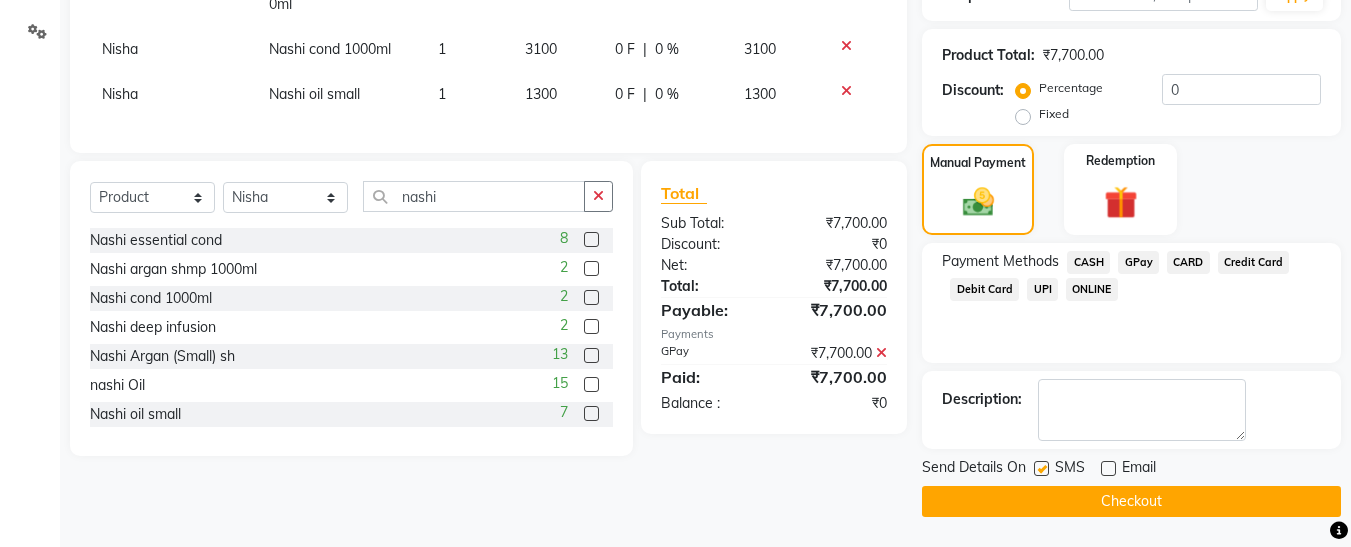 click 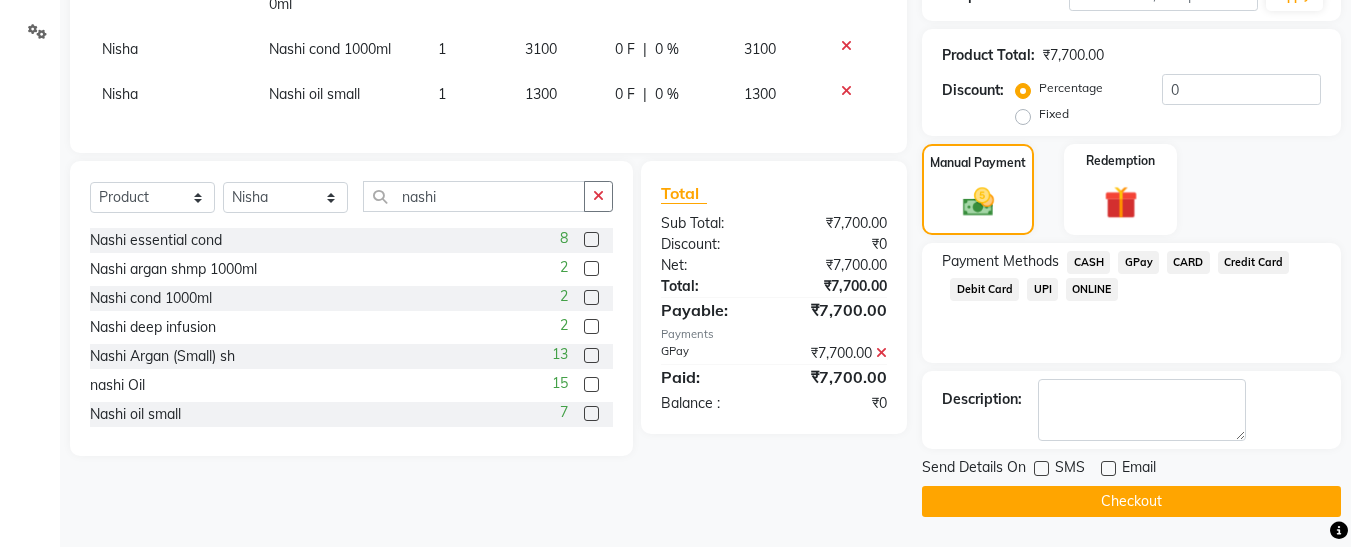 click on "Checkout" 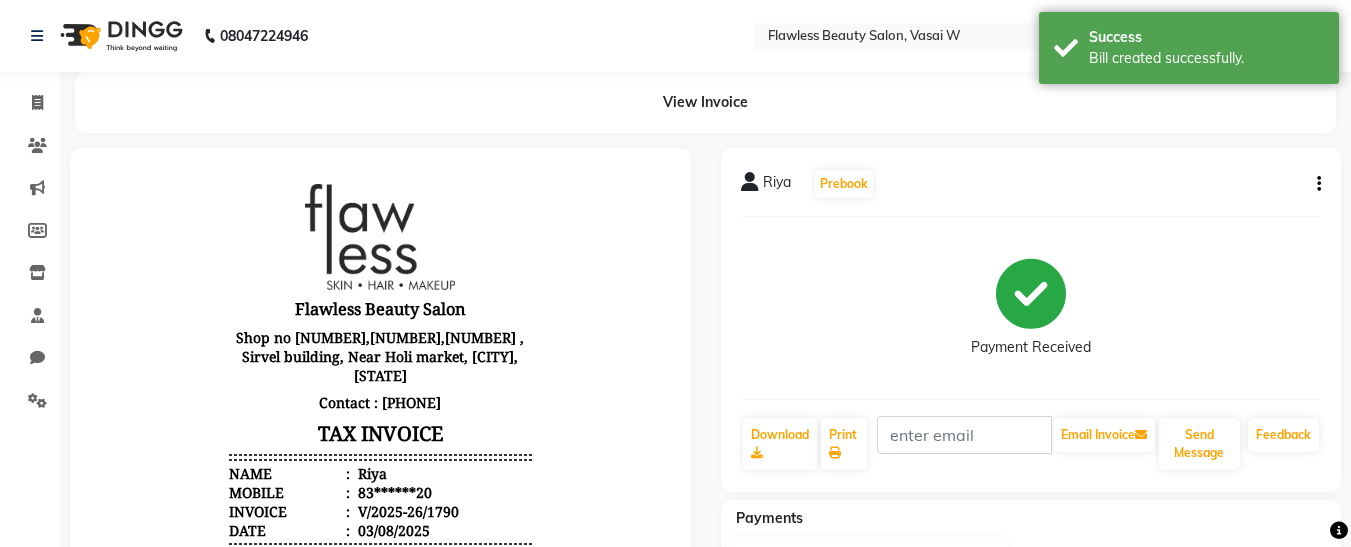 scroll, scrollTop: 0, scrollLeft: 0, axis: both 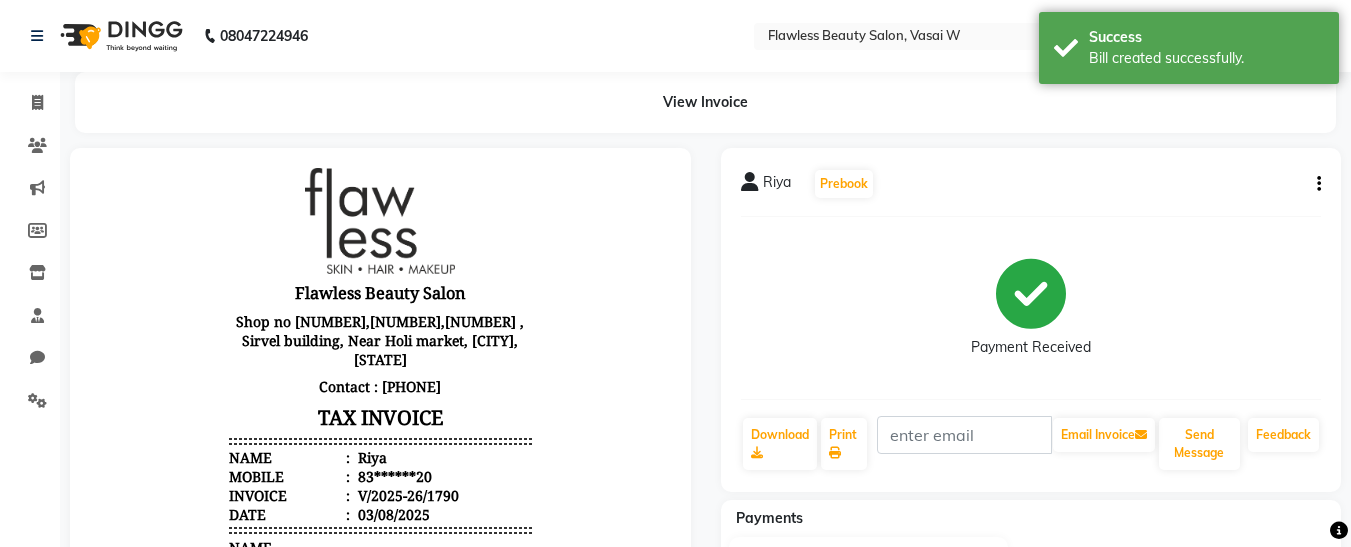 drag, startPoint x: 561, startPoint y: 438, endPoint x: 526, endPoint y: 300, distance: 142.36923 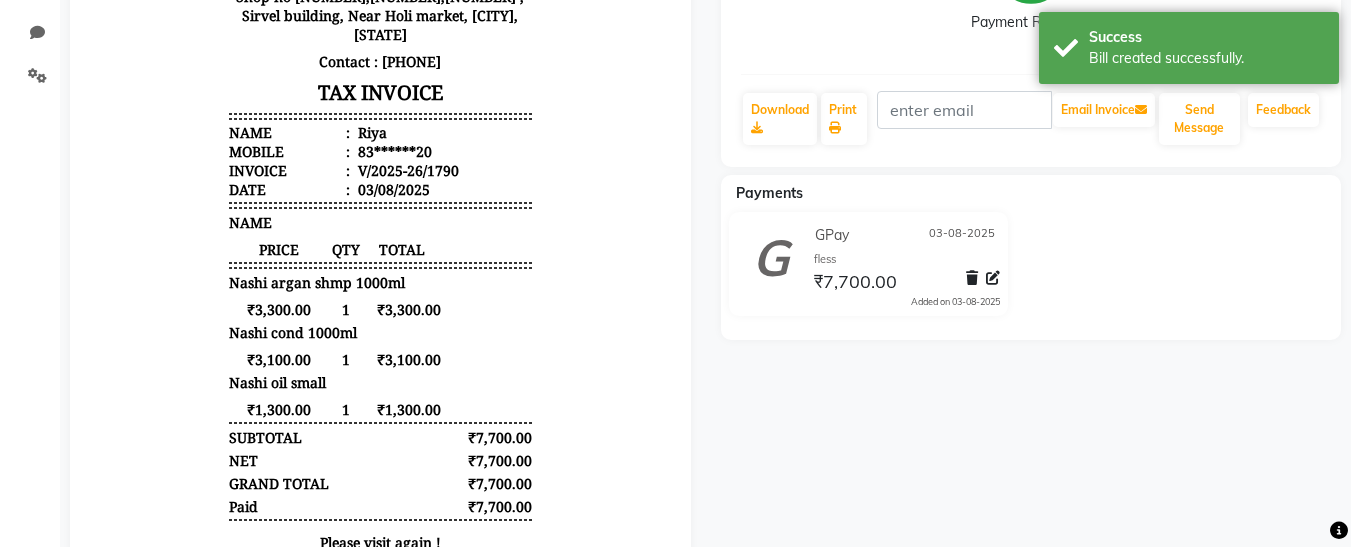 scroll, scrollTop: 372, scrollLeft: 0, axis: vertical 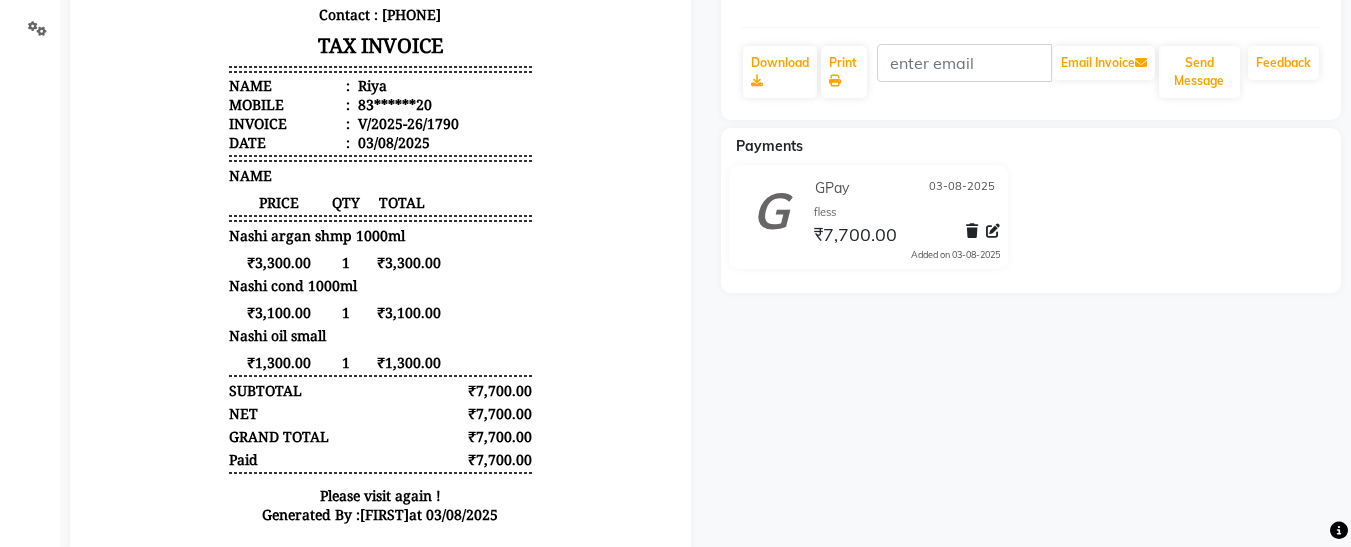 click on "Flawless Beauty Salon
Shop no [NUMBER],[NUMBER],[NUMBER] , Sirvel building, Near Holi market, [CITY], [STATE]
Contact : [PHONE]
TAX INVOICE
Name  :
[FIRST]
Mobile :
[PHONE]
Invoice  :
V/2025-26/1790
Date  :
03/08/2025
NAME" at bounding box center [380, 166] 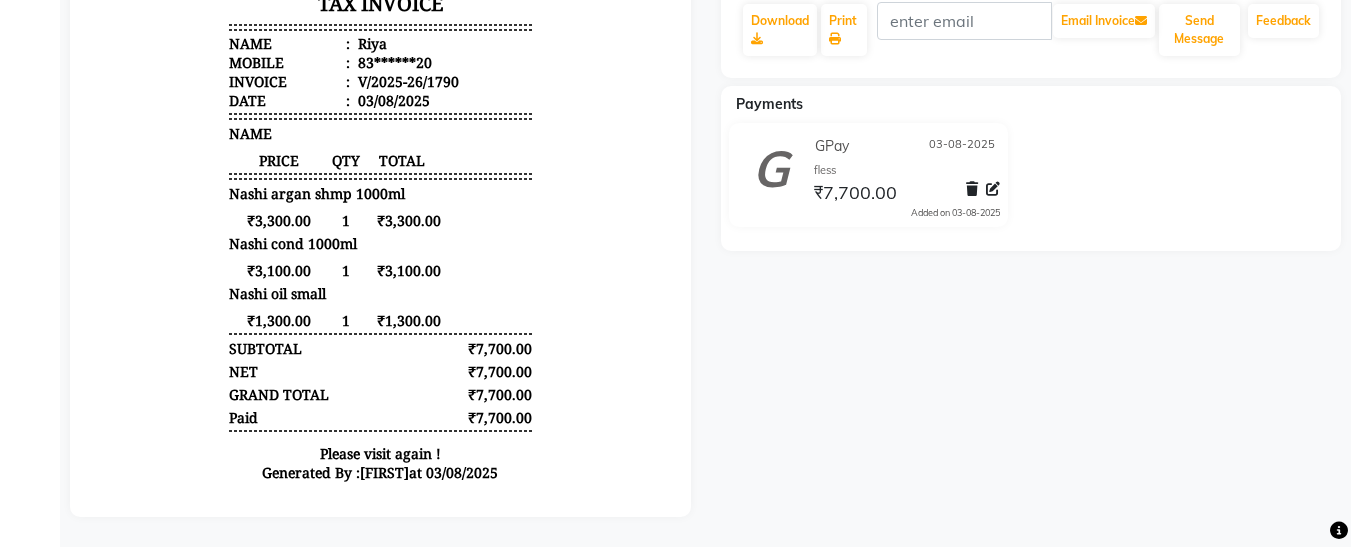 scroll, scrollTop: 0, scrollLeft: 0, axis: both 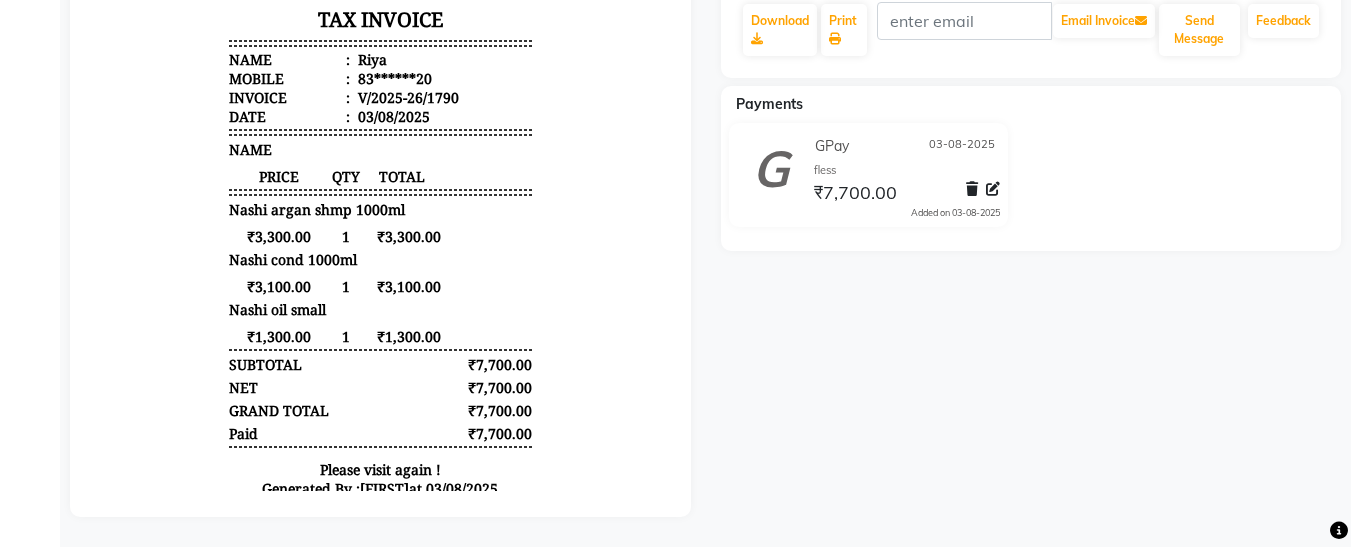 drag, startPoint x: 142, startPoint y: 357, endPoint x: 160, endPoint y: 352, distance: 18.681541 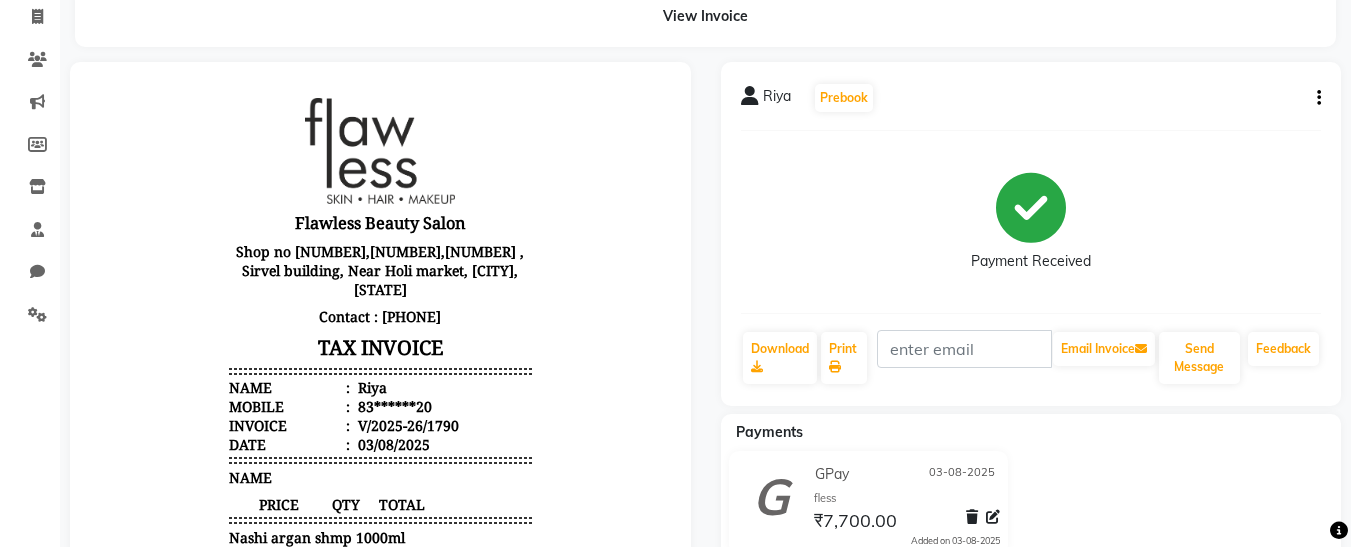 scroll, scrollTop: 0, scrollLeft: 0, axis: both 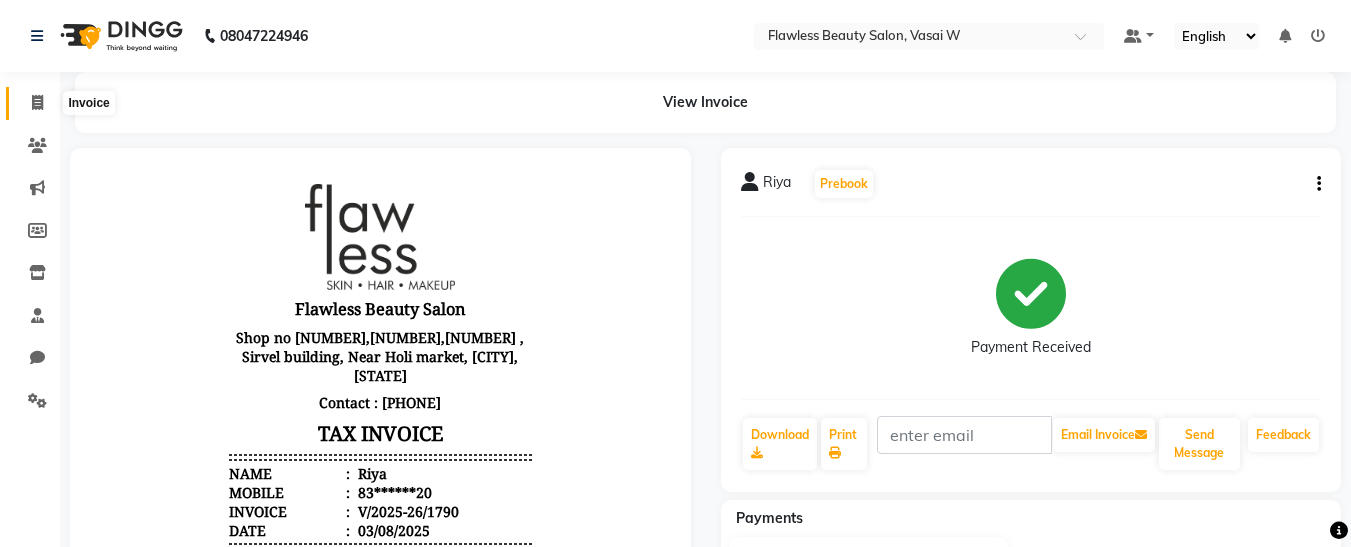 click 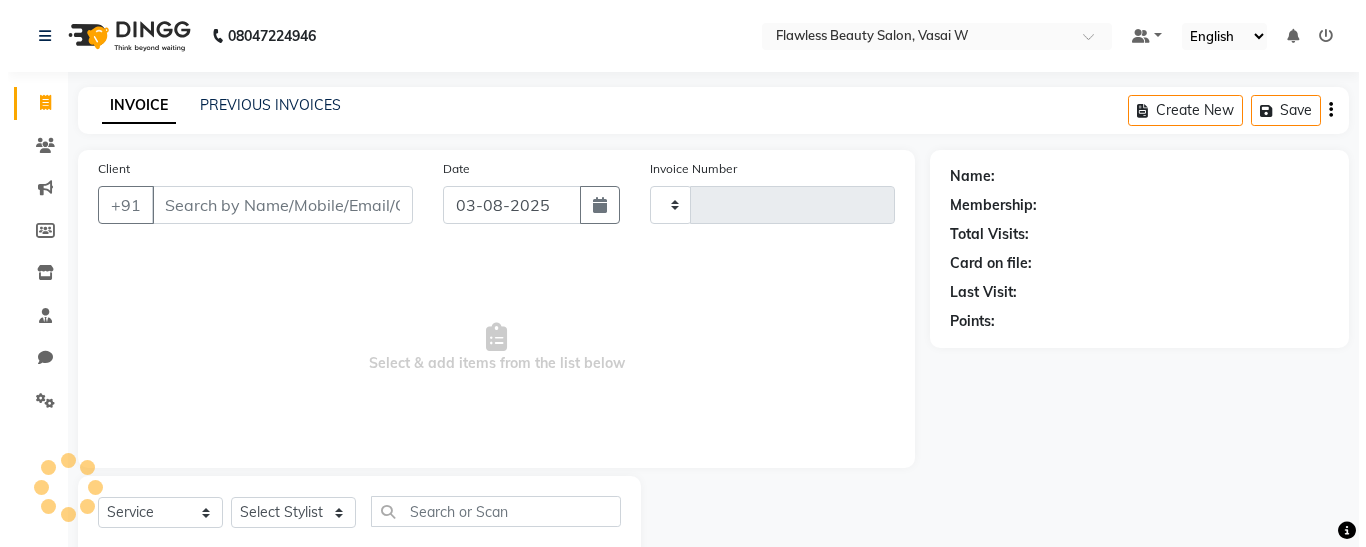 scroll, scrollTop: 54, scrollLeft: 0, axis: vertical 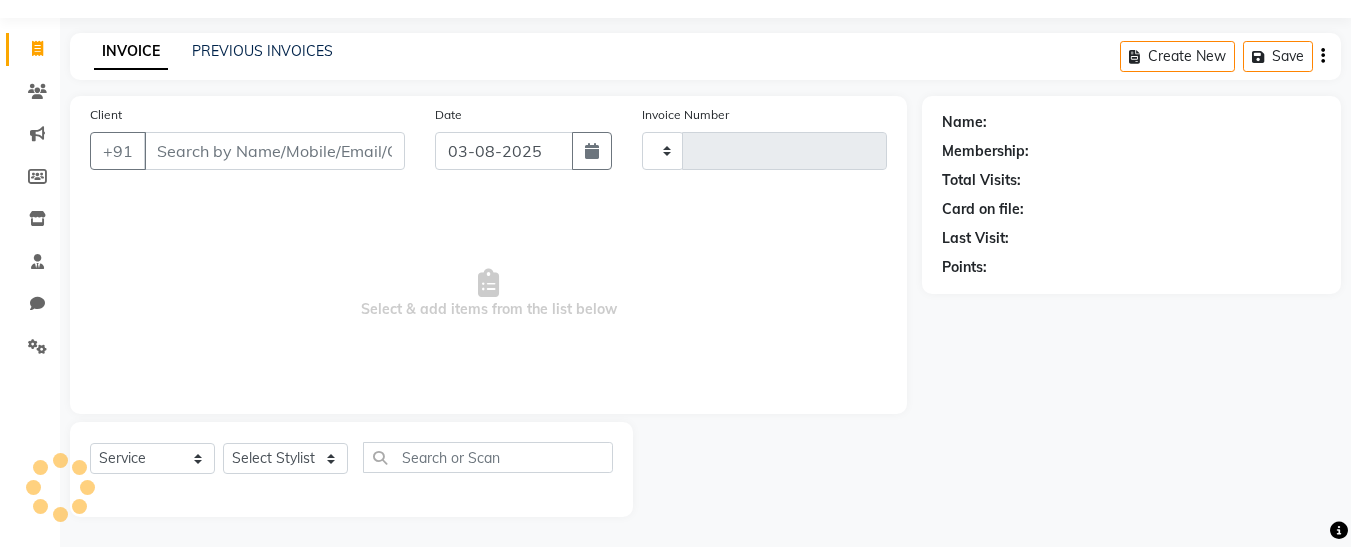 type on "1791" 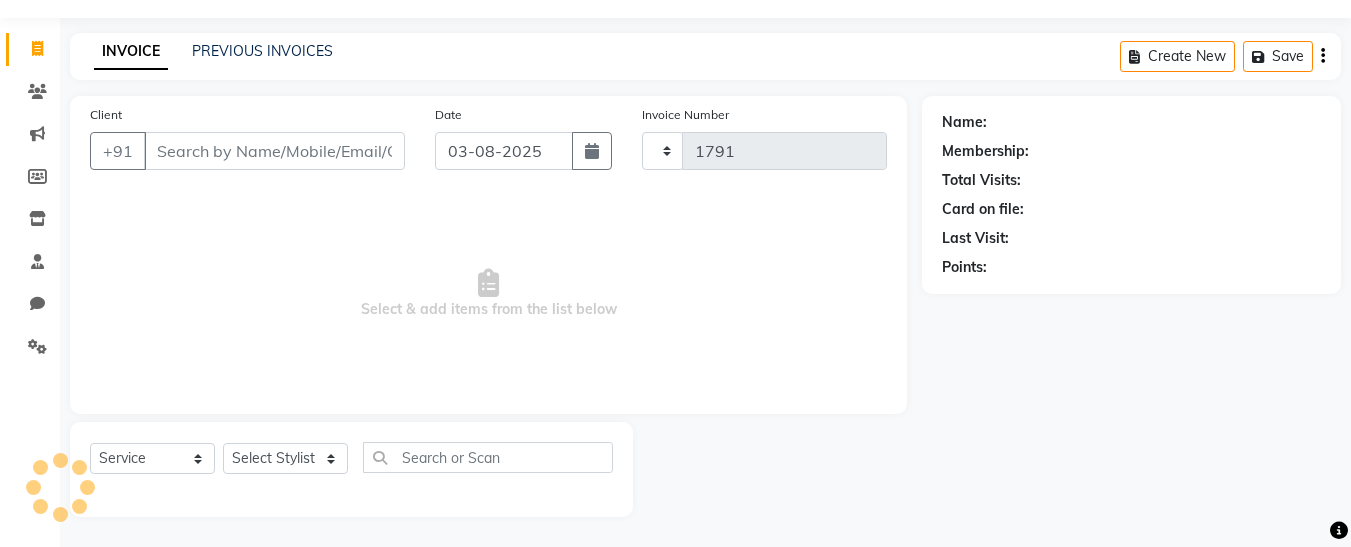 select on "8090" 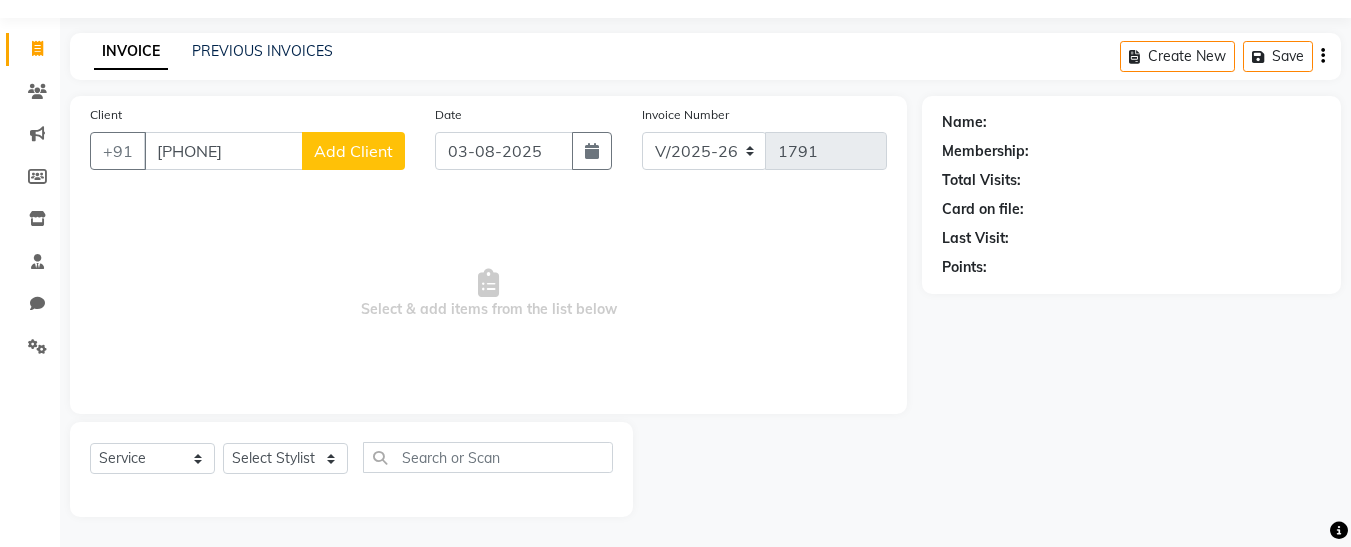type on "[PHONE]" 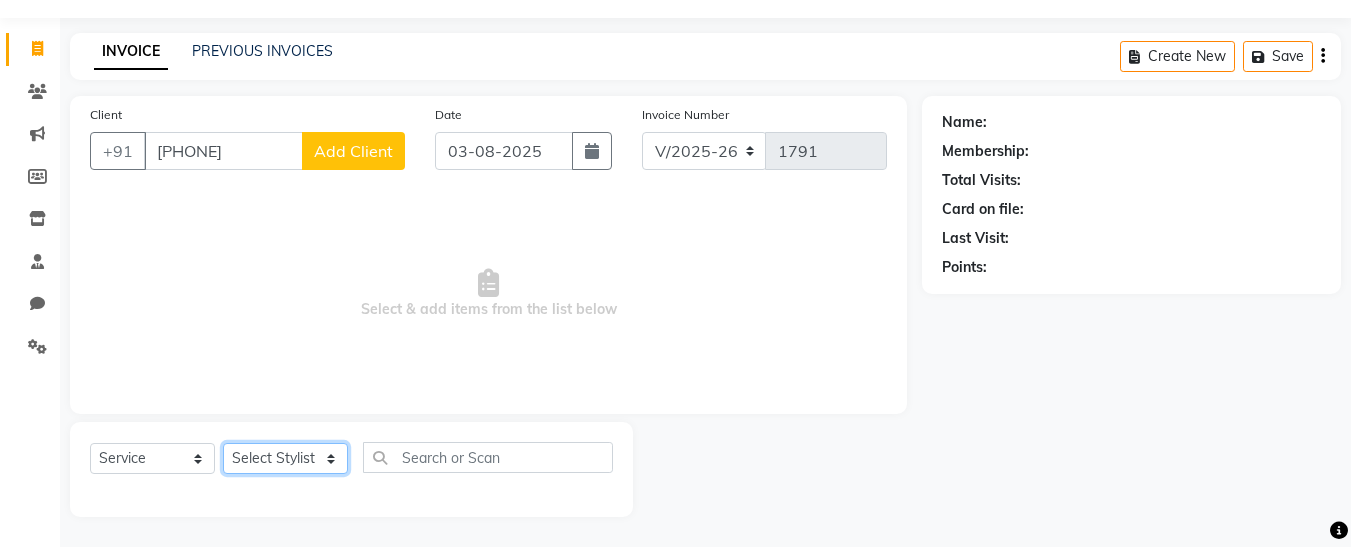 click on "[FIRST] , [FIRST]    [LAST] , [FIRST]  [LAST] [FIRST]  [LAST] [FIRST]  [LAST] [FIRST]  [LAST] [FIRST]  [LAST] [FIRST]  [LAST] [FIRST]  [LAST] [FIRST]  [LAST] [FIRST]" 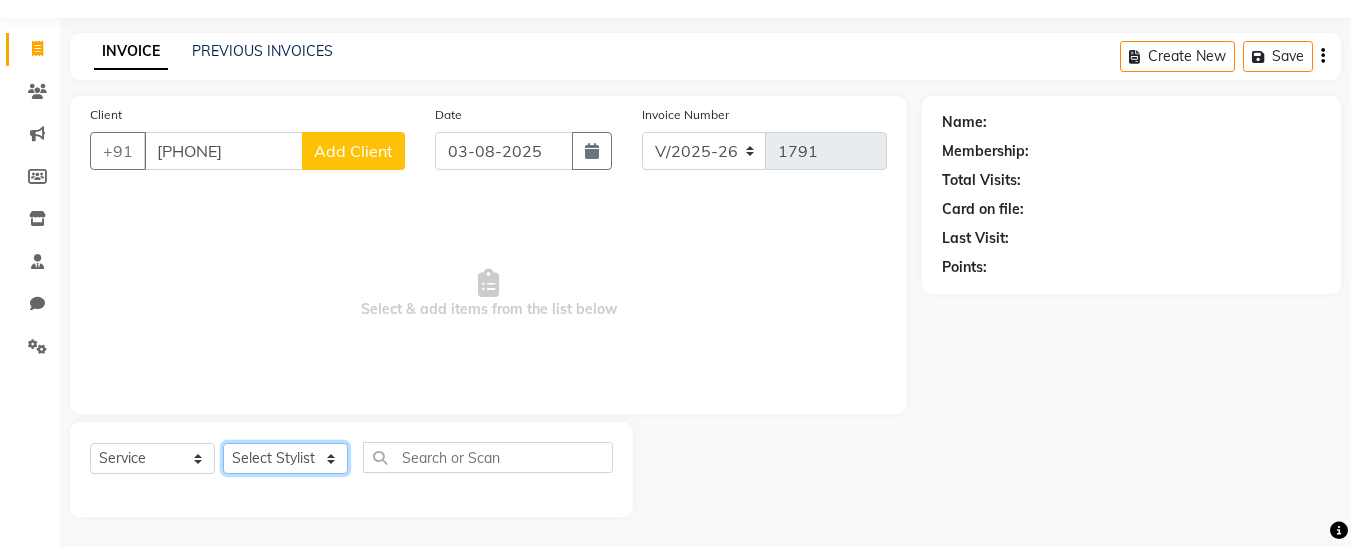 select on "76408" 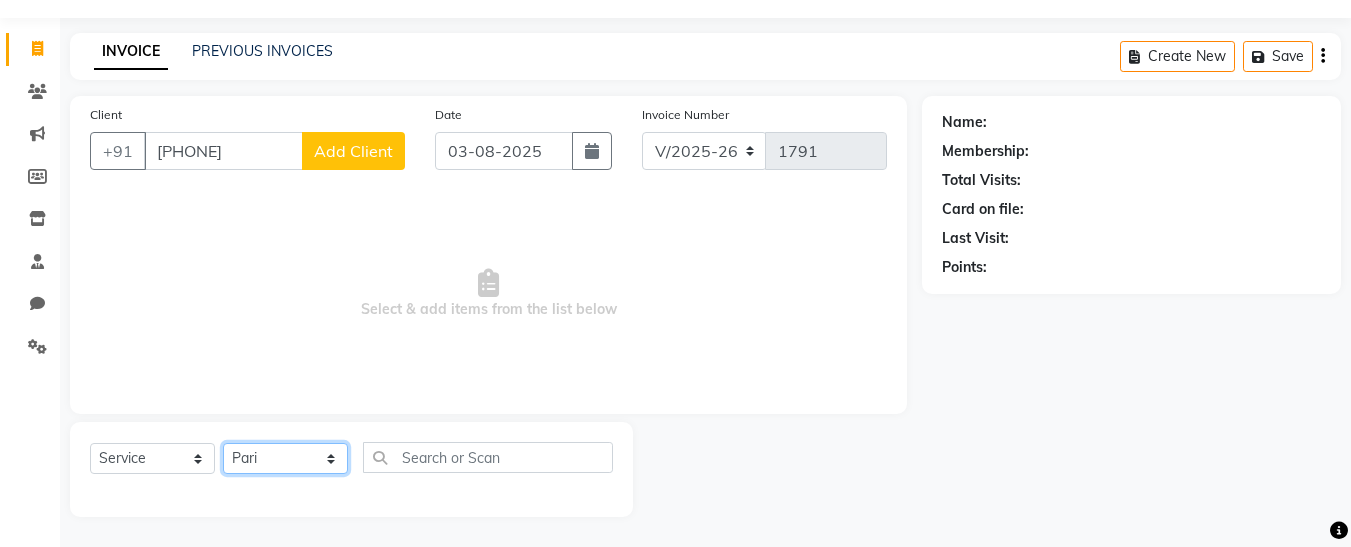 click on "[FIRST] , [FIRST]    [LAST] , [FIRST]  [LAST] [FIRST]  [LAST] [FIRST]  [LAST] [FIRST]  [LAST] [FIRST]  [LAST] [FIRST]  [LAST] [FIRST]  [LAST] [FIRST]  [LAST] [FIRST]" 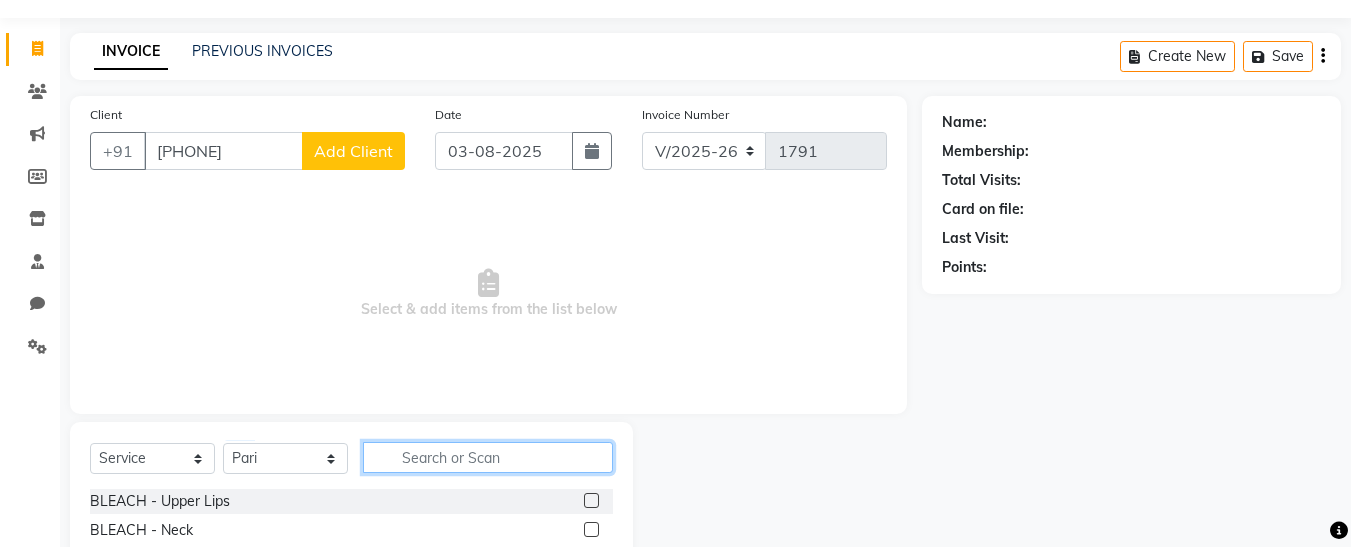 click 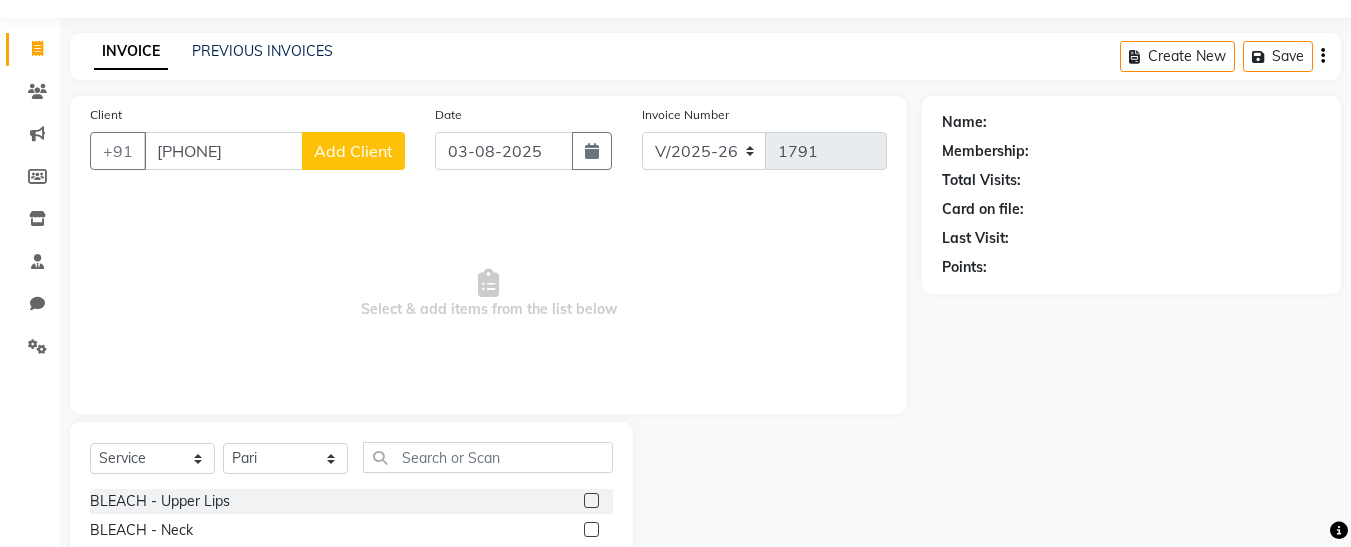 click on "Add Client" 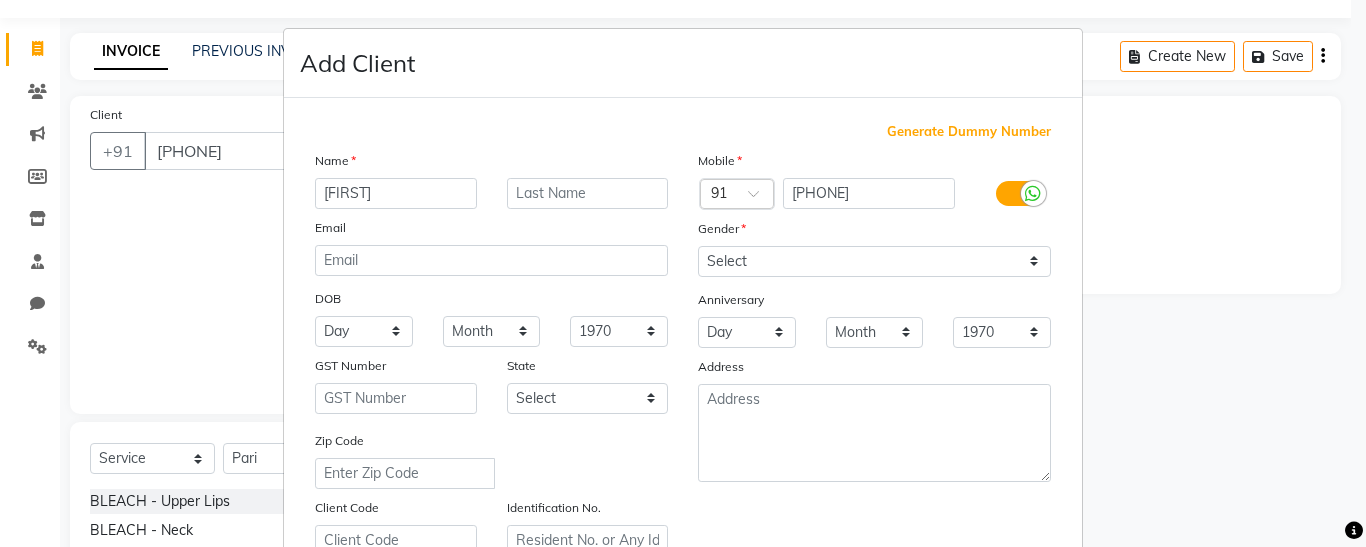 type on "[FIRST]" 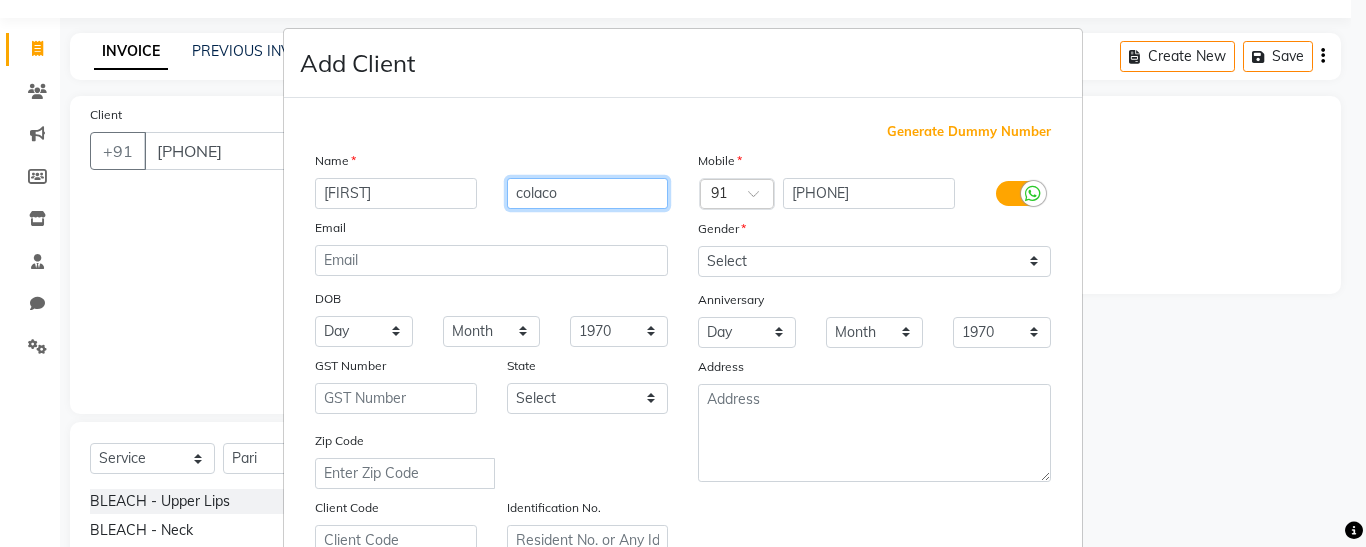 type on "colaco" 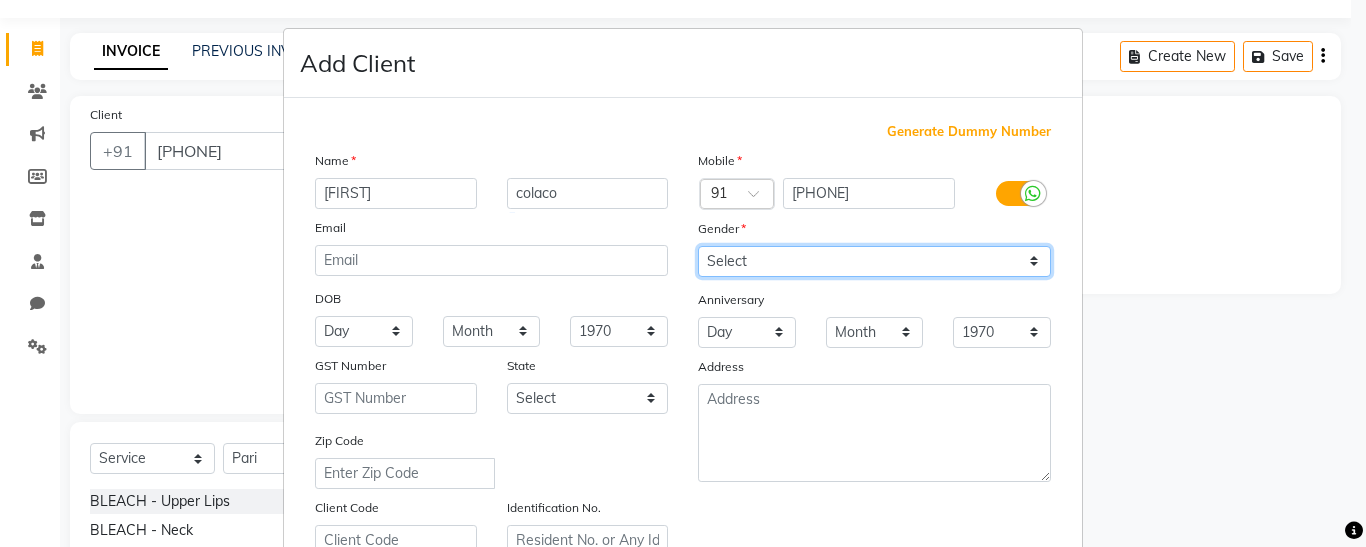 click on "Select Male Female Other Prefer Not To Say" at bounding box center (874, 261) 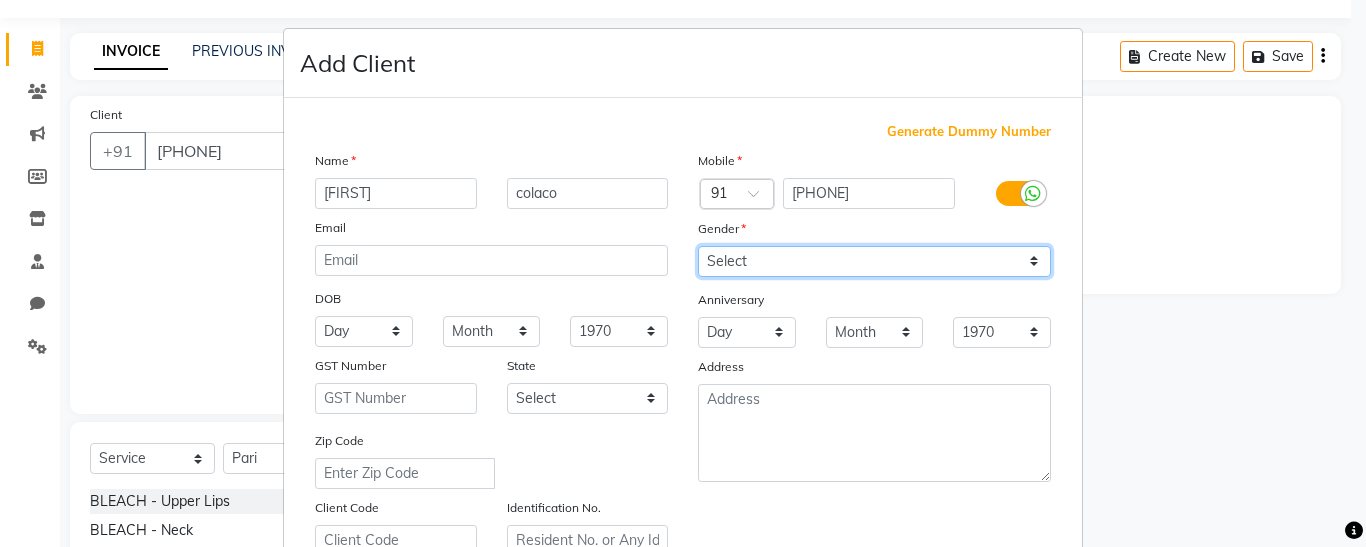 select on "female" 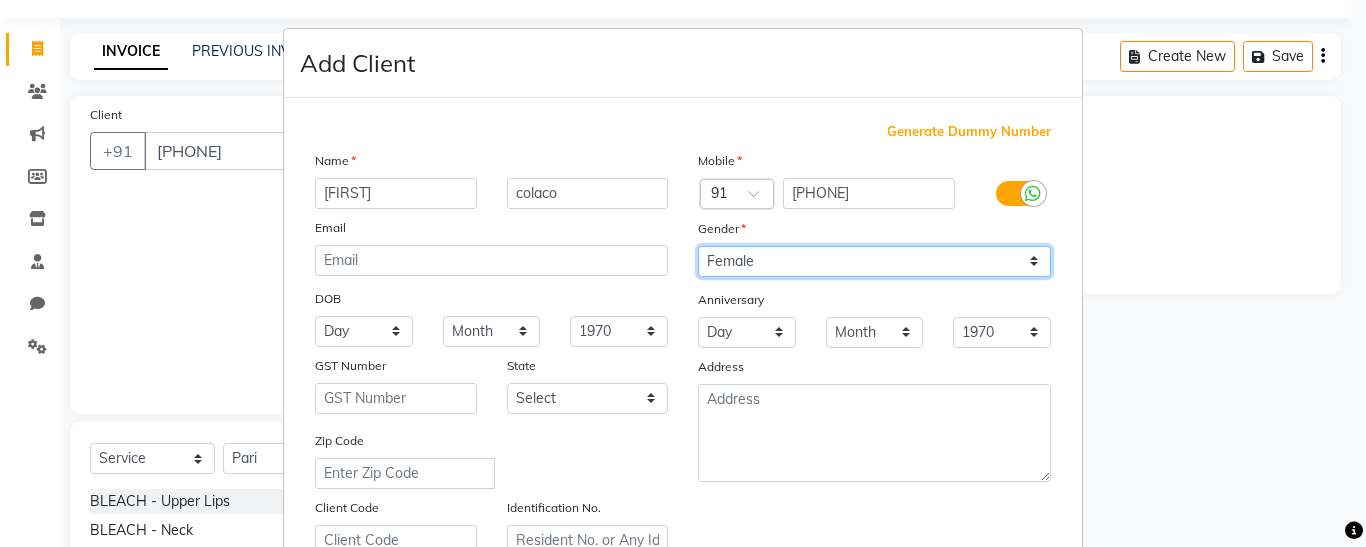 click on "Select Male Female Other Prefer Not To Say" at bounding box center (874, 261) 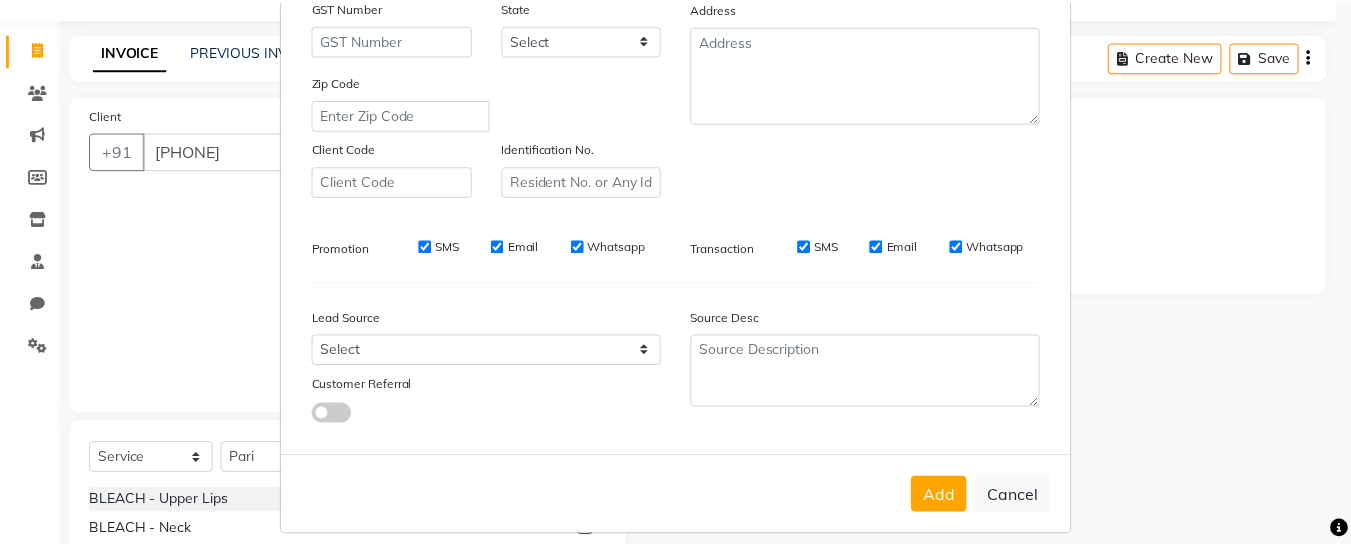 scroll, scrollTop: 376, scrollLeft: 0, axis: vertical 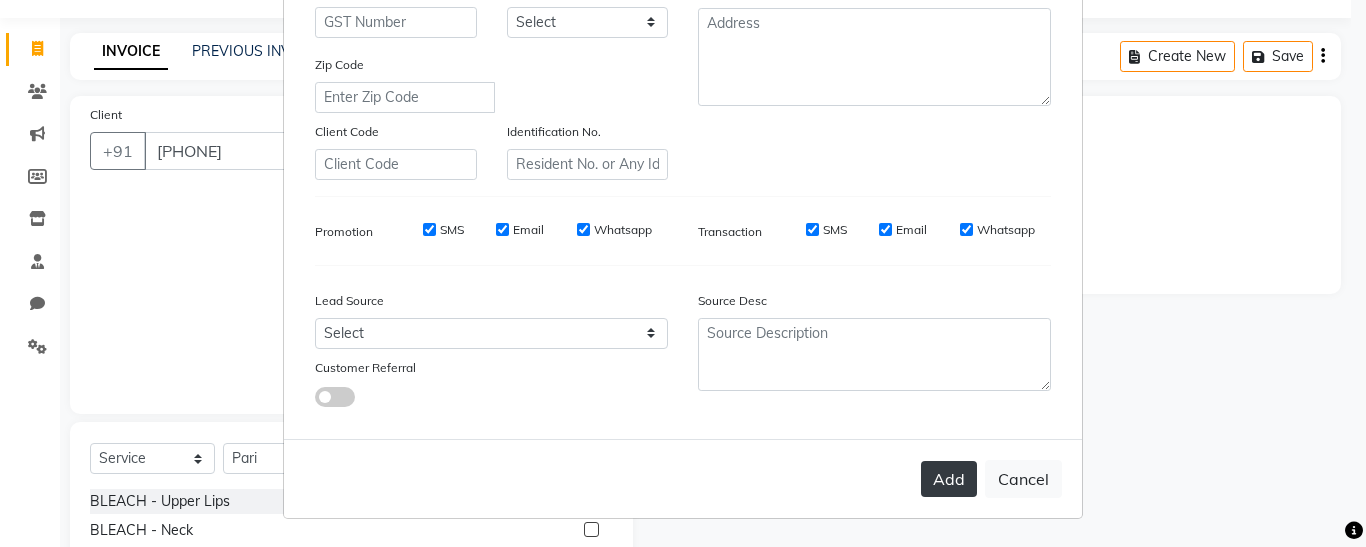 click on "Add" at bounding box center (949, 479) 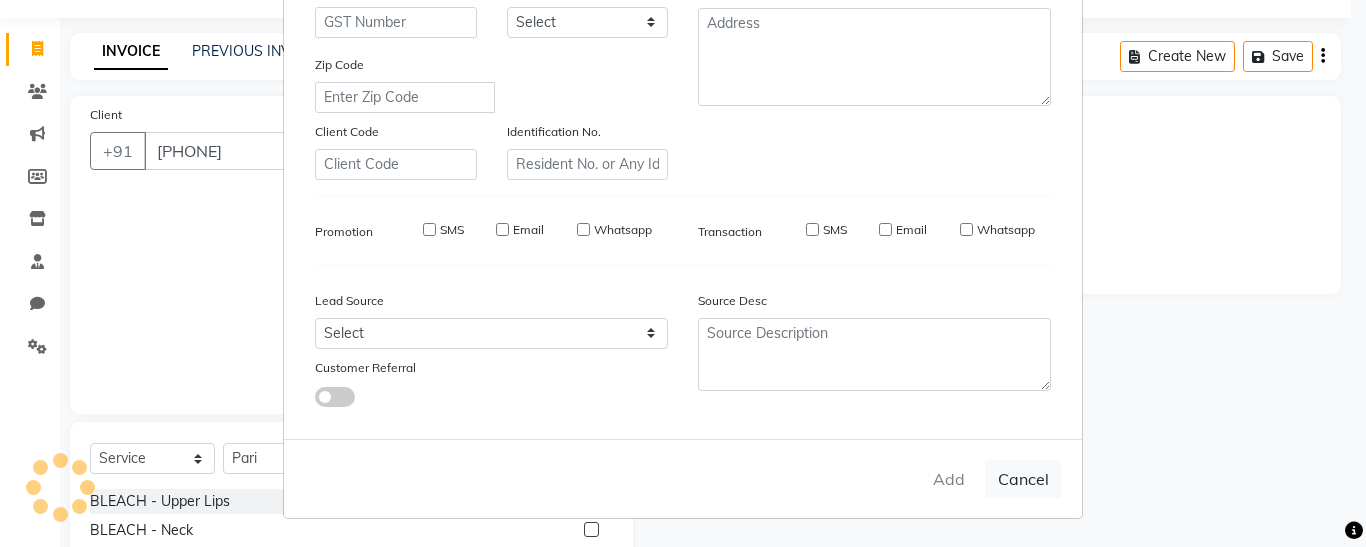type on "84******29" 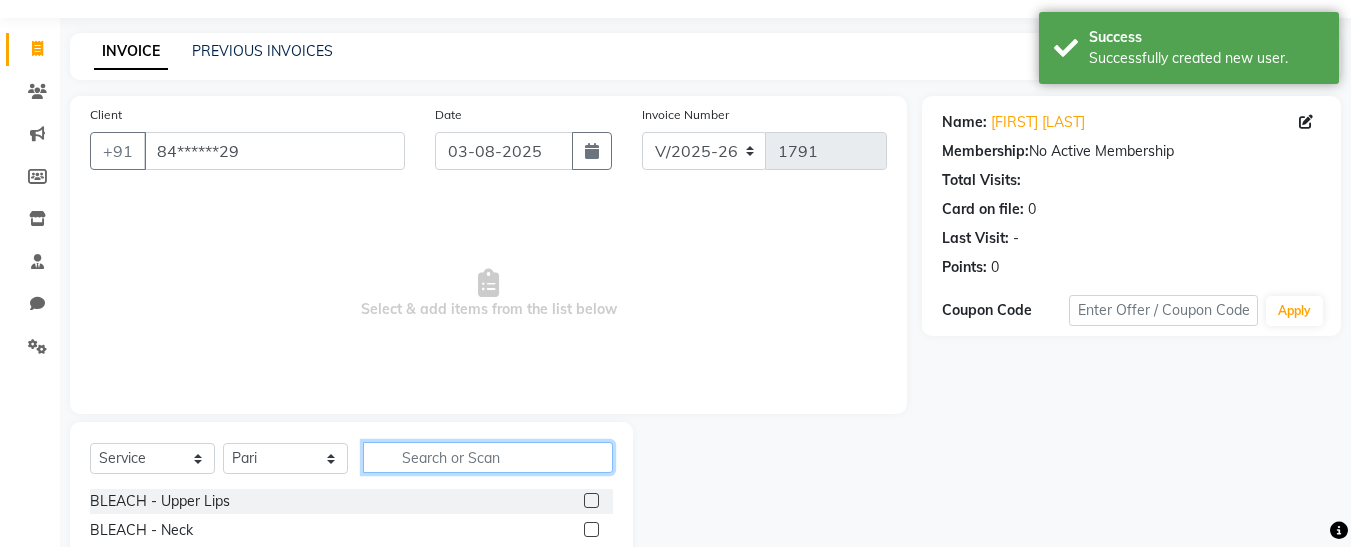 click 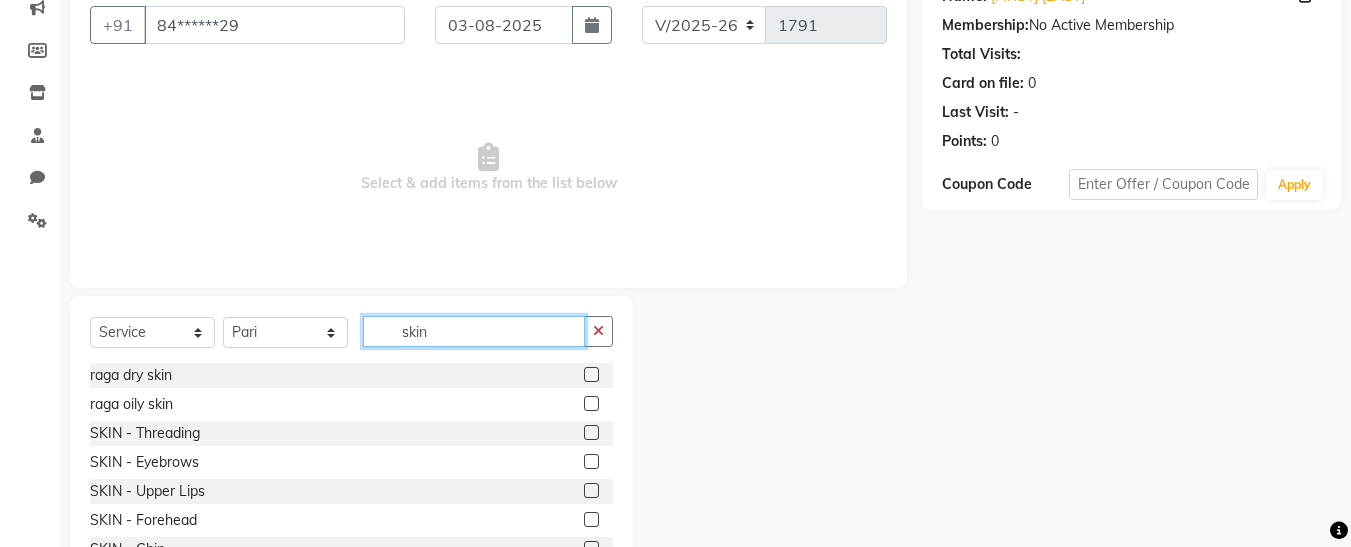 scroll, scrollTop: 254, scrollLeft: 0, axis: vertical 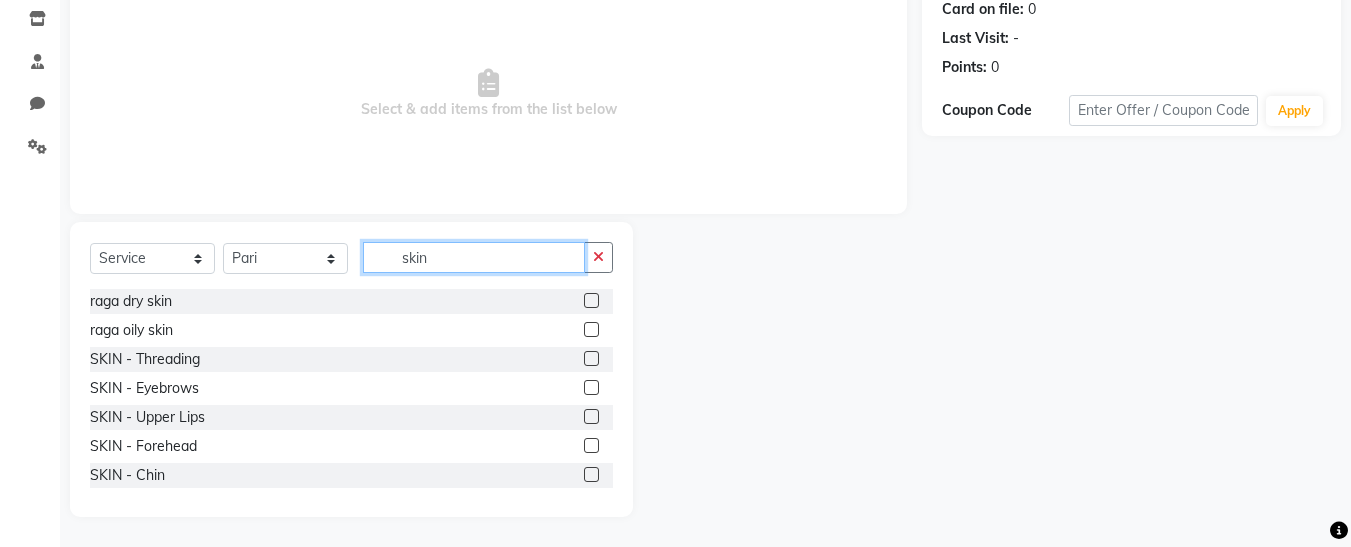 type on "skin" 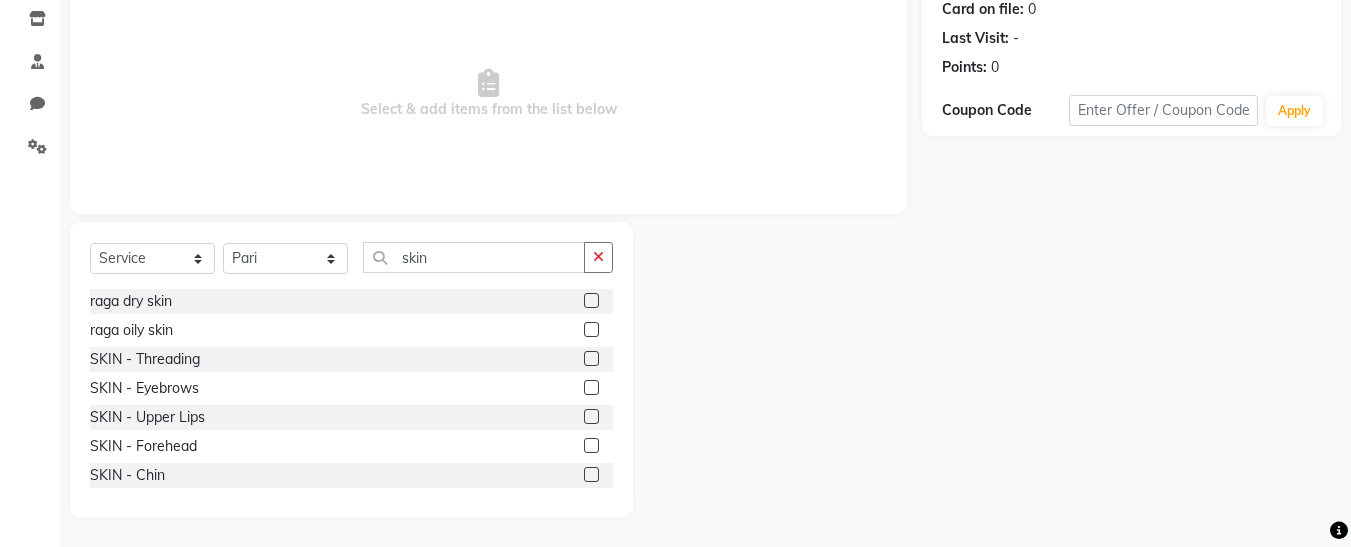 click 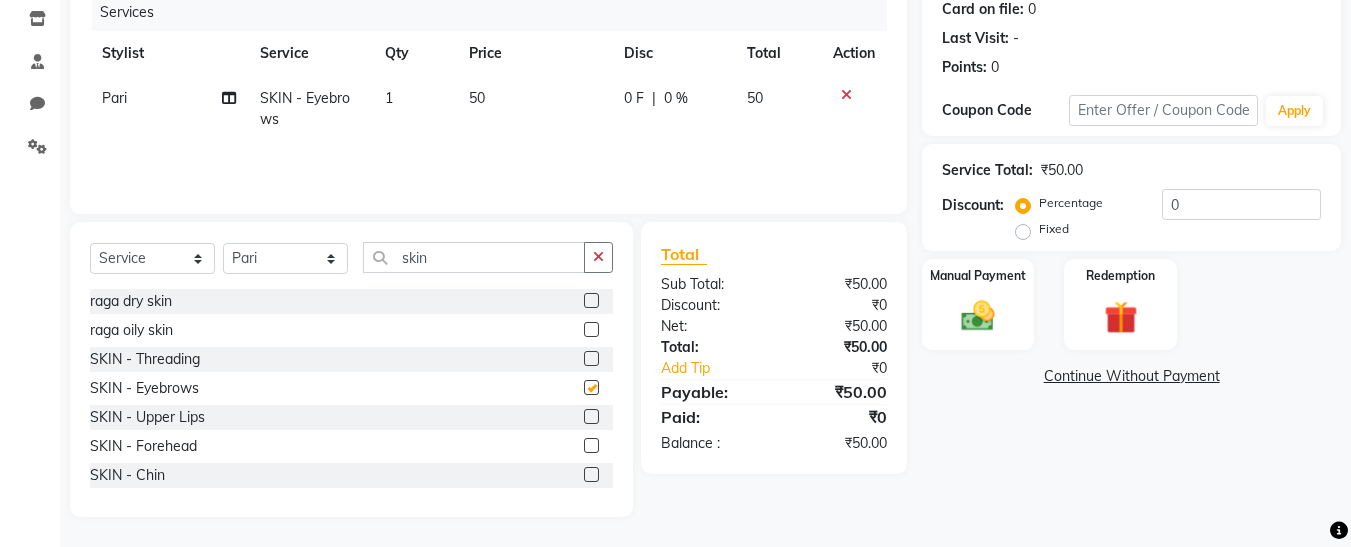 checkbox on "false" 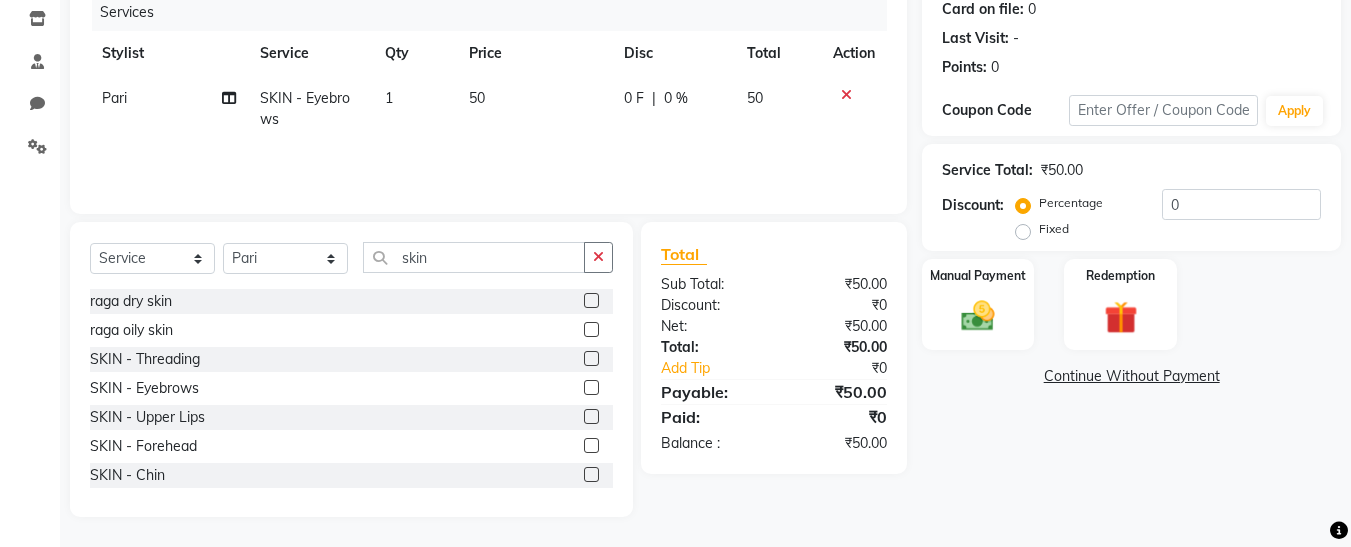 click 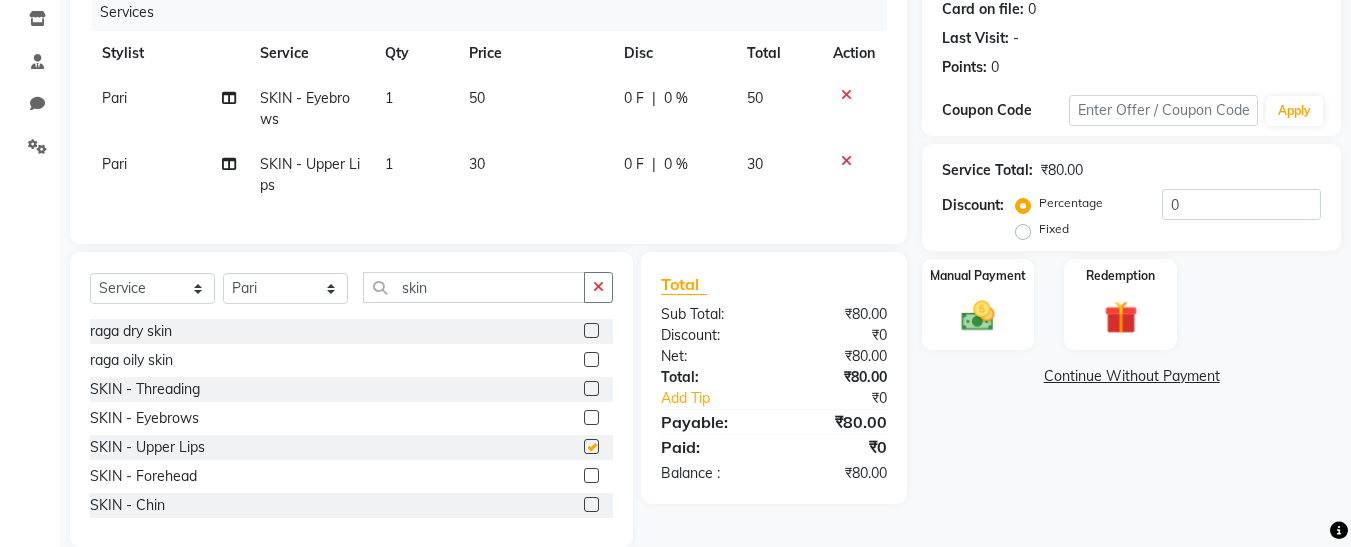 checkbox on "false" 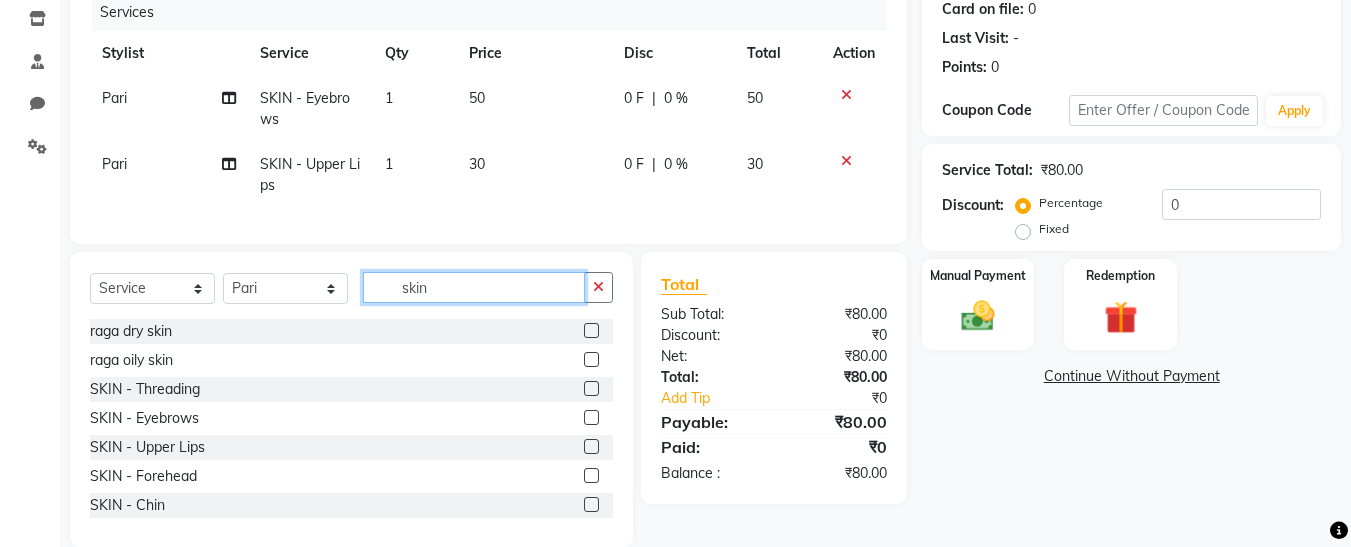 click on "skin" 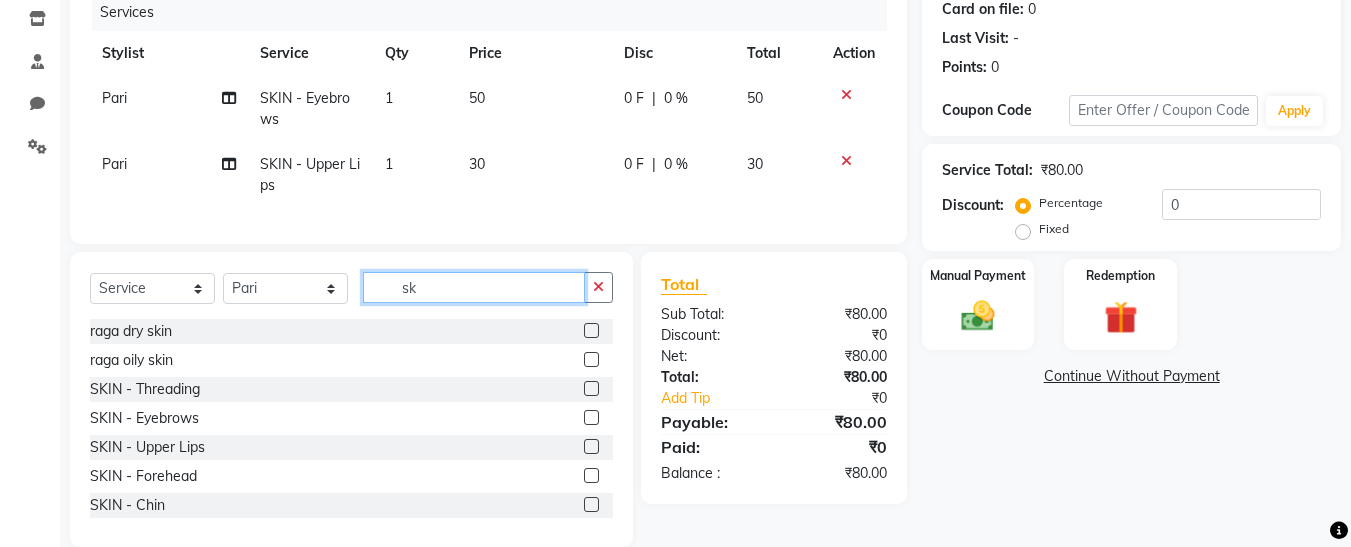 type on "s" 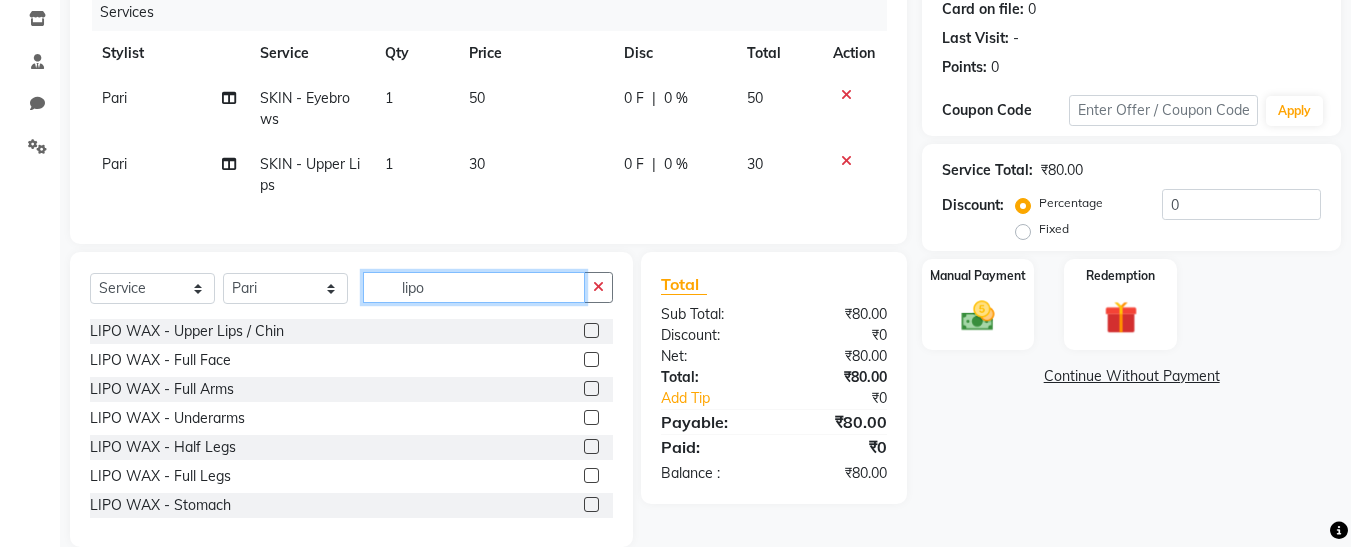 type on "lipo" 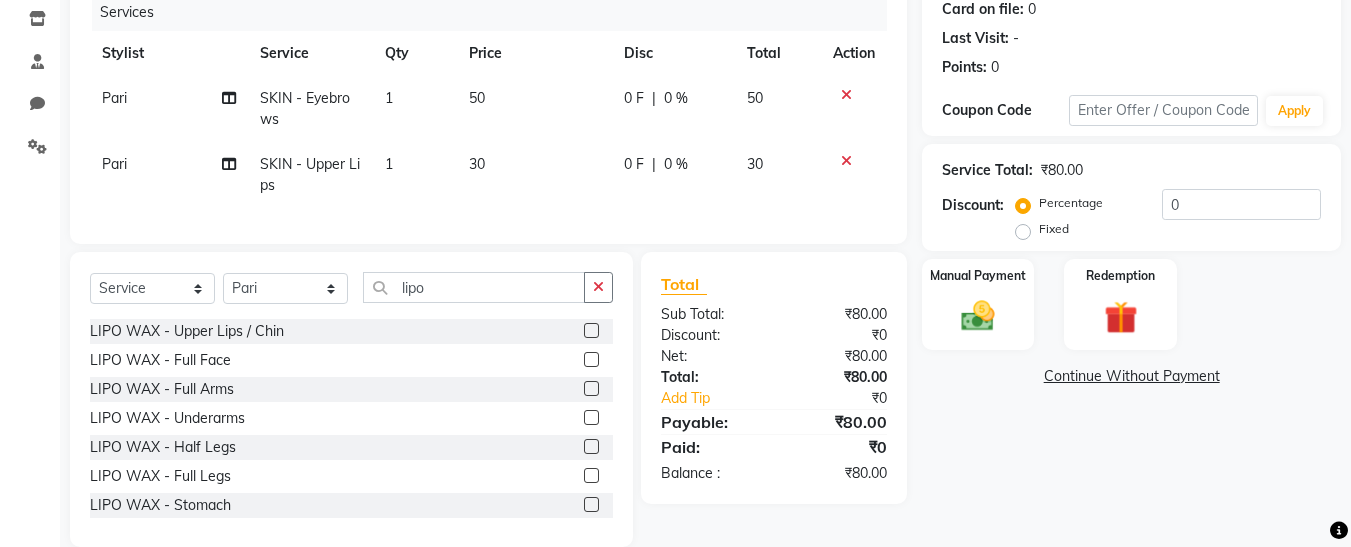 click 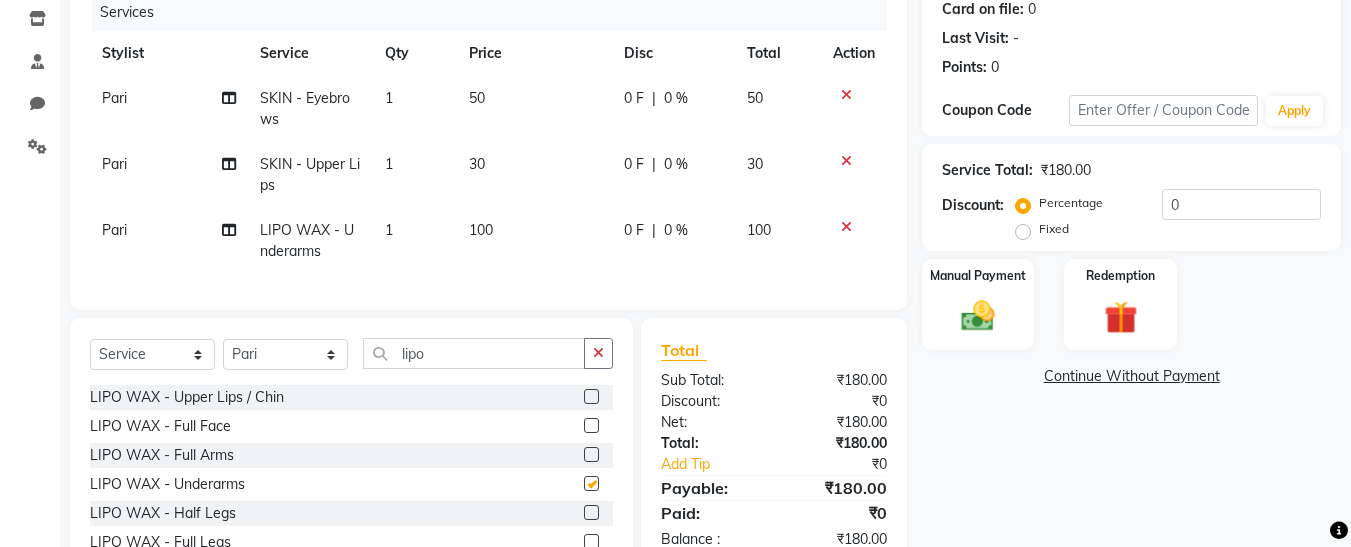 checkbox on "false" 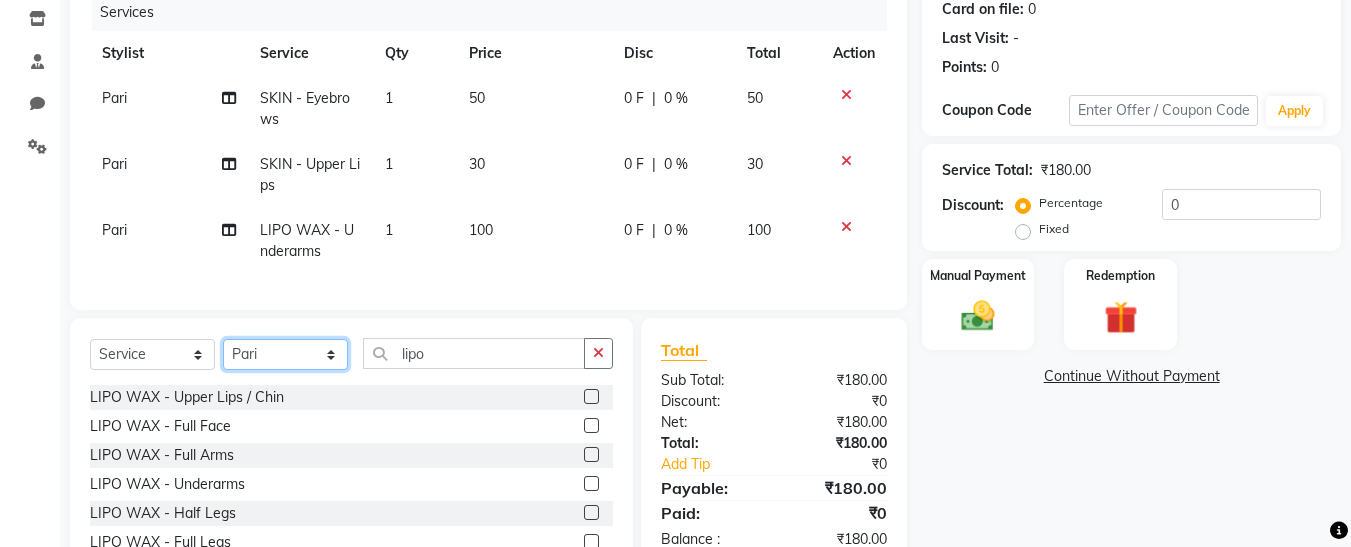 click on "[FIRST] , [FIRST]    [LAST] , [FIRST]  [LAST] [FIRST]  [LAST] [FIRST]  [LAST] [FIRST]  [LAST] [FIRST]  [LAST] [FIRST]  [LAST] [FIRST]  [LAST] [FIRST]  [LAST] [FIRST]" 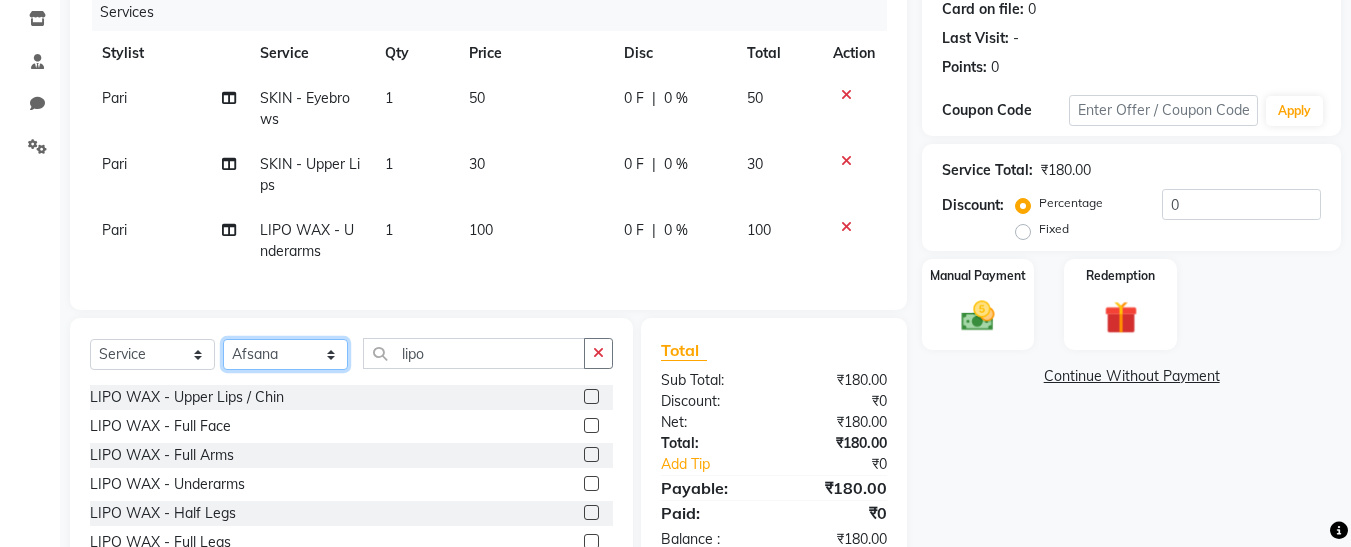 click on "[FIRST] , [FIRST]    [LAST] , [FIRST]  [LAST] [FIRST]  [LAST] [FIRST]  [LAST] [FIRST]  [LAST] [FIRST]  [LAST] [FIRST]  [LAST] [FIRST]  [LAST] [FIRST]  [LAST] [FIRST]" 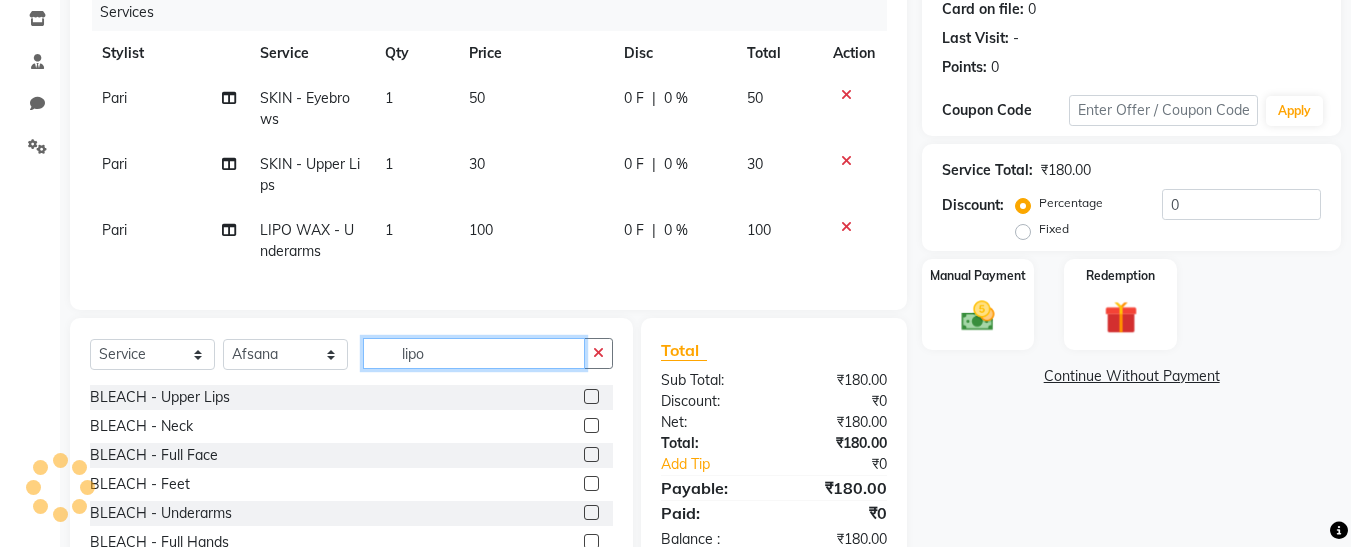 click on "lipo" 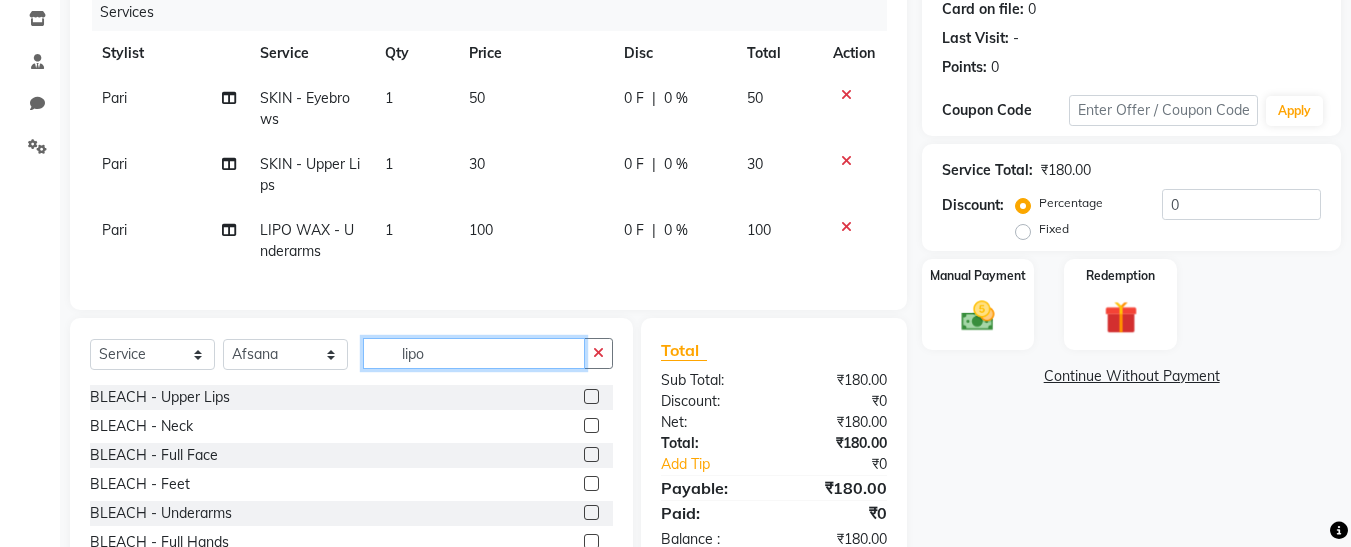 click on "lipo" 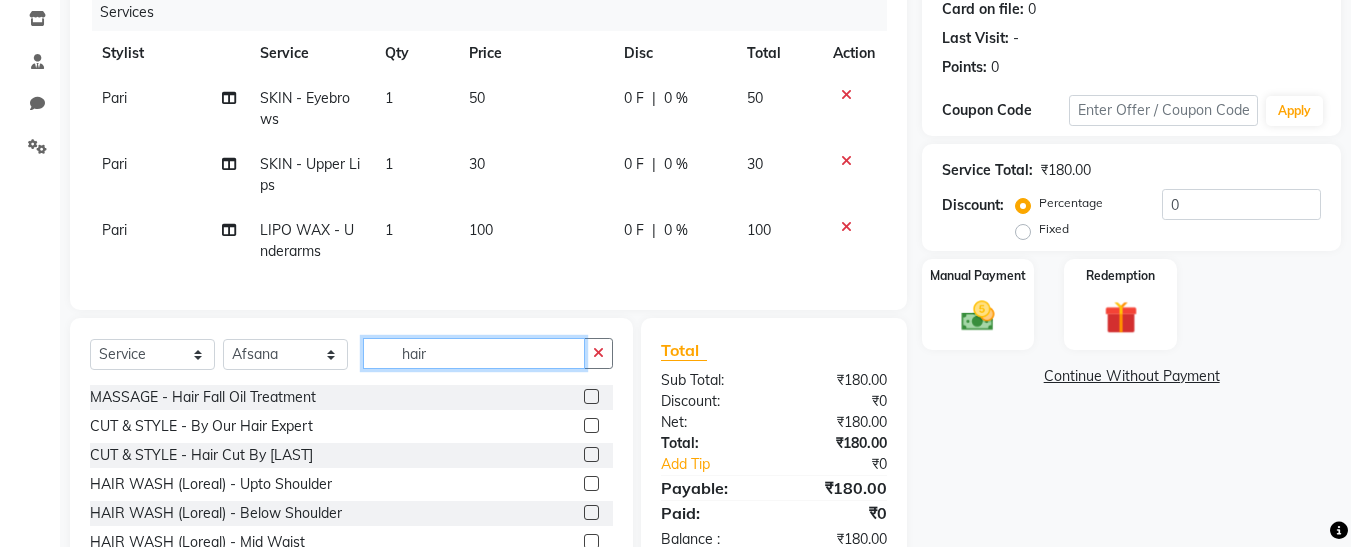 type on "hair" 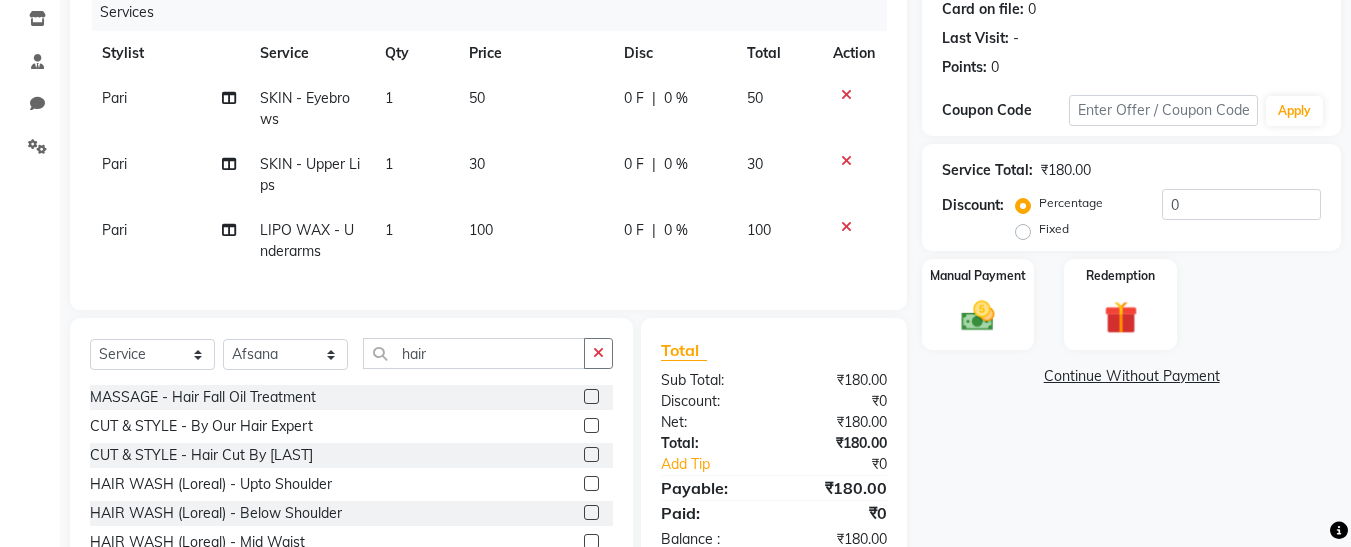 click 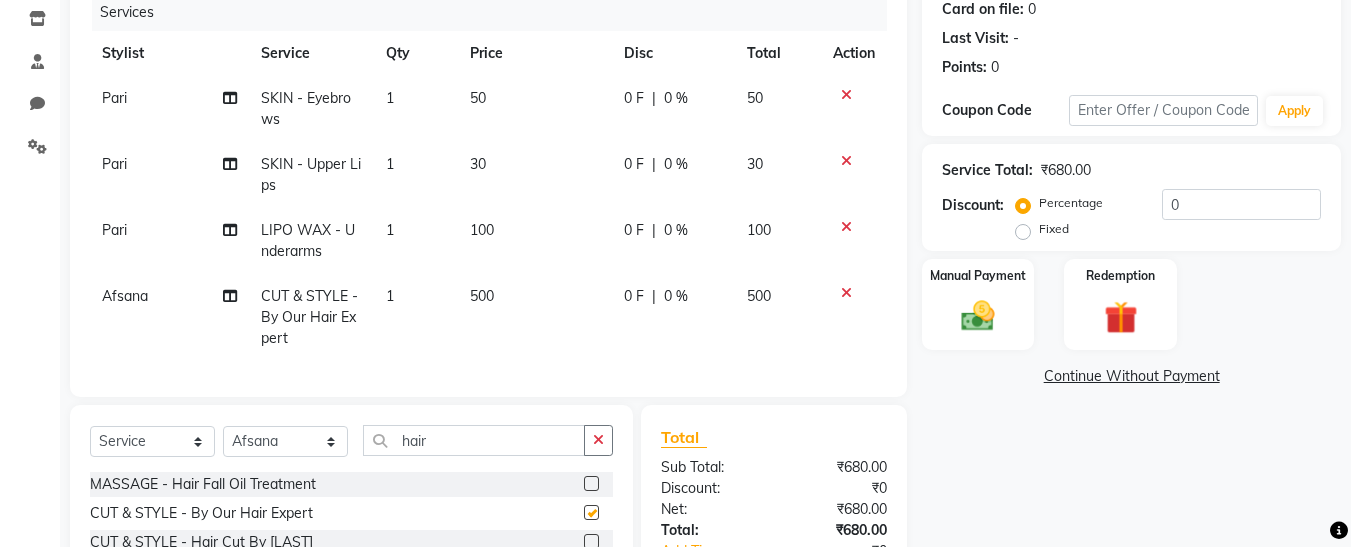 checkbox on "false" 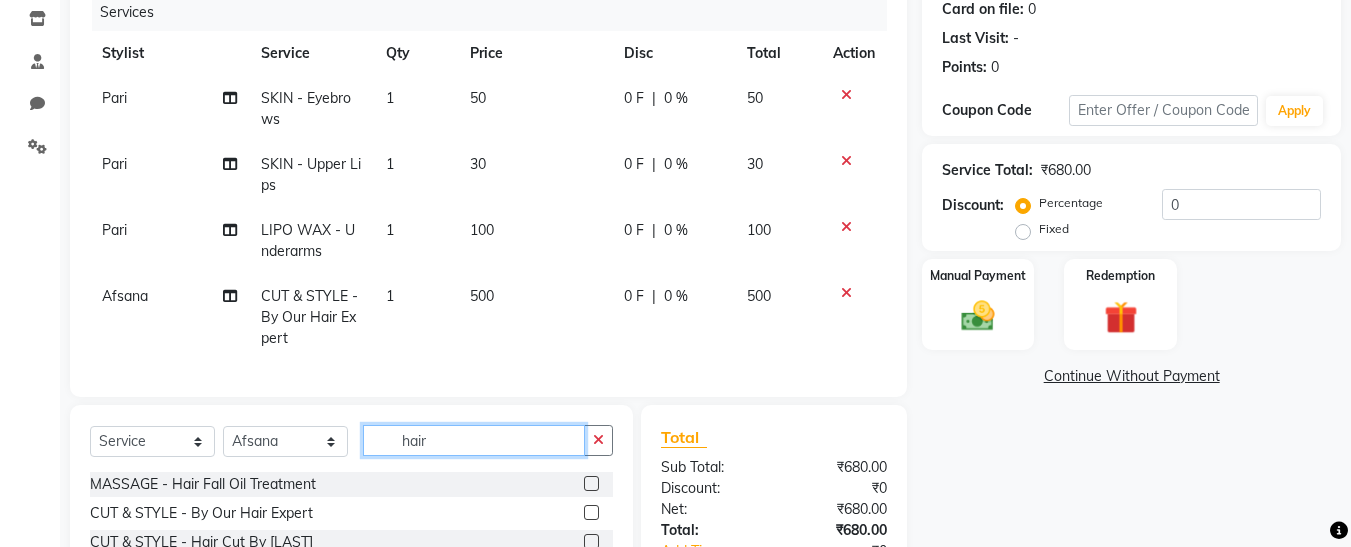 click on "hair" 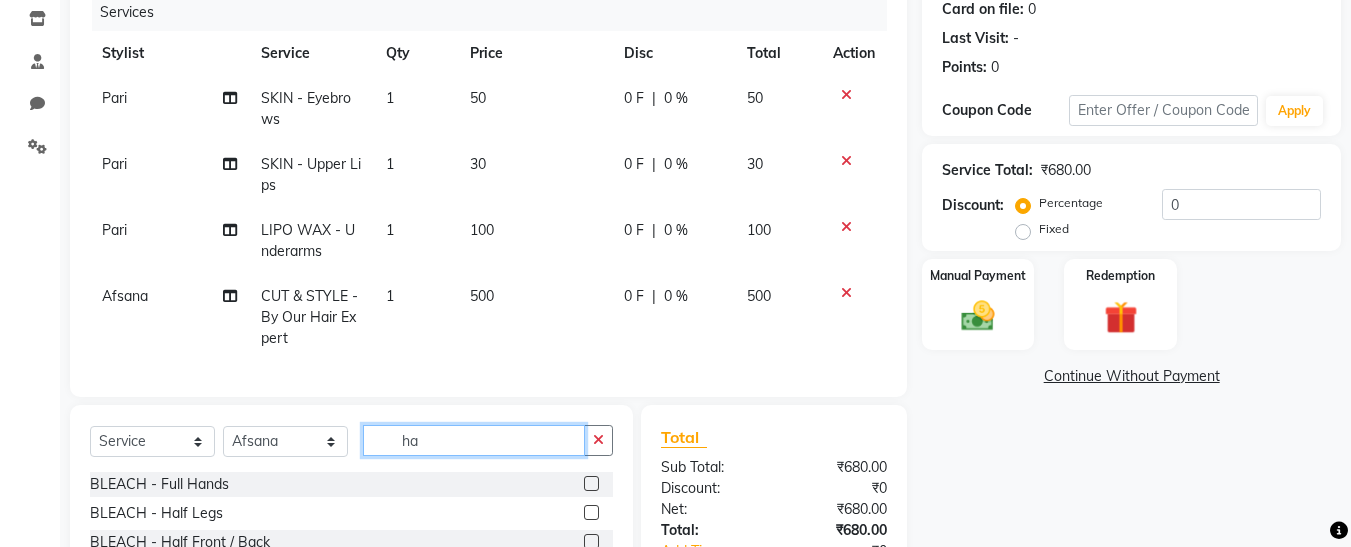 type on "h" 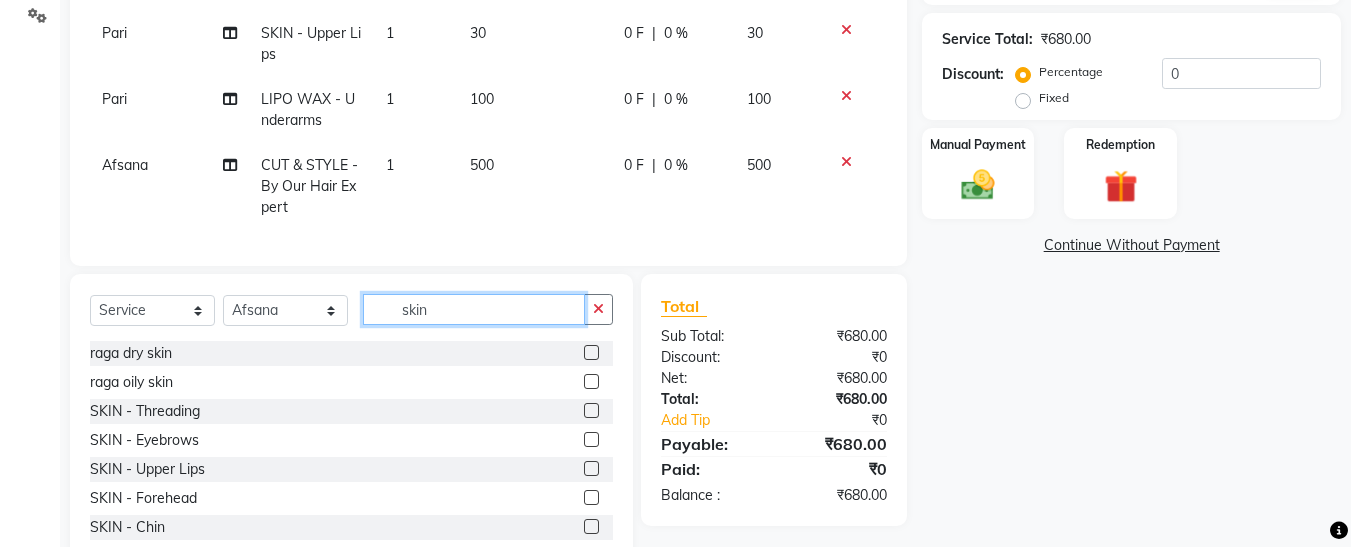 scroll, scrollTop: 452, scrollLeft: 0, axis: vertical 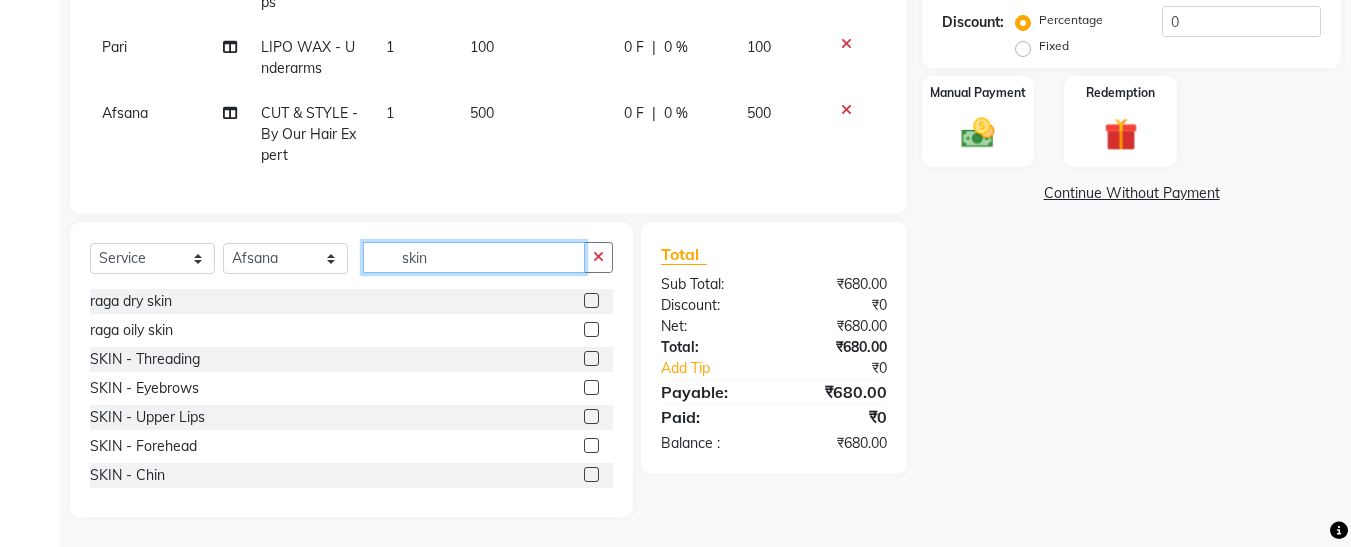 type on "skin" 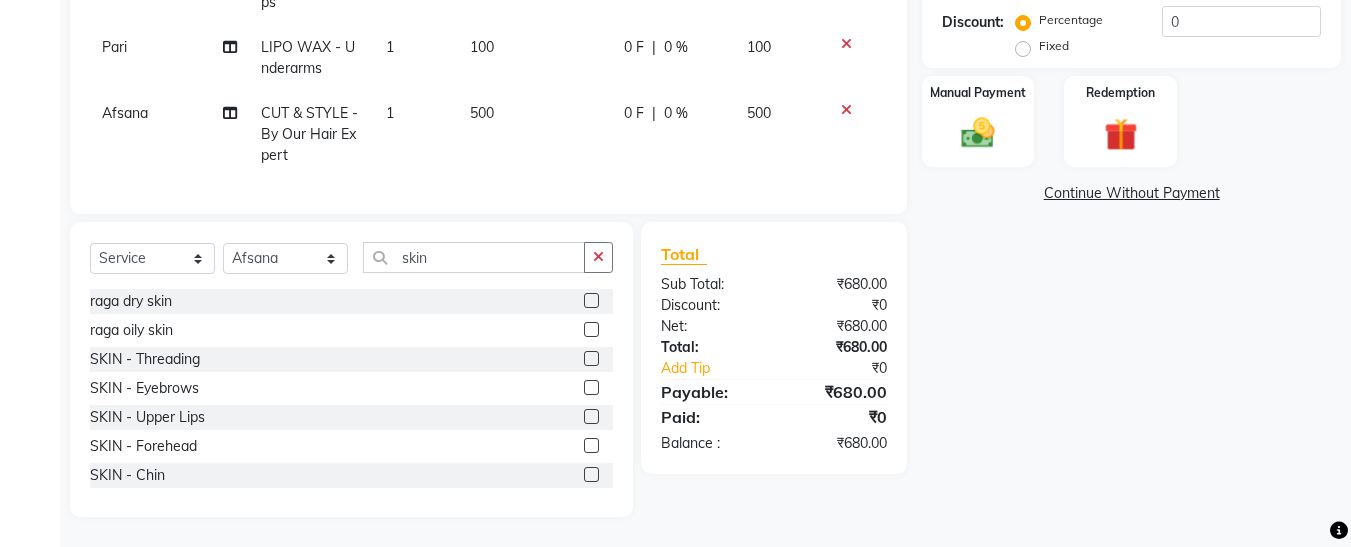 click 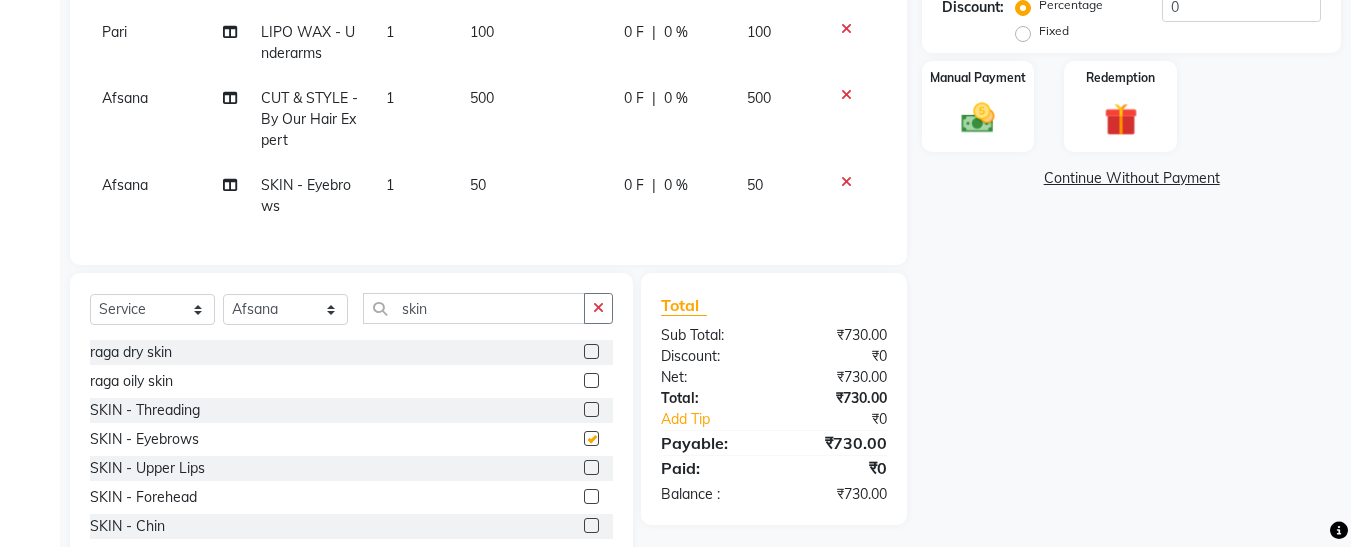 checkbox on "false" 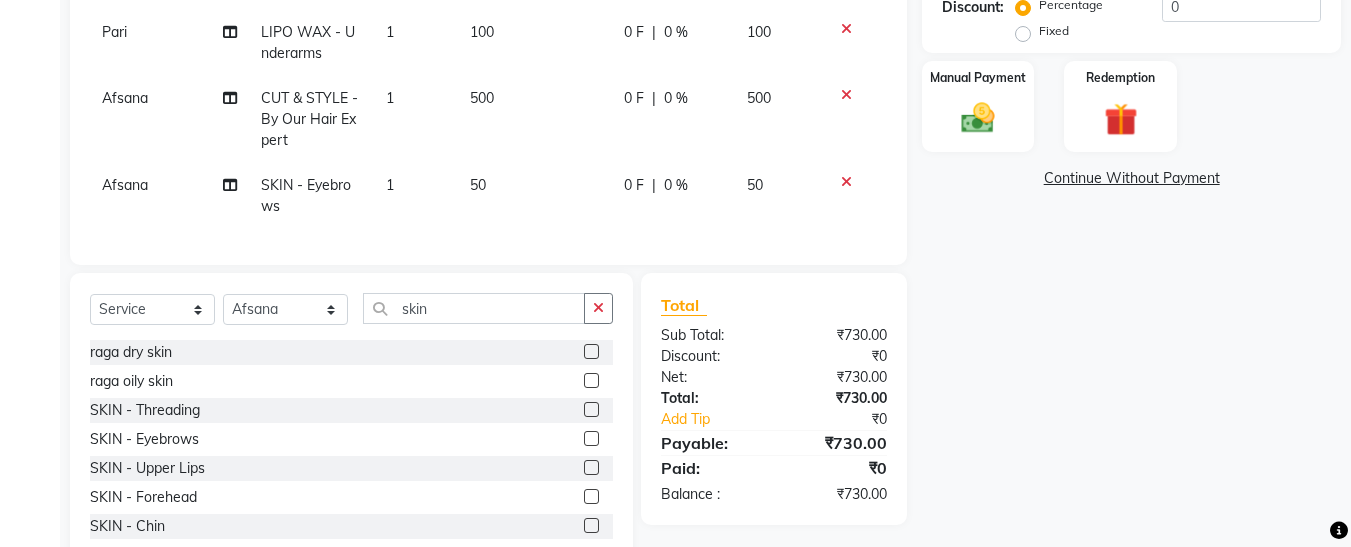 click 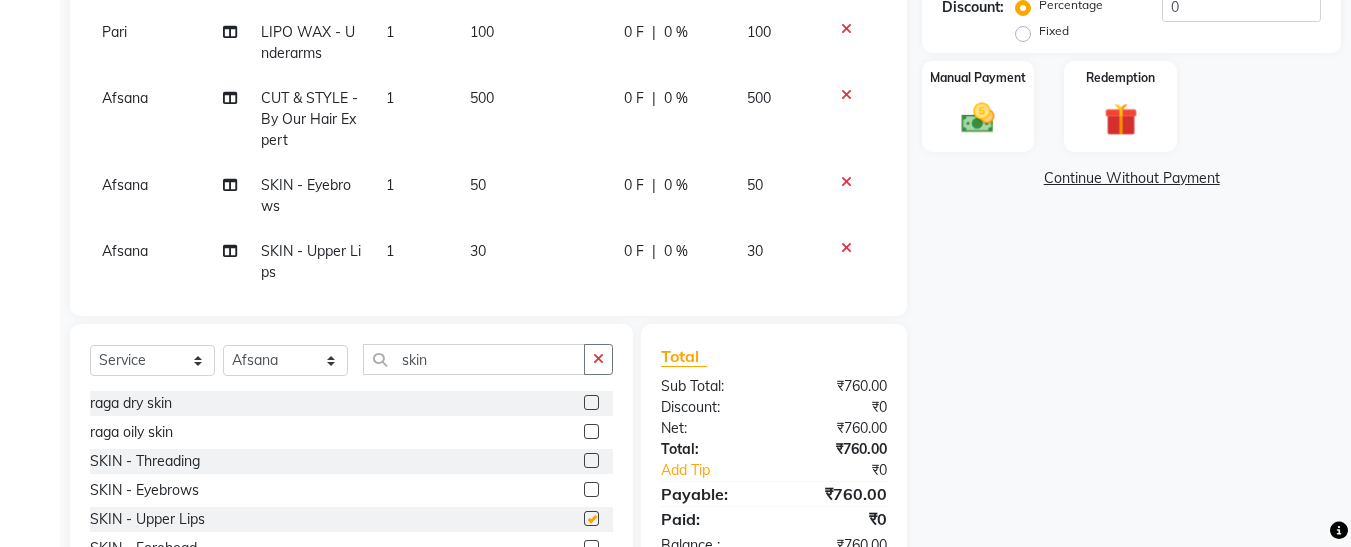 checkbox on "false" 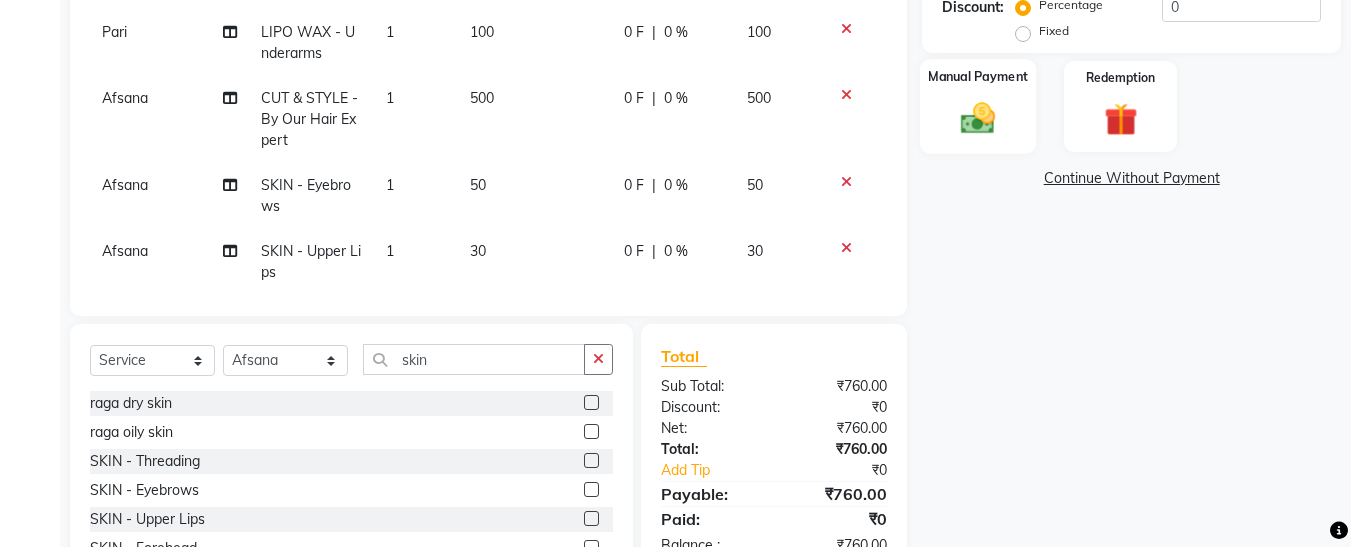 click 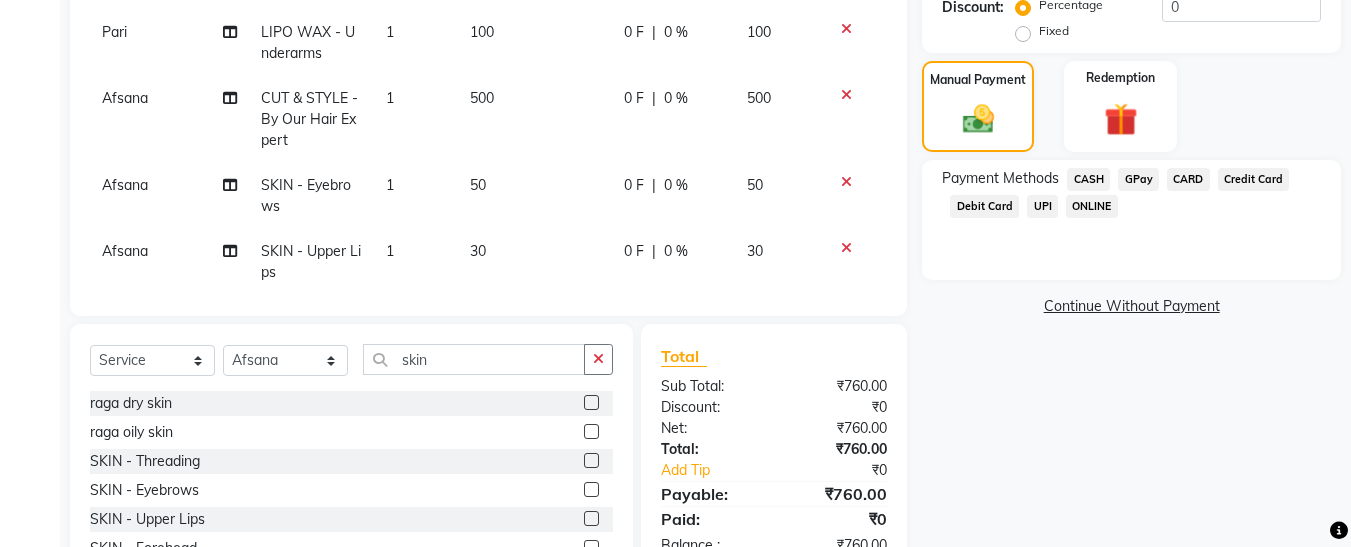 click on "GPay" 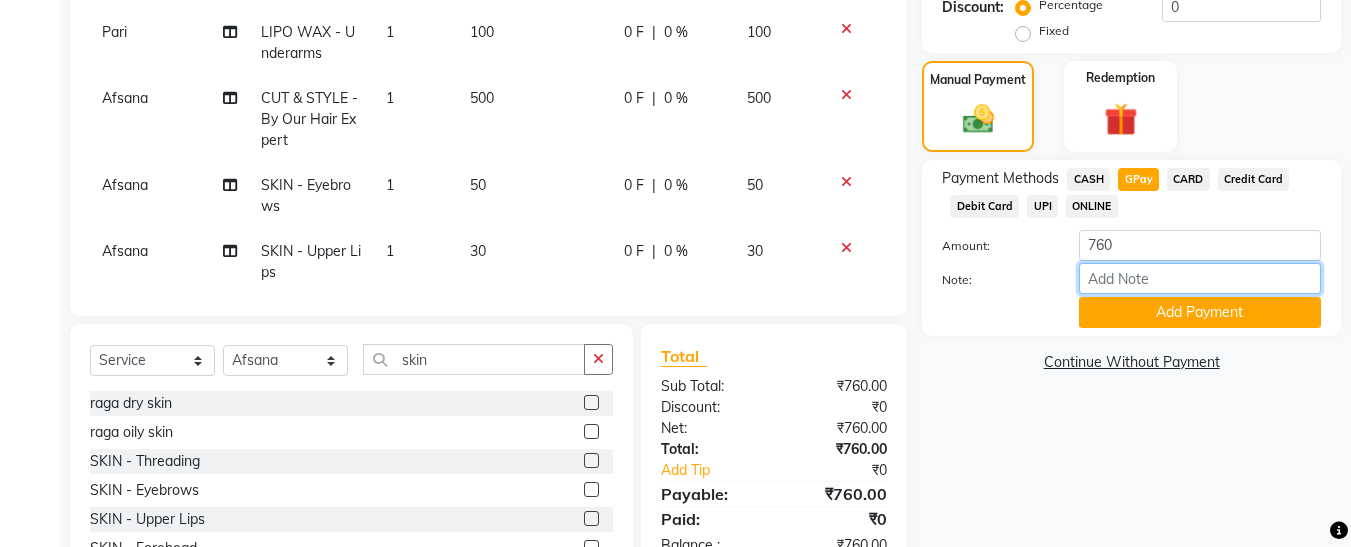click on "Note:" at bounding box center [1200, 278] 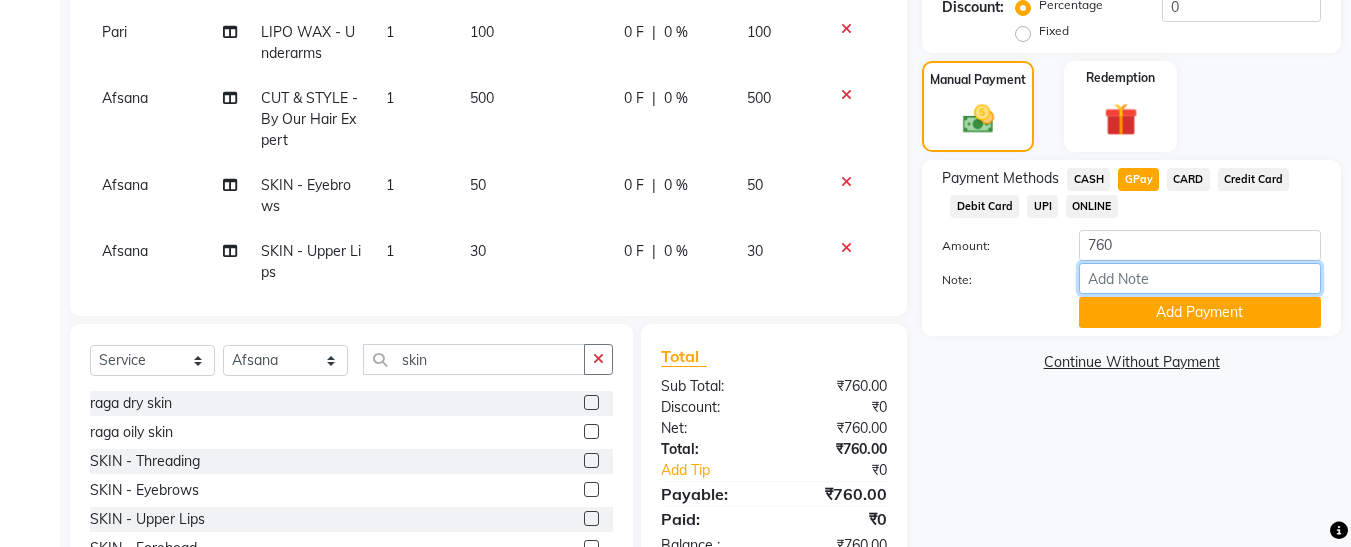type on "fless" 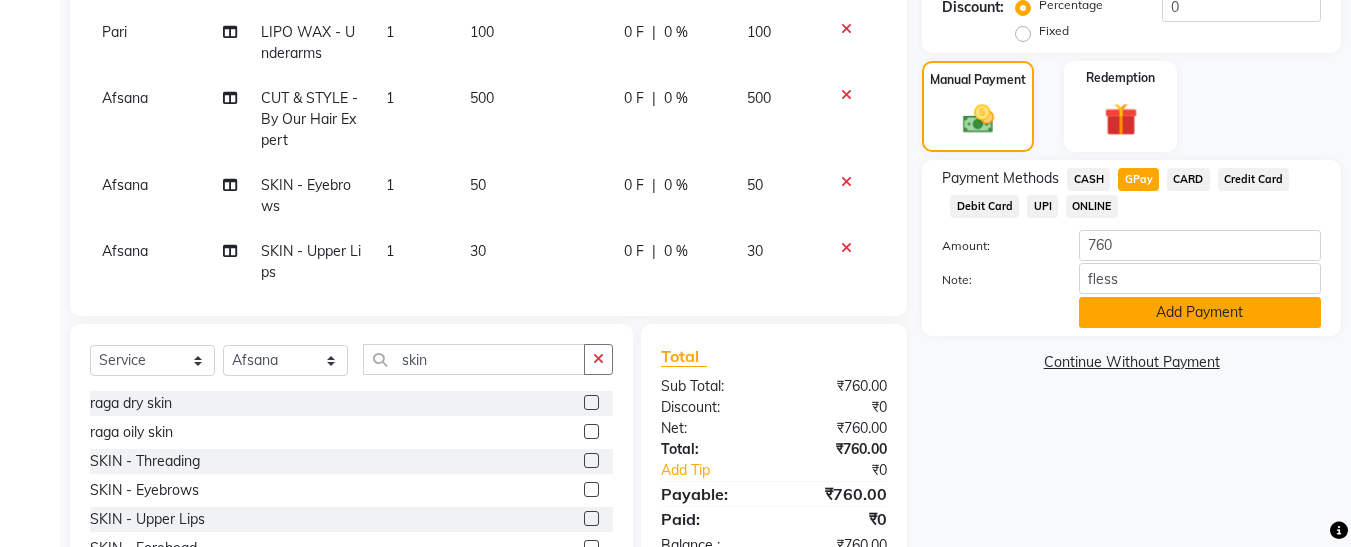 click on "Add Payment" 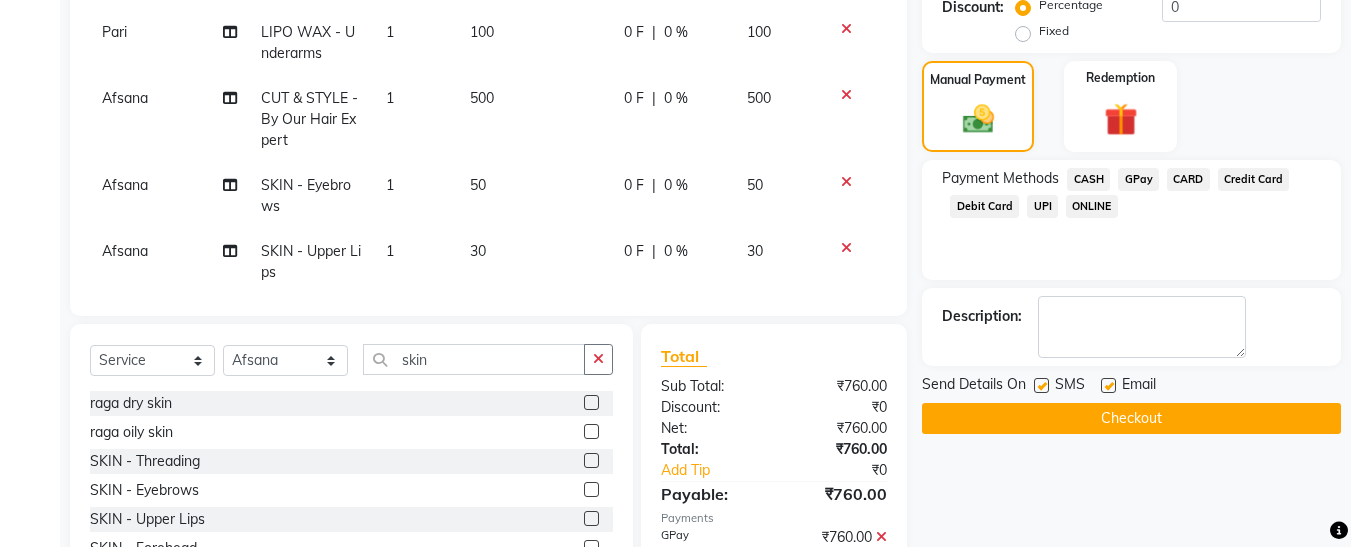 click 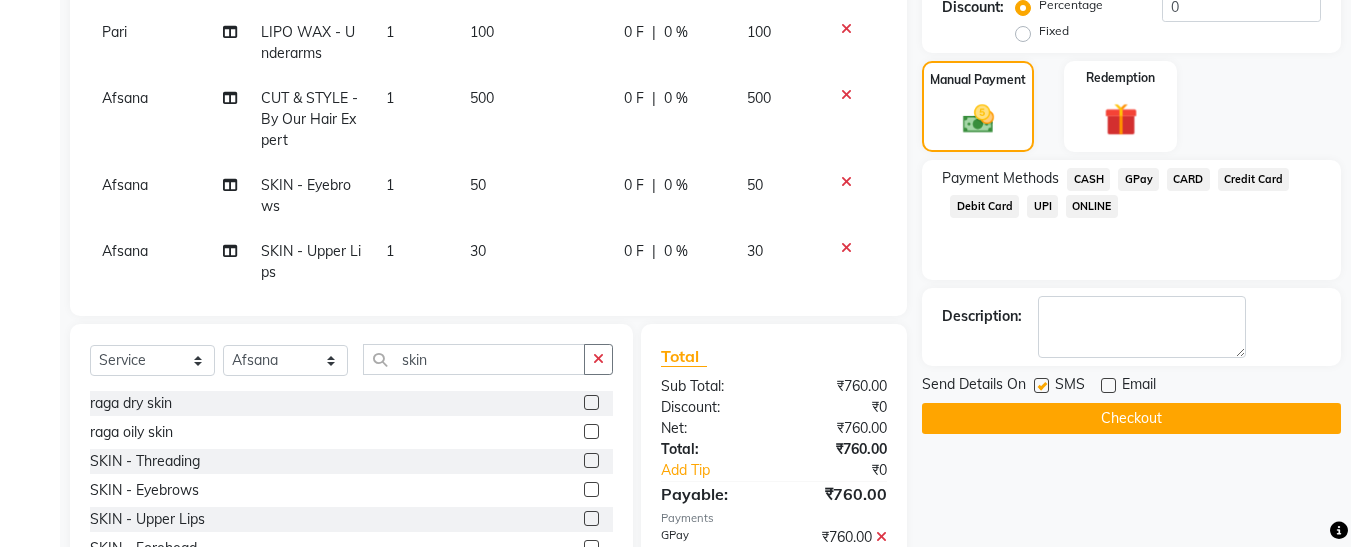 click 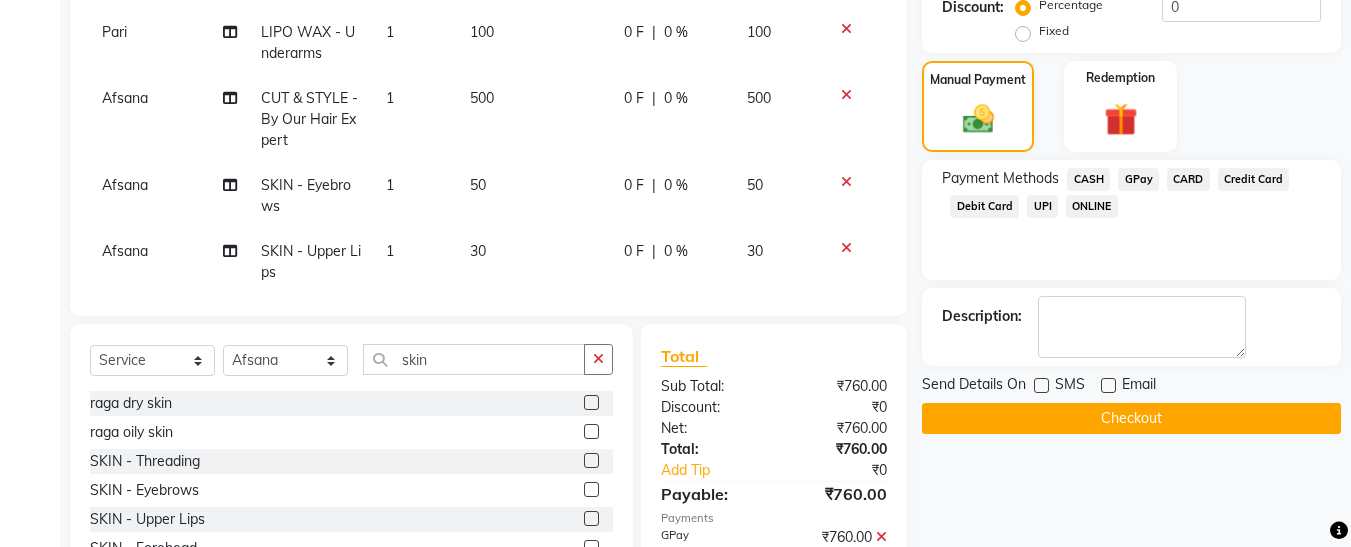 click on "Checkout" 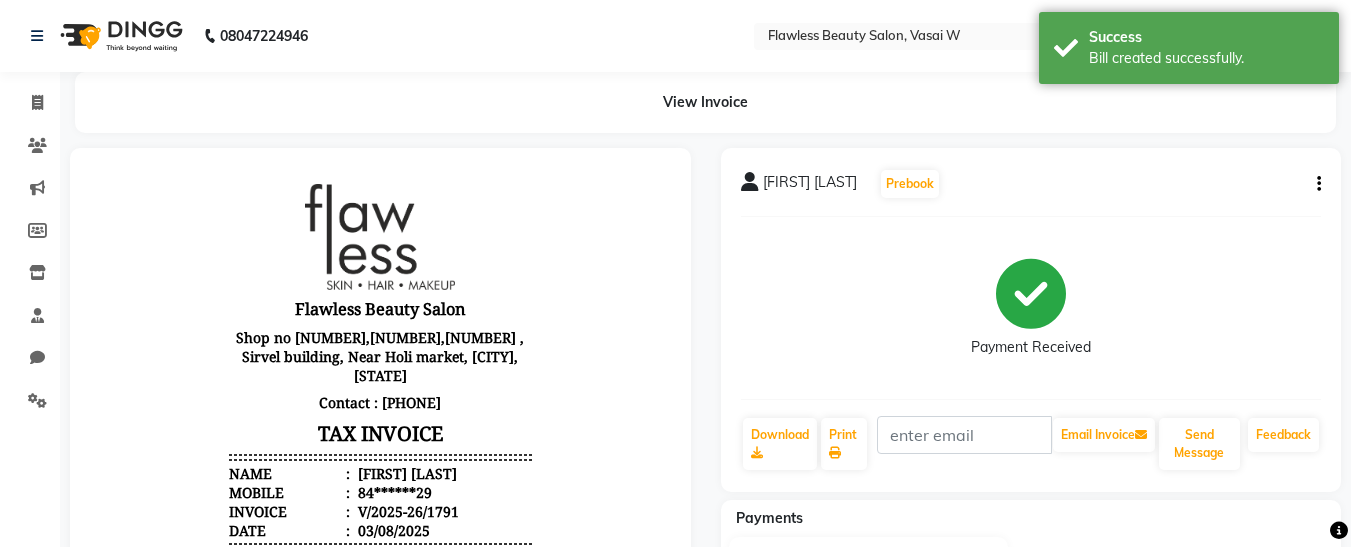 scroll, scrollTop: 0, scrollLeft: 0, axis: both 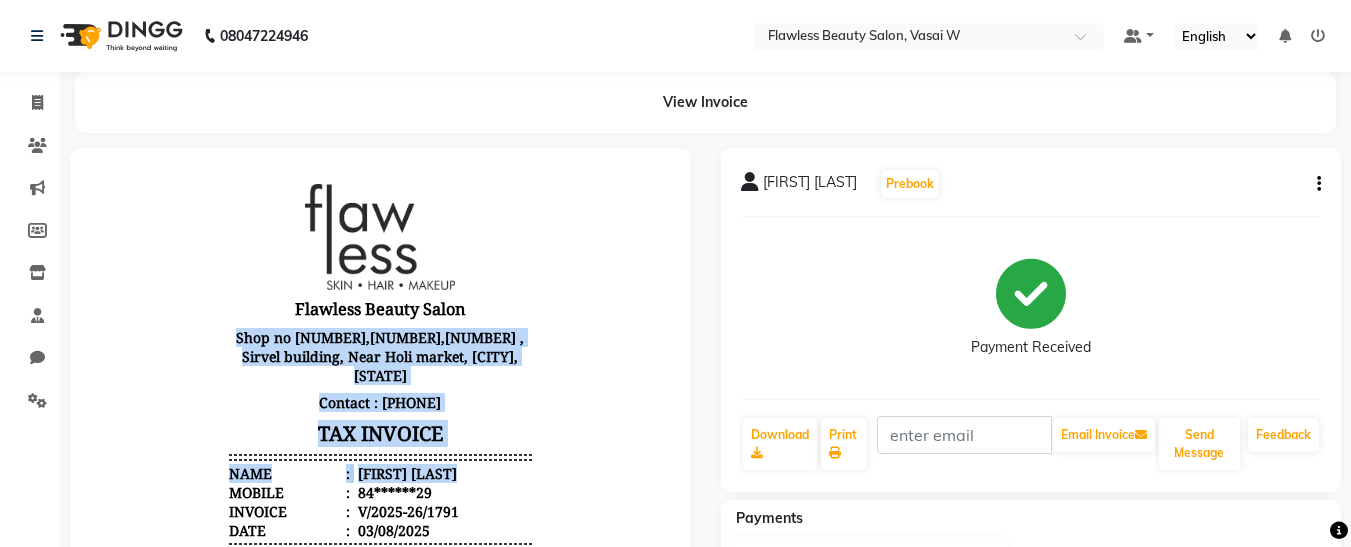 drag, startPoint x: 609, startPoint y: 456, endPoint x: 575, endPoint y: 305, distance: 154.78049 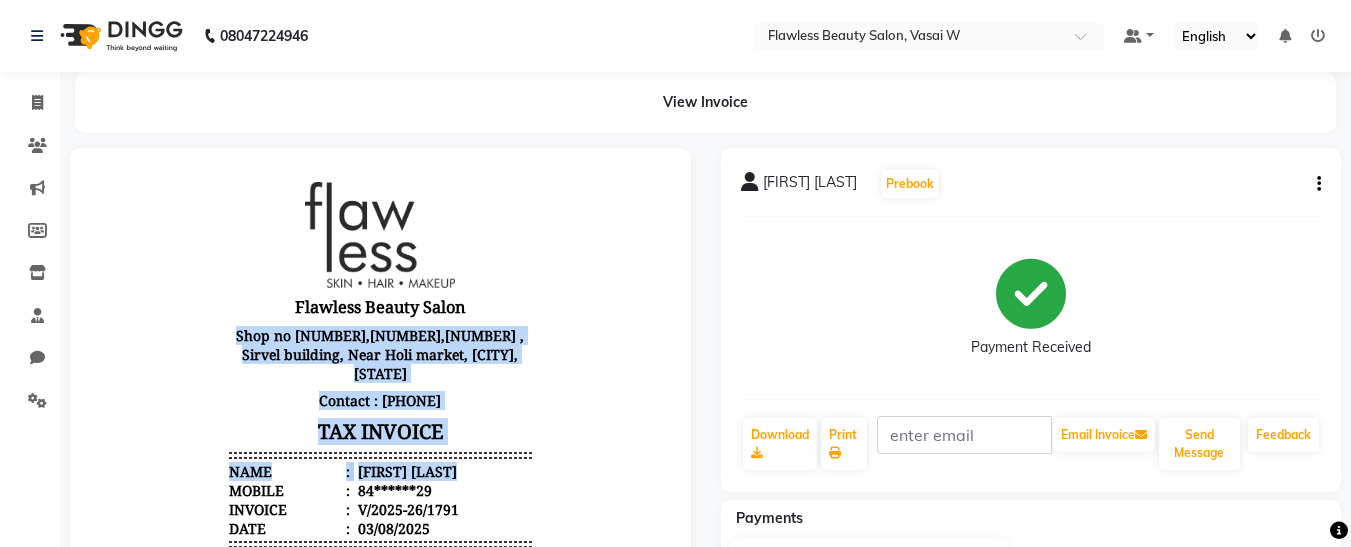 scroll, scrollTop: 0, scrollLeft: 0, axis: both 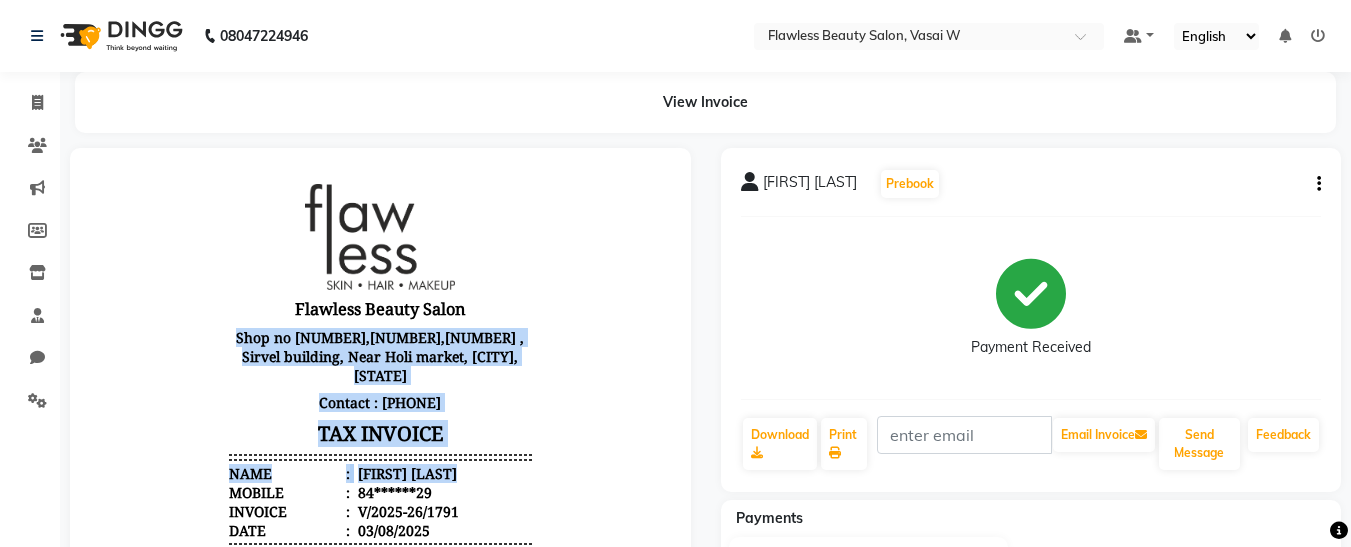 click on "Flawless Beauty Salon
Shop no [NUMBER],[NUMBER],[NUMBER] , Sirvel building, Near Holi market, [CITY], [STATE]
Contact : [PHONE]
TAX INVOICE
Name  :
[FIRST] [LAST]
Mobile :
[PHONE]
Invoice  :
V/2025-26/1791
Date  :
03/08/2025
1" at bounding box center (380, 629) 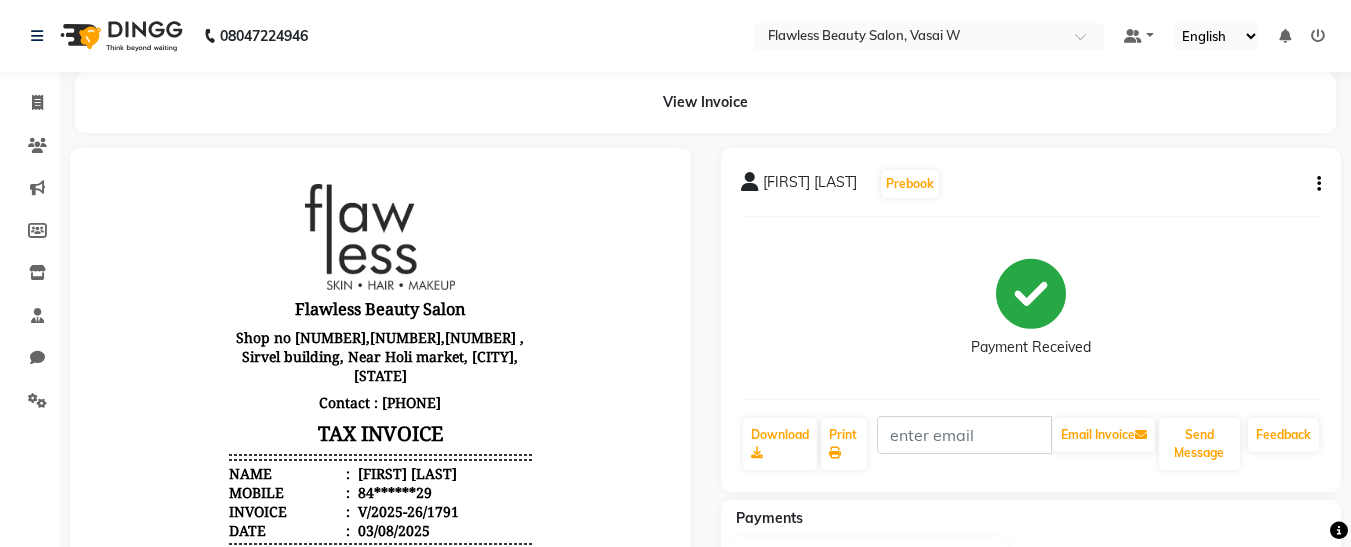 click on "Flawless Beauty Salon
Shop no [NUMBER],[NUMBER],[NUMBER] , Sirvel building, Near Holi market, [CITY], [STATE]
Contact : [PHONE]
TAX INVOICE
Name  :
[FIRST] [LAST]
Mobile :
[PHONE]
Invoice  :
V/2025-26/1791
Date  :
03/08/2025
1" at bounding box center (380, 629) 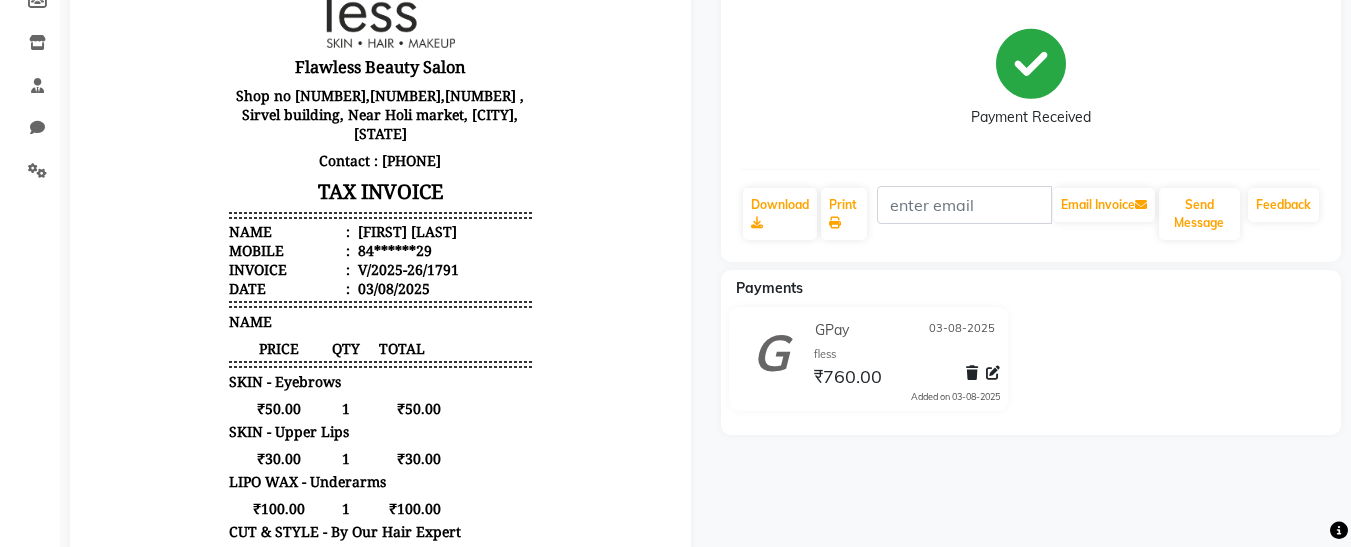 scroll, scrollTop: 16, scrollLeft: 0, axis: vertical 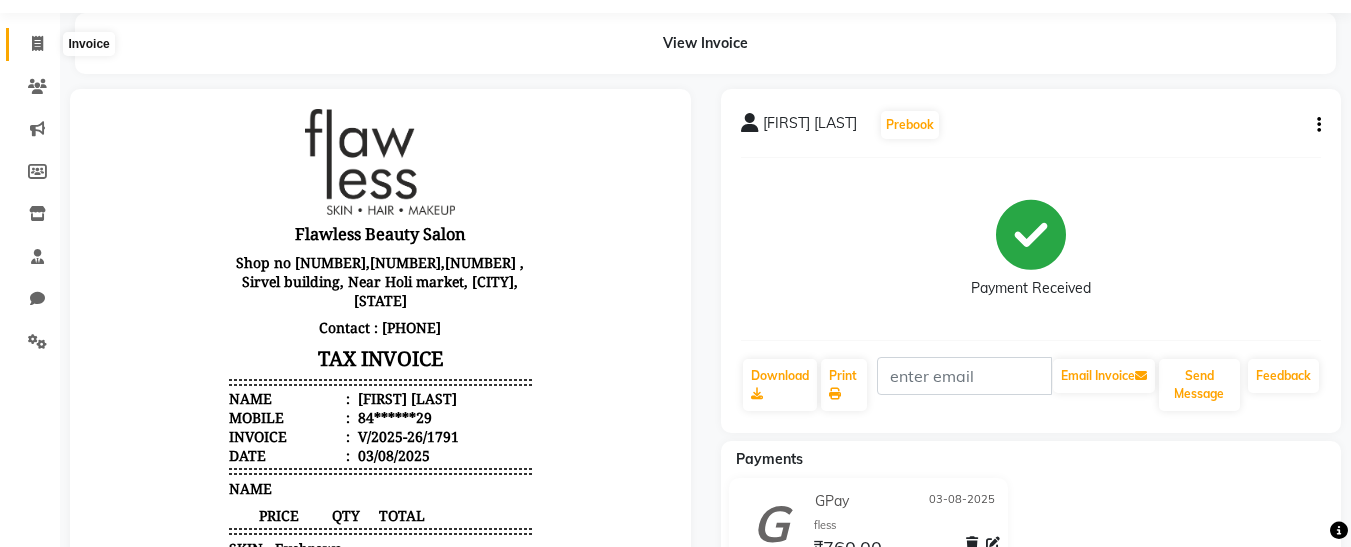 click 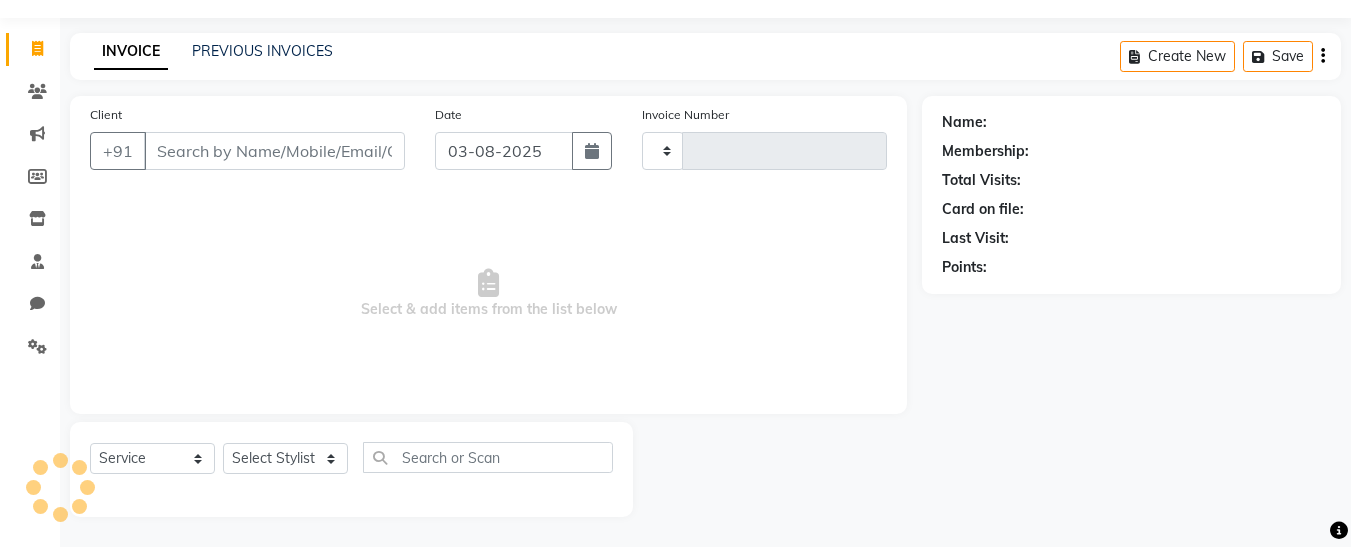 scroll, scrollTop: 54, scrollLeft: 0, axis: vertical 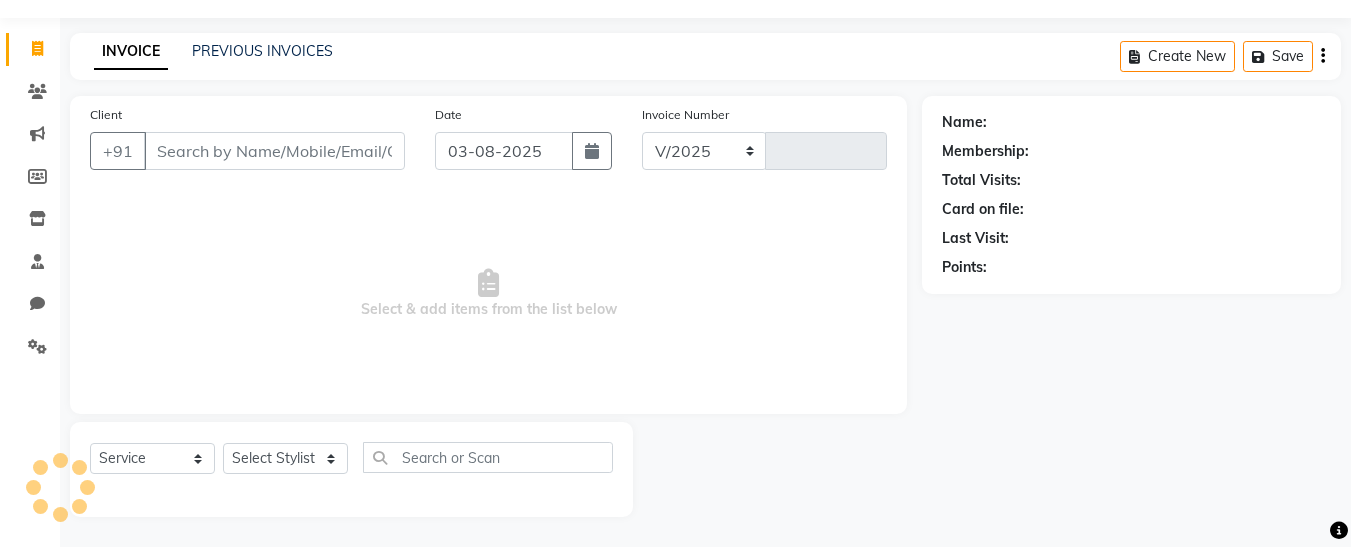 select on "8090" 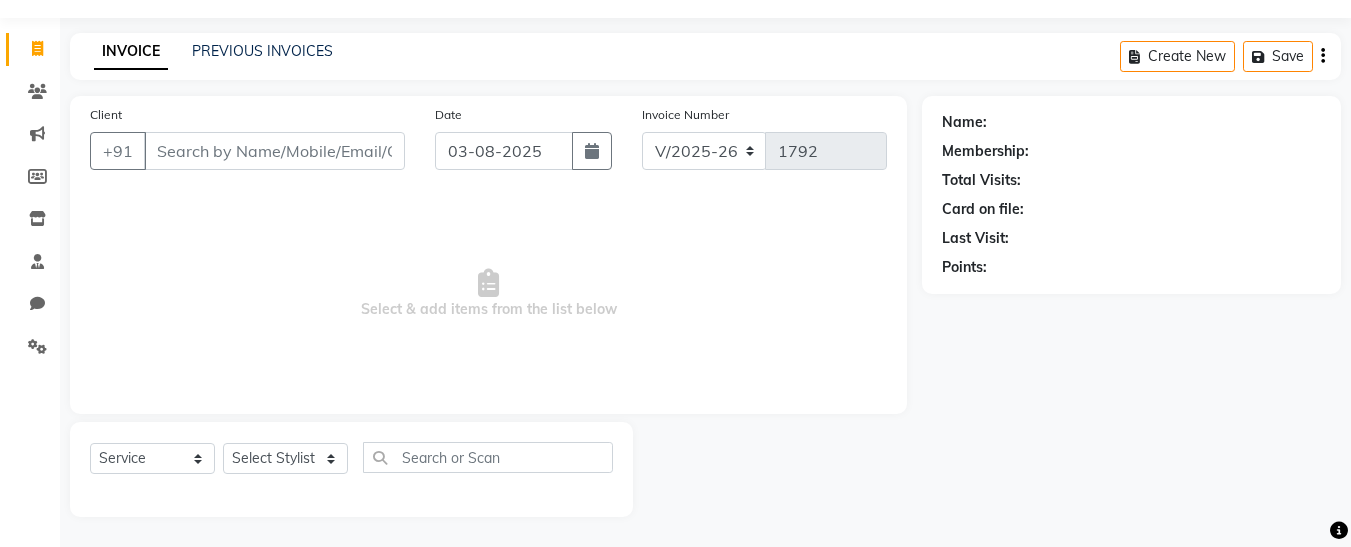 click on "Invoice" 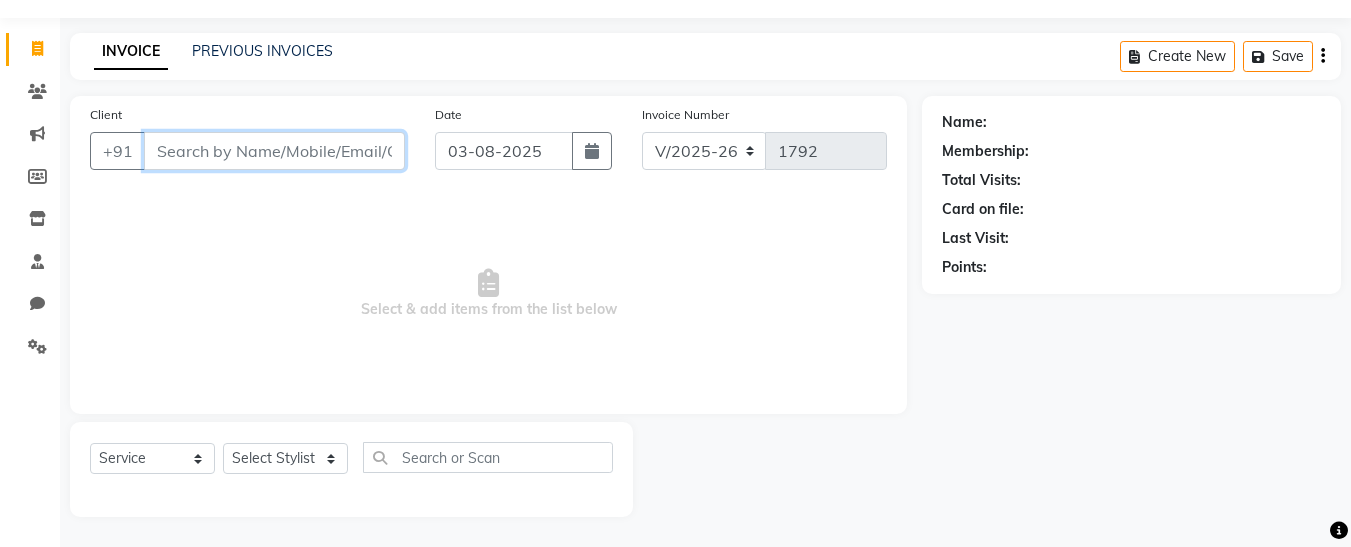 click on "Client" at bounding box center (274, 151) 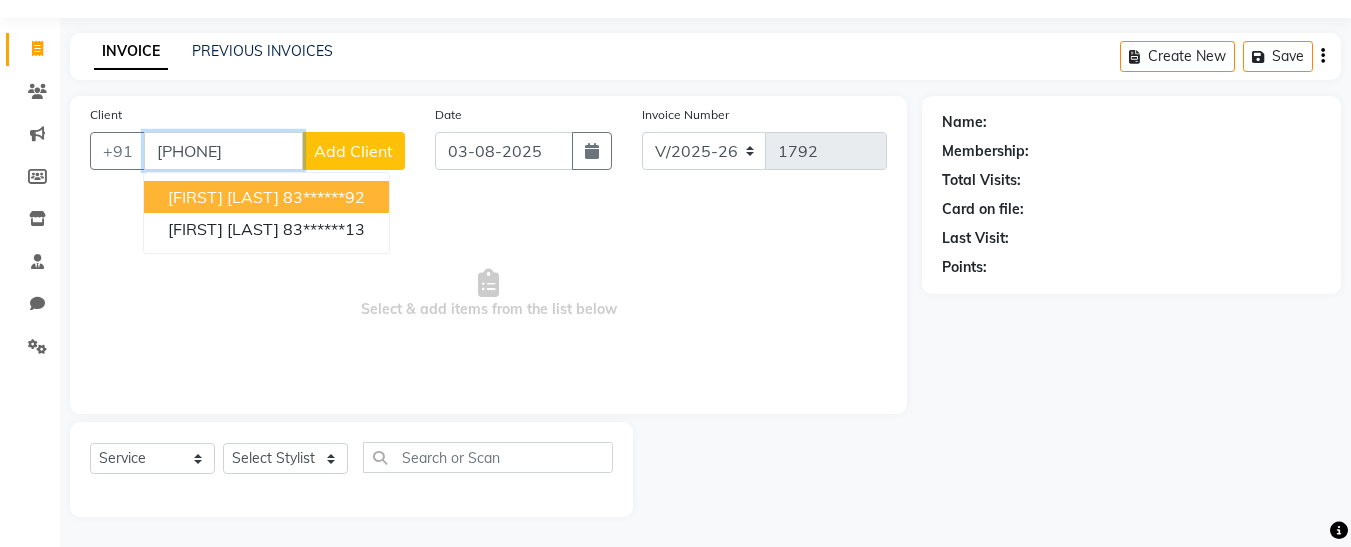 click on "83******92" at bounding box center (324, 197) 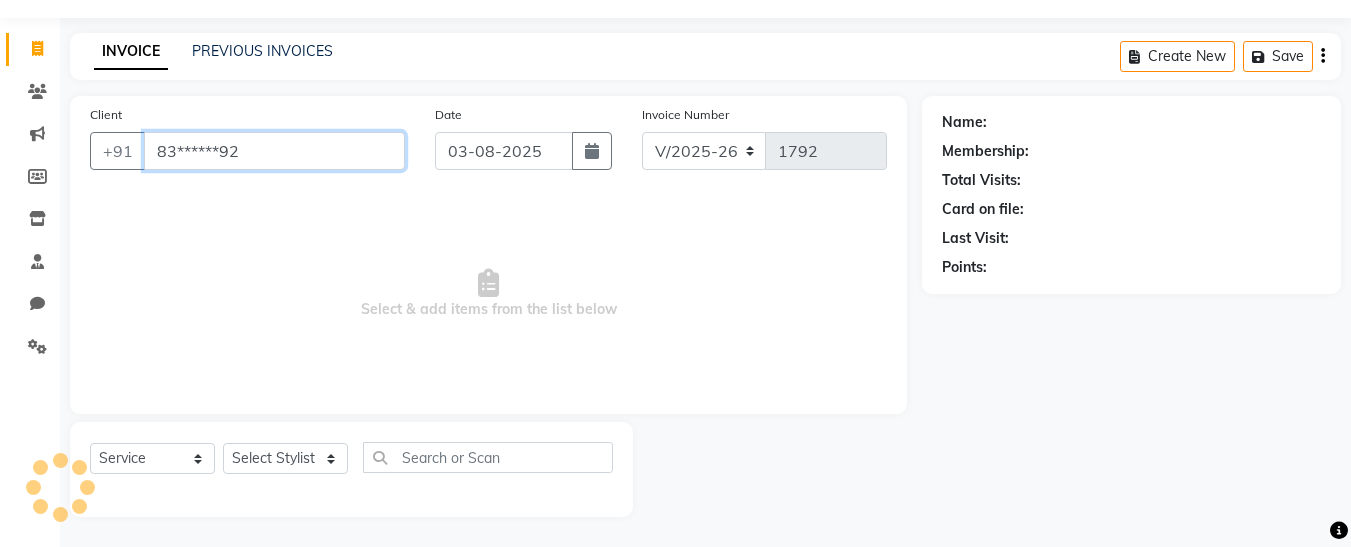 type on "83******92" 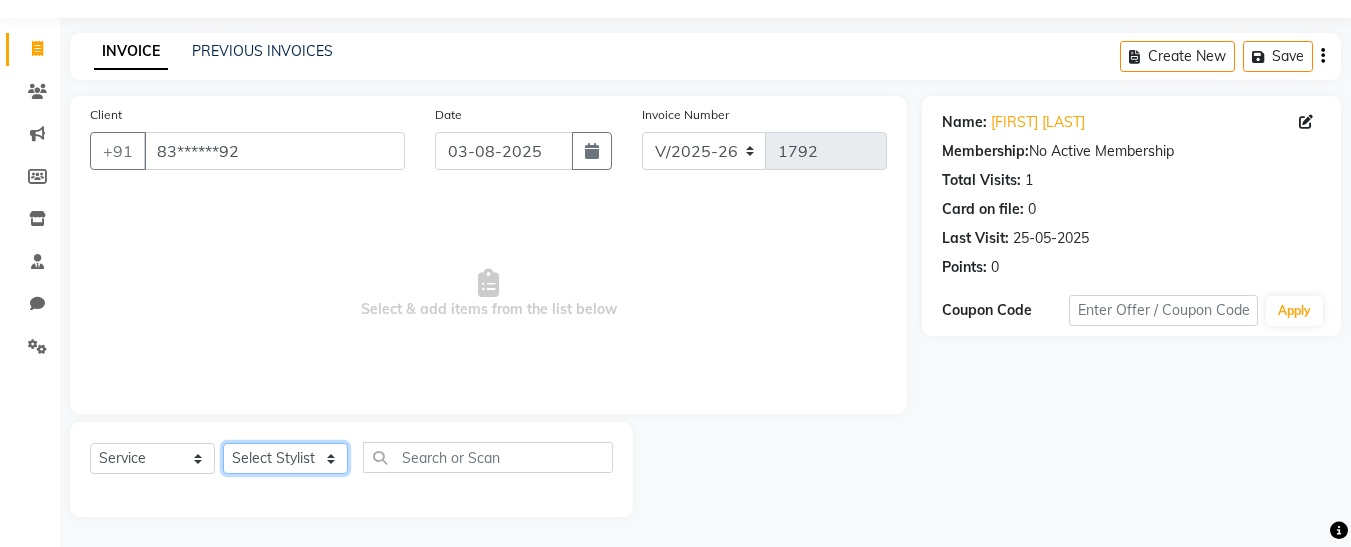 click on "[FIRST] , [FIRST]    [LAST] , [FIRST]  [LAST] [FIRST]  [LAST] [FIRST]  [LAST] [FIRST]  [LAST] [FIRST]  [LAST] [FIRST]  [LAST] [FIRST]  [LAST] [FIRST]  [LAST] [FIRST]" 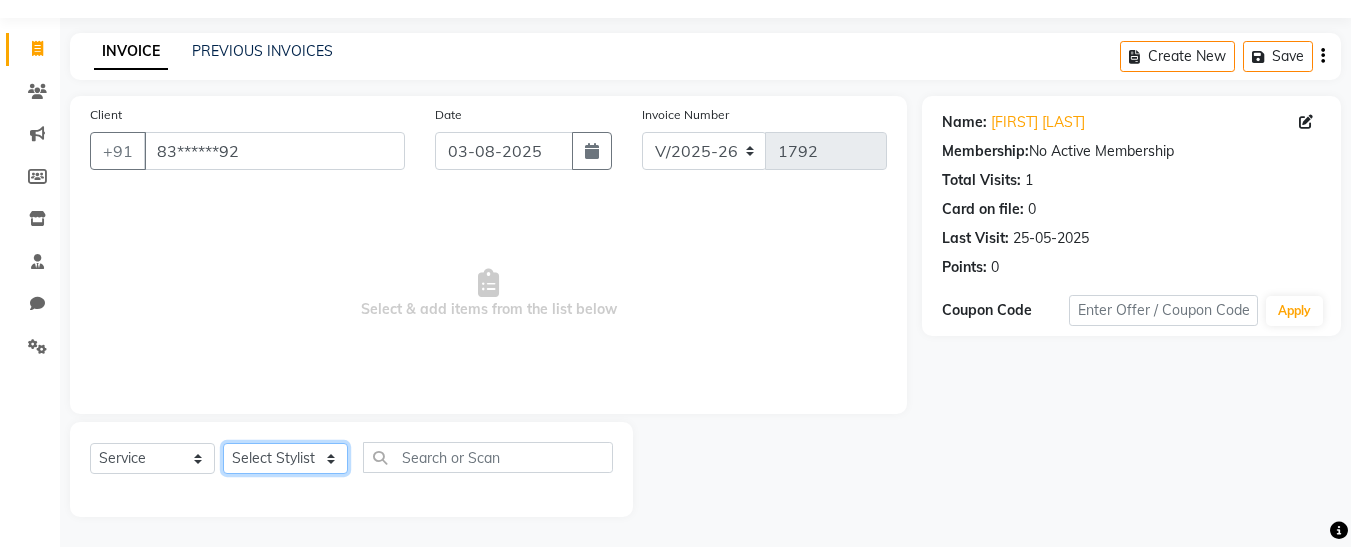 select on "76407" 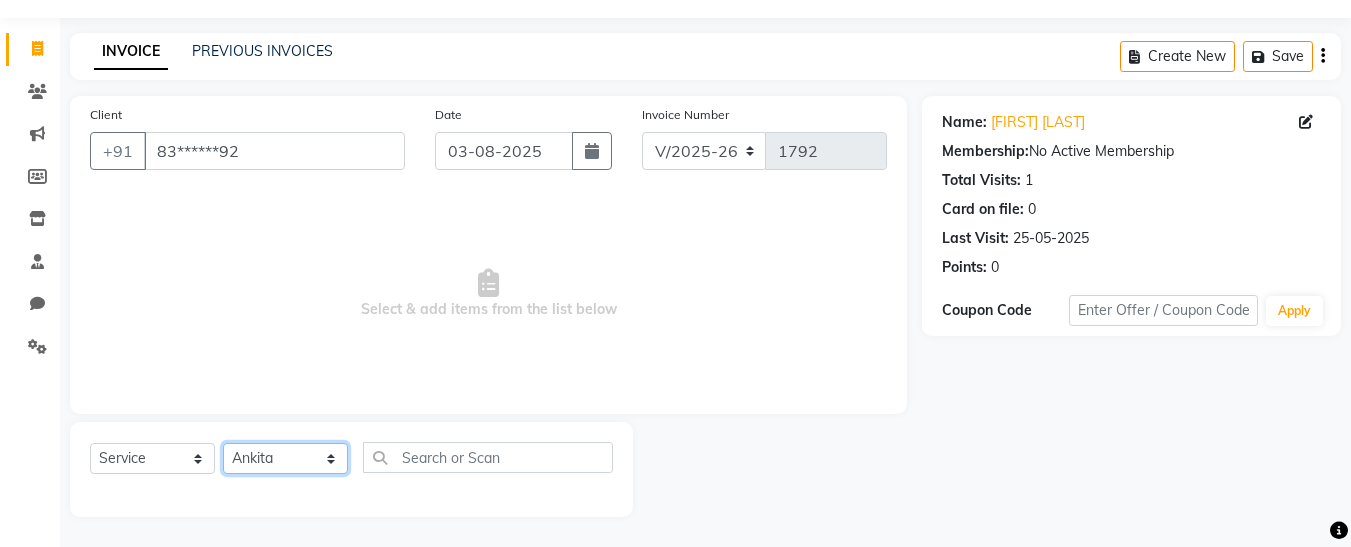 click on "[FIRST] , [FIRST]    [LAST] , [FIRST]  [LAST] [FIRST]  [LAST] [FIRST]  [LAST] [FIRST]  [LAST] [FIRST]  [LAST] [FIRST]  [LAST] [FIRST]  [LAST] [FIRST]  [LAST] [FIRST]" 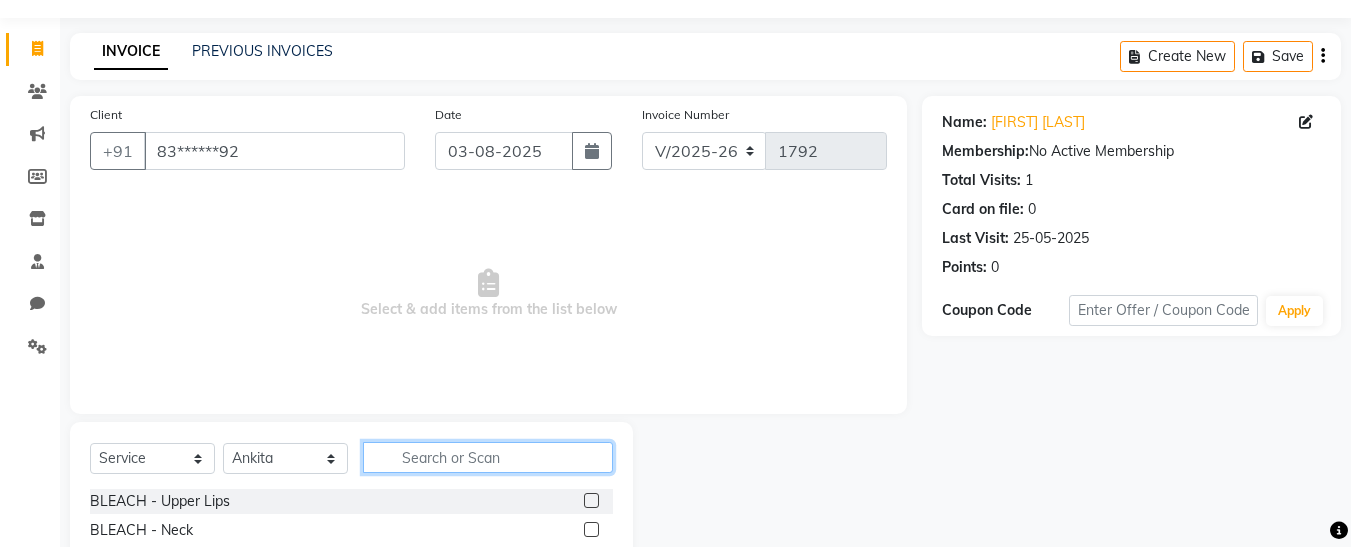 click 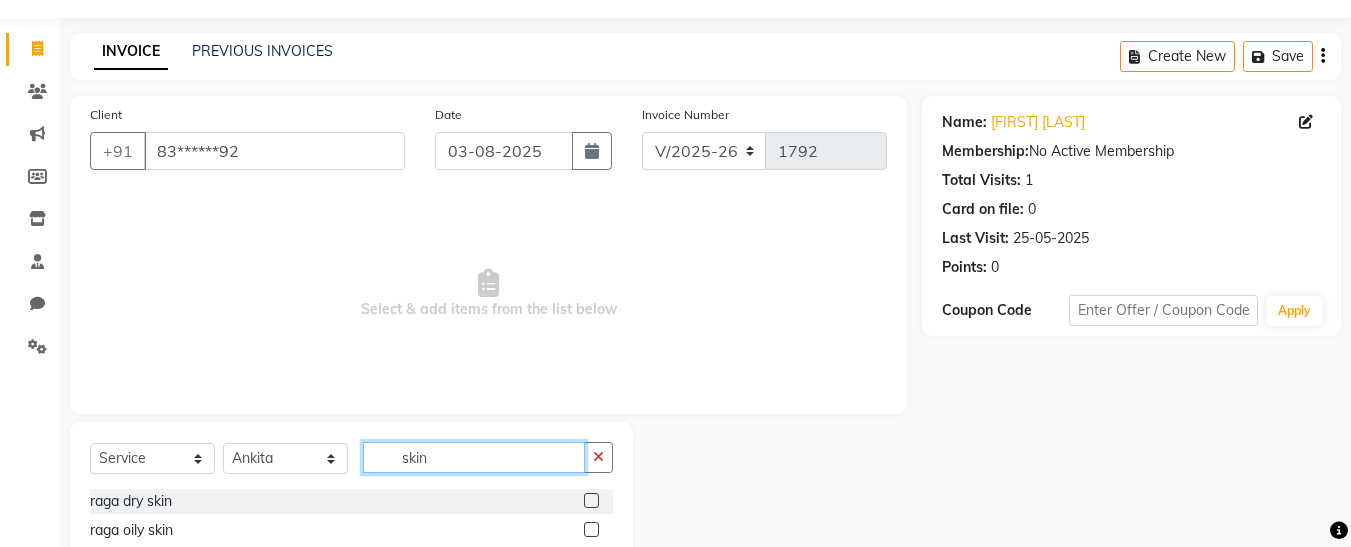 scroll, scrollTop: 254, scrollLeft: 0, axis: vertical 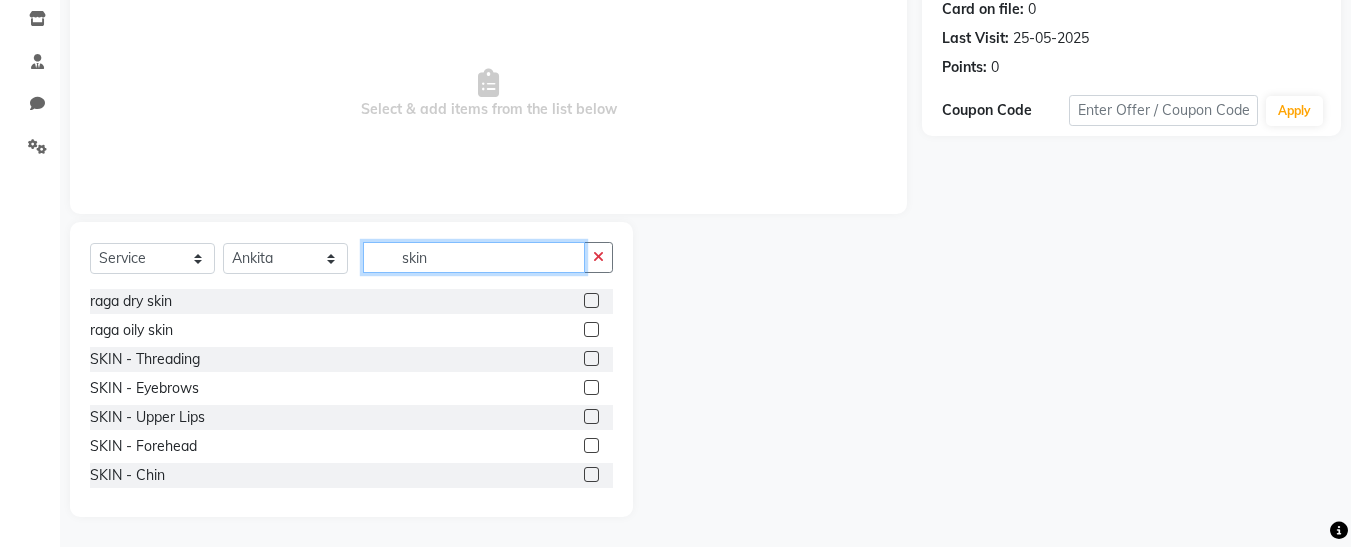 type on "skin" 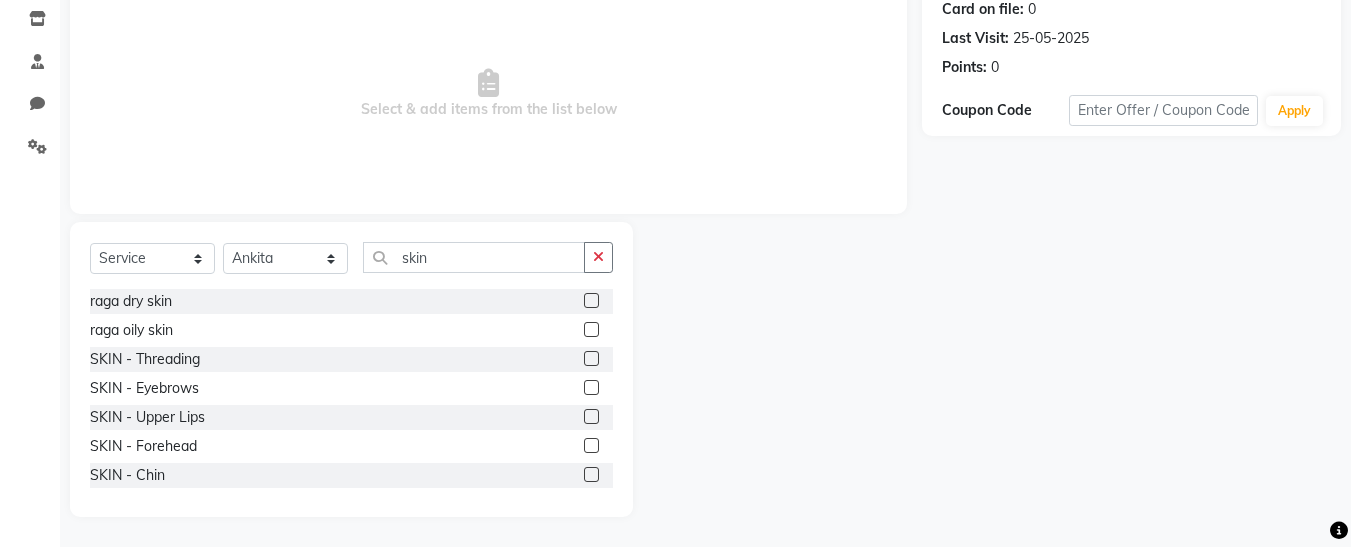 click 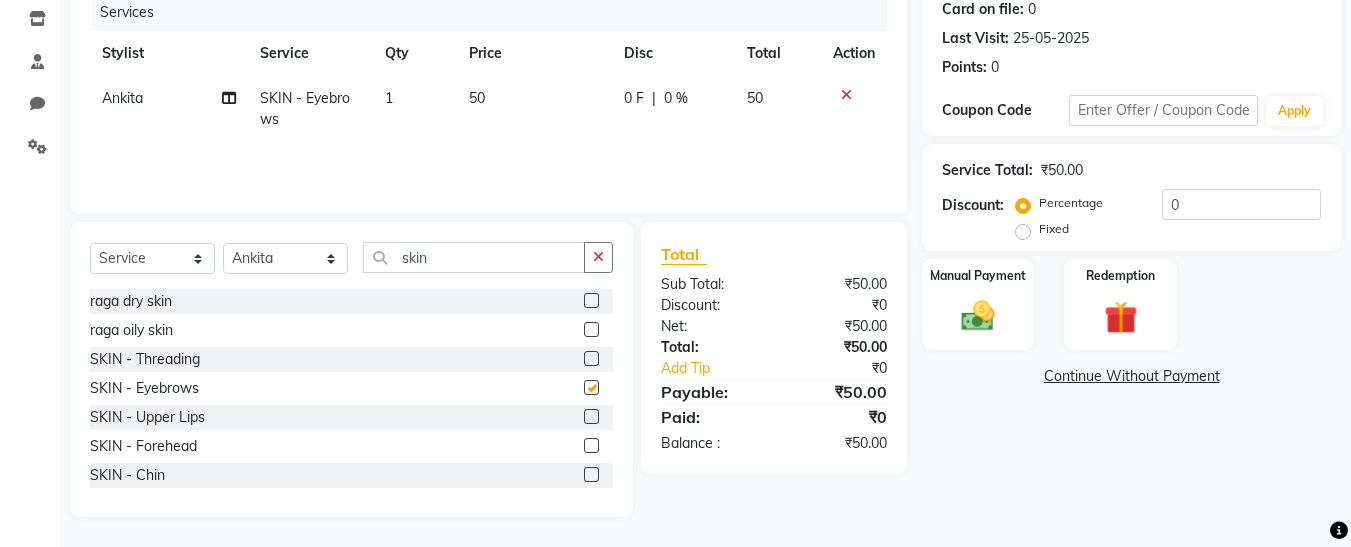 checkbox on "false" 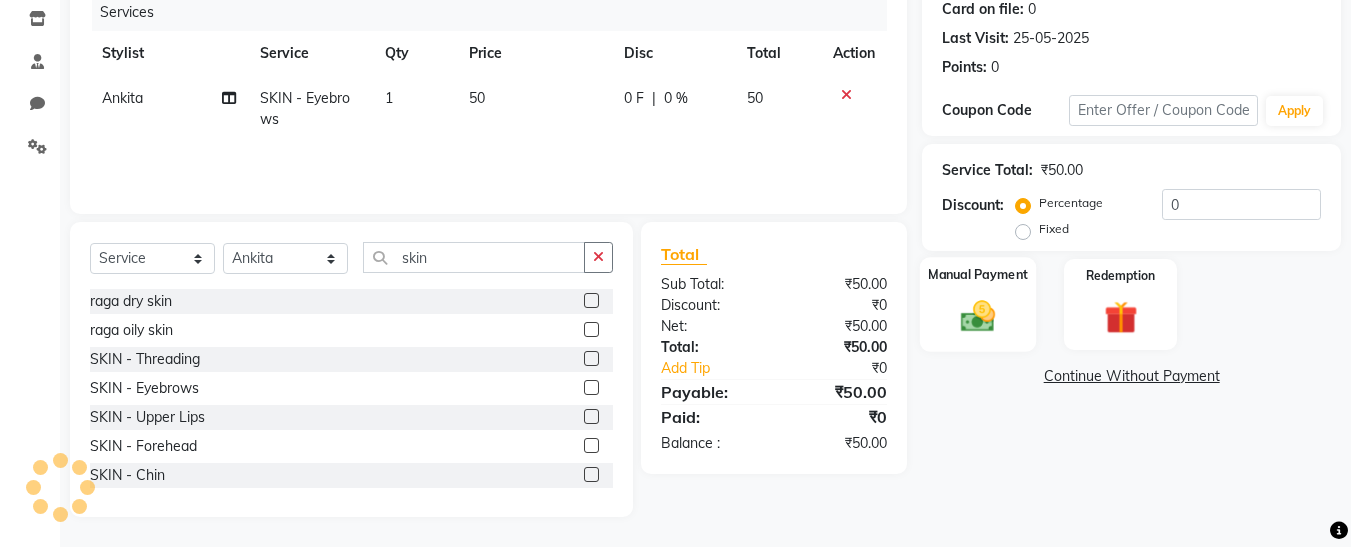 click 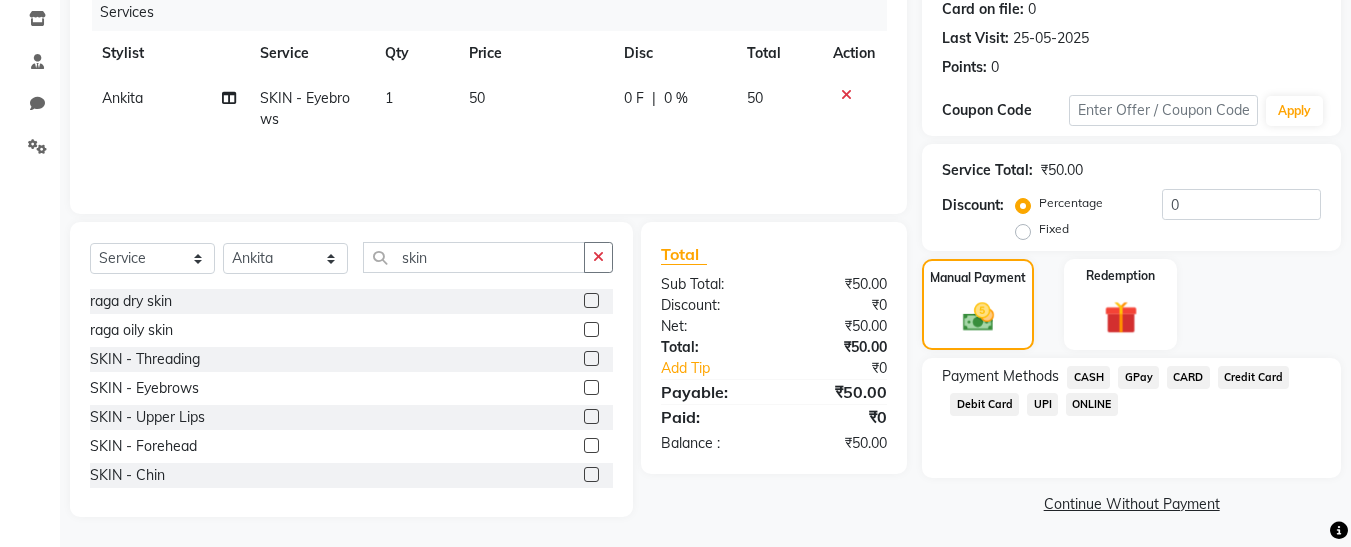 click on "GPay" 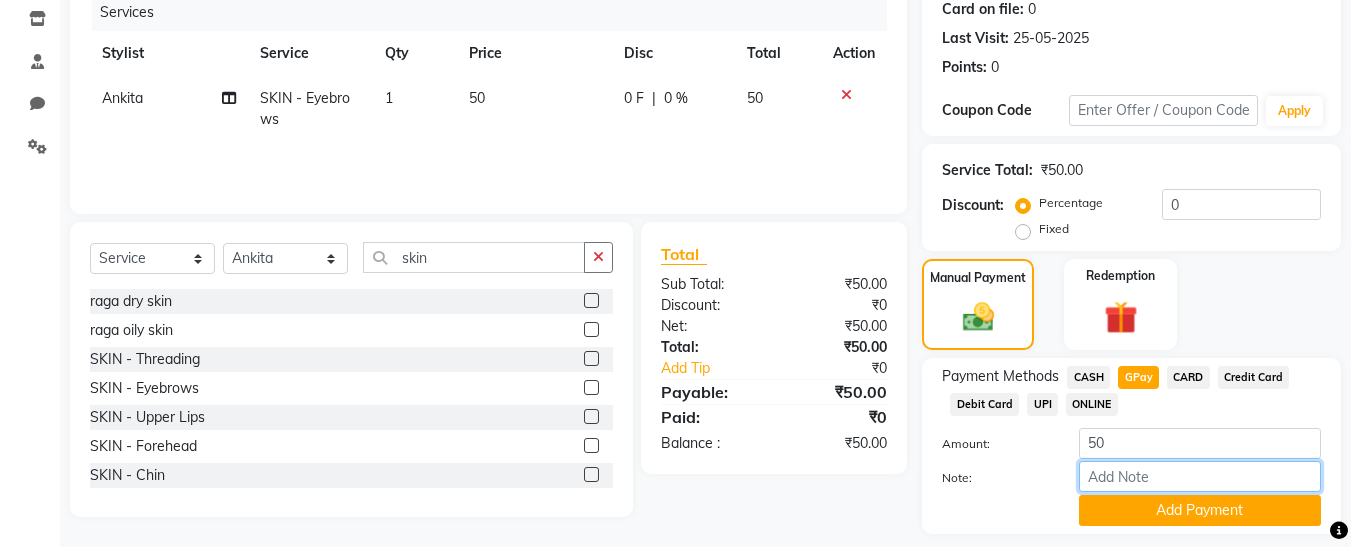 click on "Note:" at bounding box center [1200, 476] 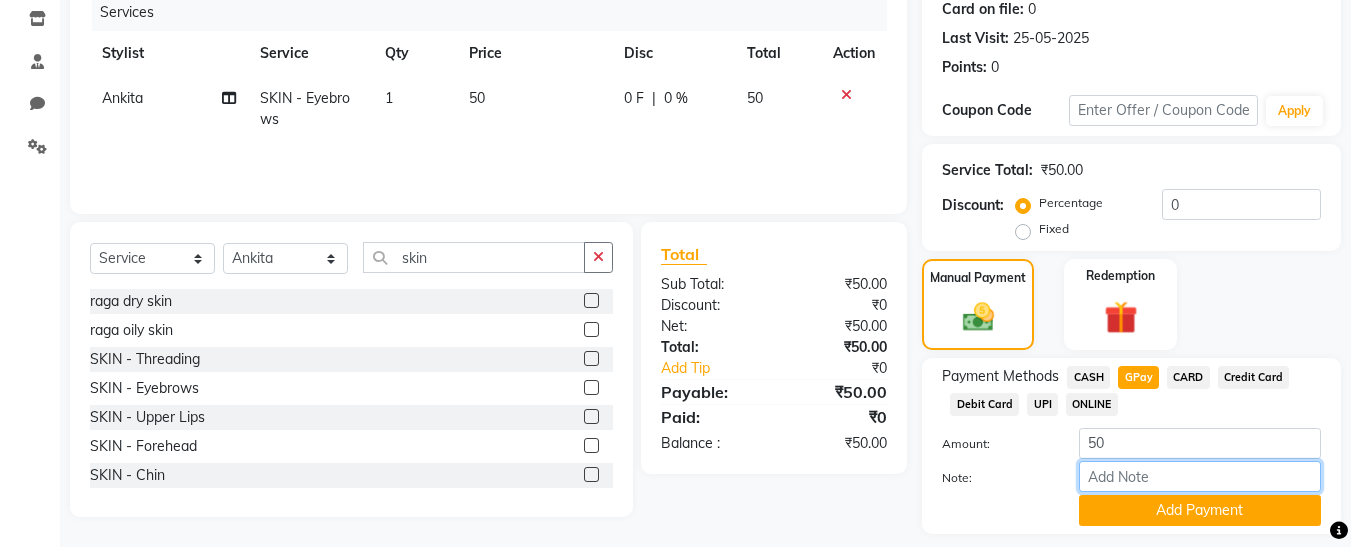type on "fless" 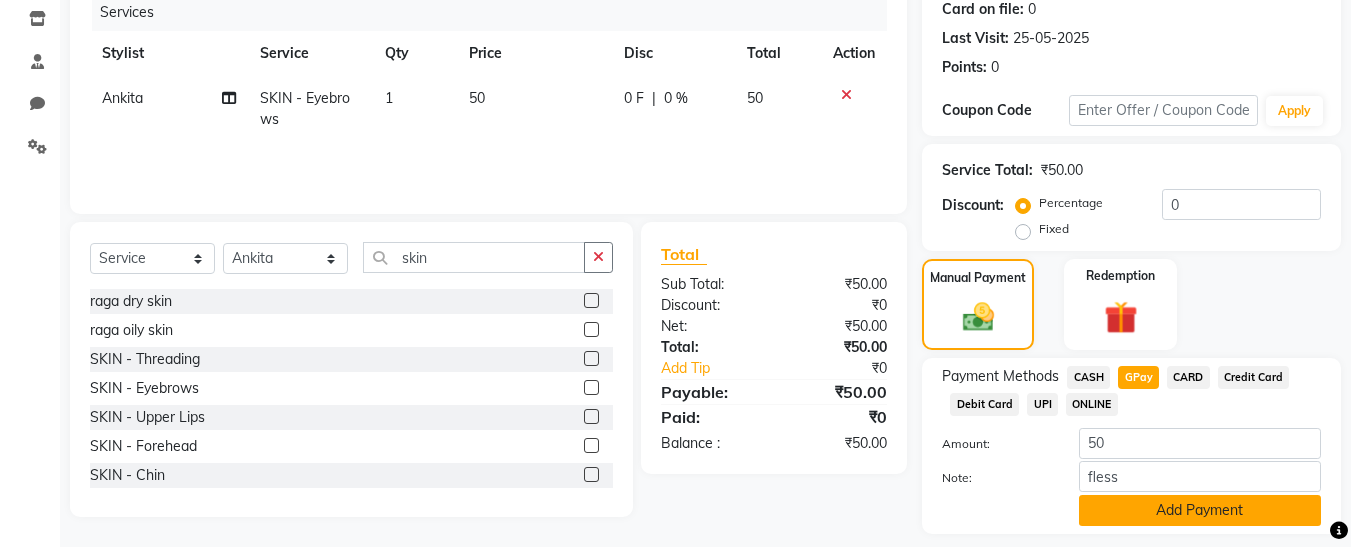 click on "Add Payment" 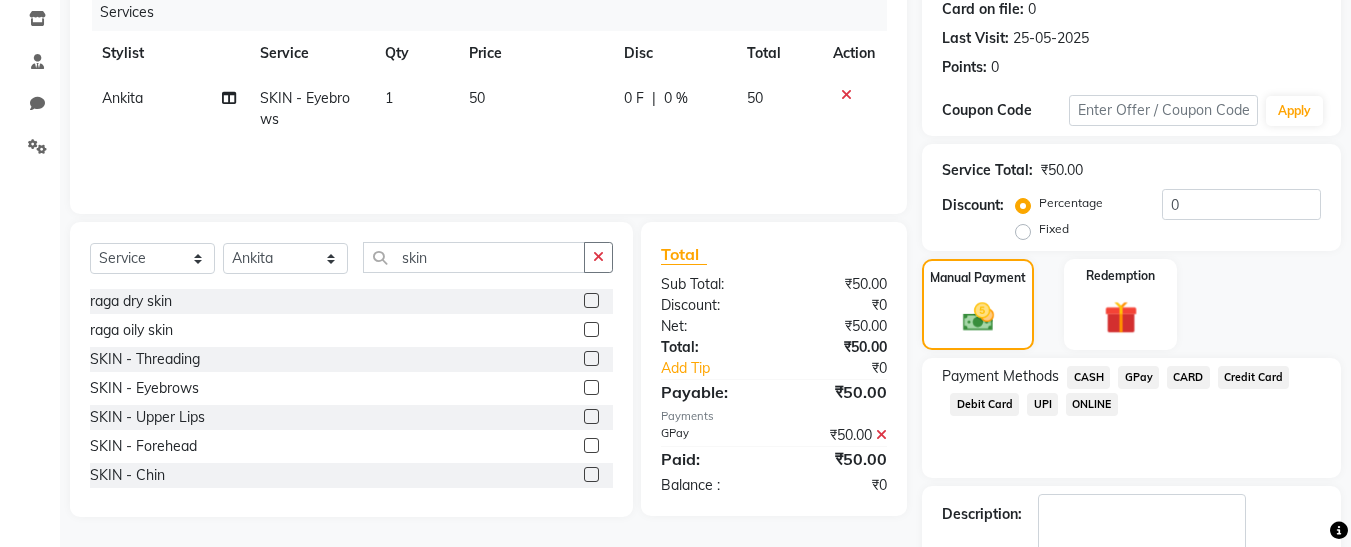 scroll, scrollTop: 369, scrollLeft: 0, axis: vertical 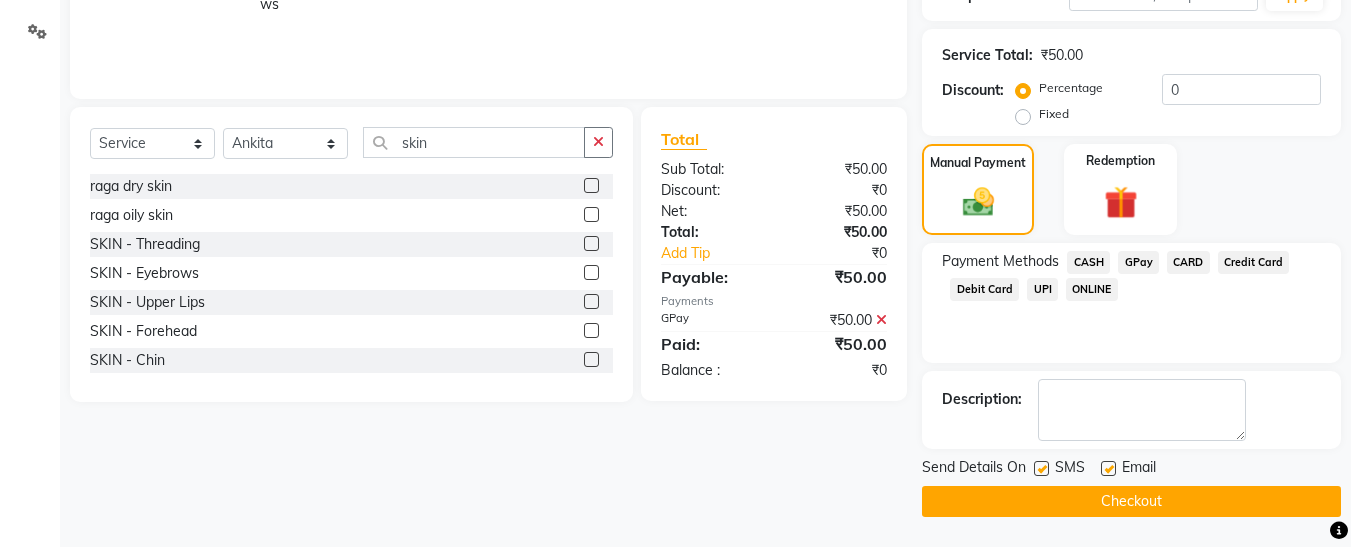 click 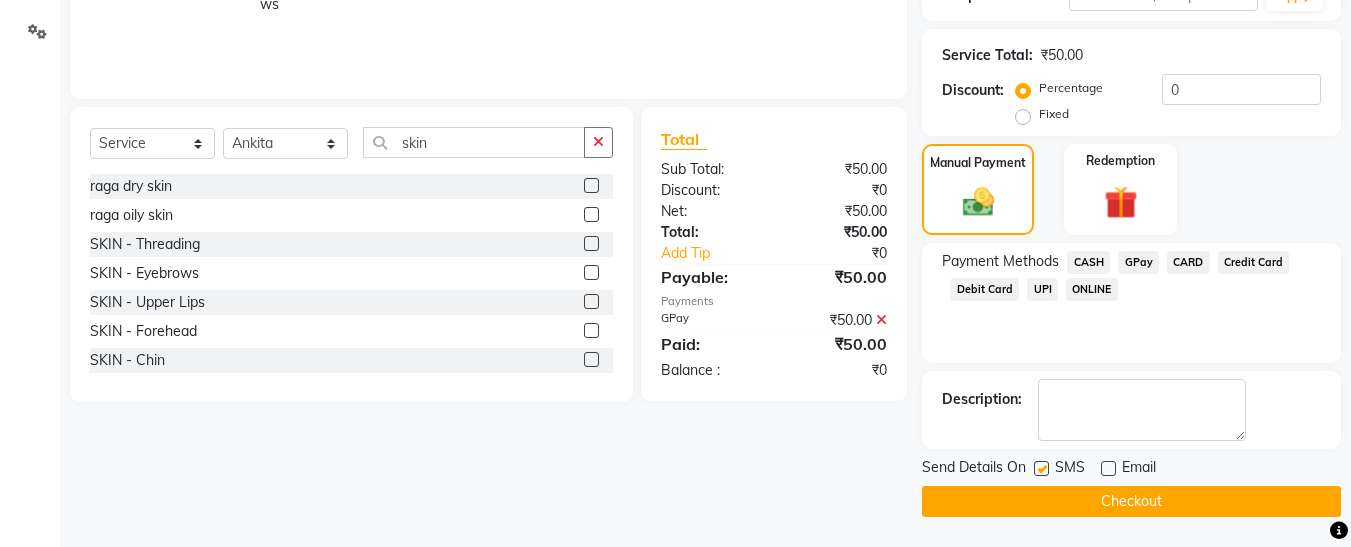 click 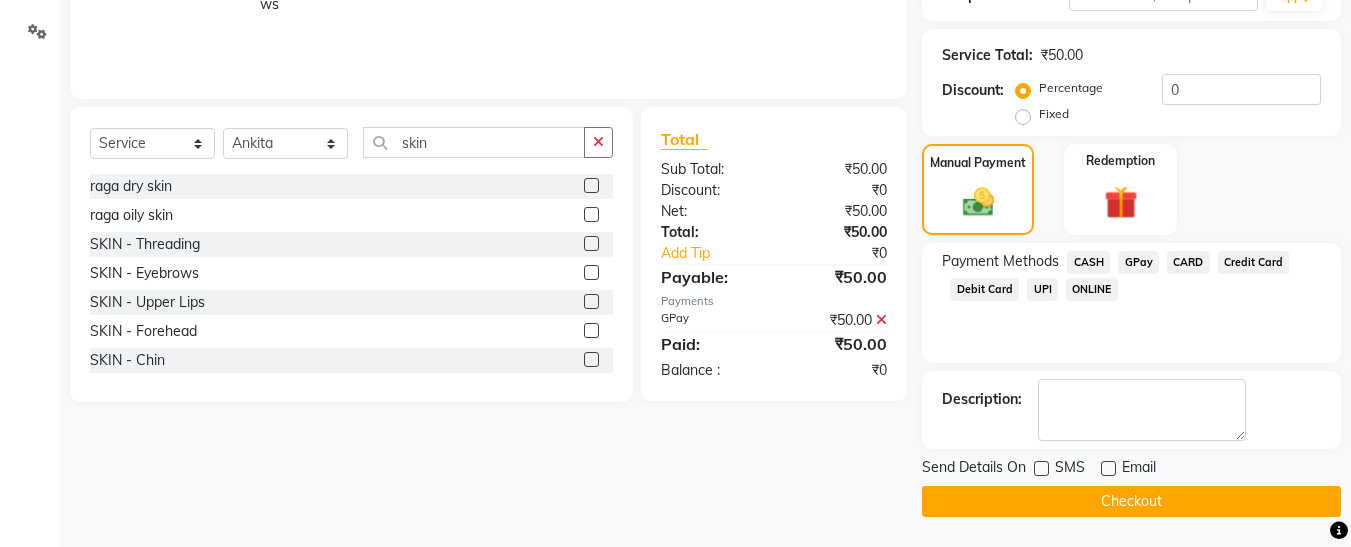 click on "Checkout" 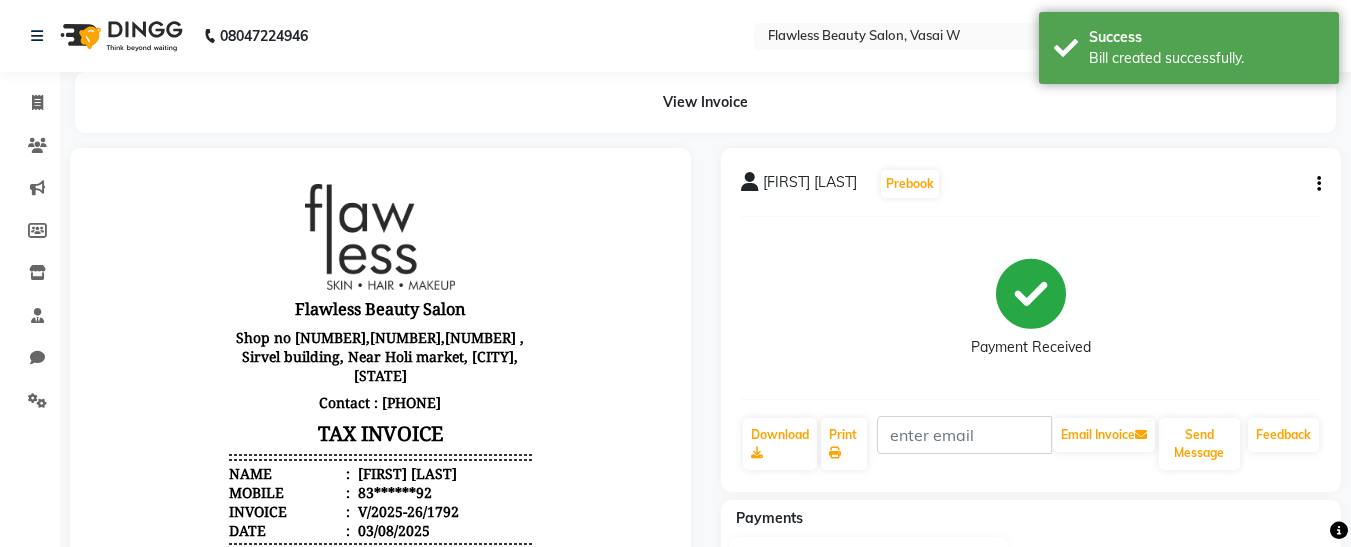scroll, scrollTop: 0, scrollLeft: 0, axis: both 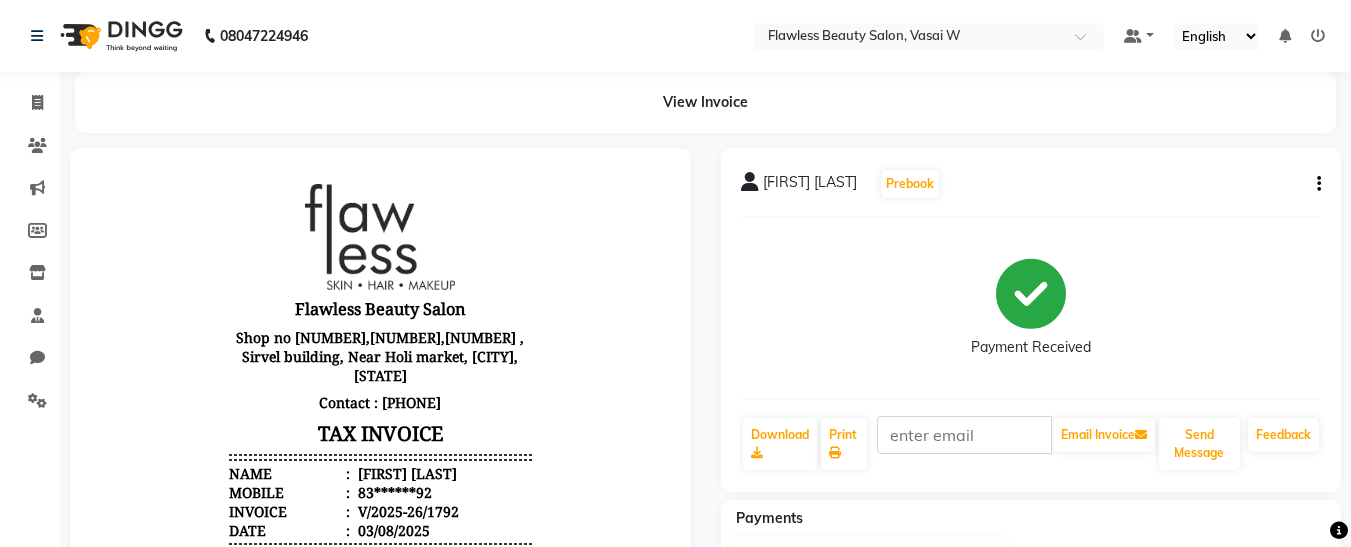 click on "Flawless Beauty Salon
Shop no [NUMBER],[NUMBER],[NUMBER] , Sirvel building, Near Holi market, [CITY], [STATE]
Contact : [PHONE]
TAX INVOICE
Name  :
[FIRST] [LAST]
Mobile :
[PHONE]
Invoice  :
V/2025-26/1792
Date  :
03/08/2025
1" at bounding box center [380, 504] 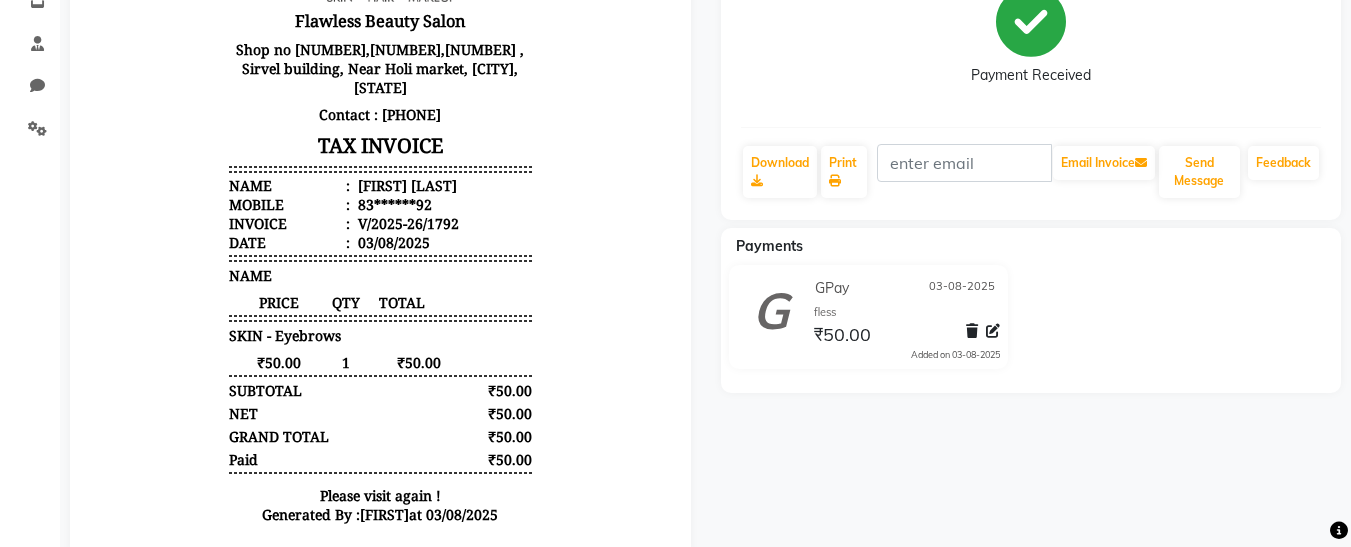 scroll, scrollTop: 0, scrollLeft: 0, axis: both 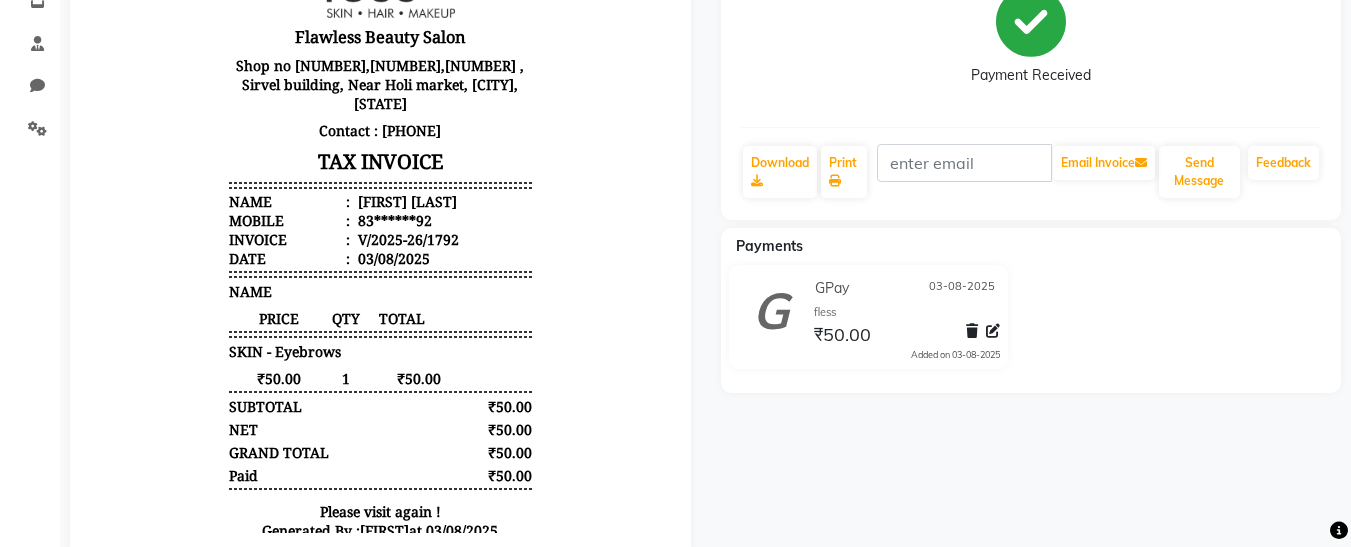 click on "Flawless Beauty Salon
Shop no [NUMBER],[NUMBER],[NUMBER] , Sirvel building, Near Holi market, [CITY], [STATE]
Contact : [PHONE]
TAX INVOICE
Name  :
[FIRST] [LAST]
Mobile :
[PHONE]
Invoice  :
V/2025-26/1792
Date  :
03/08/2025
1" at bounding box center [380, 232] 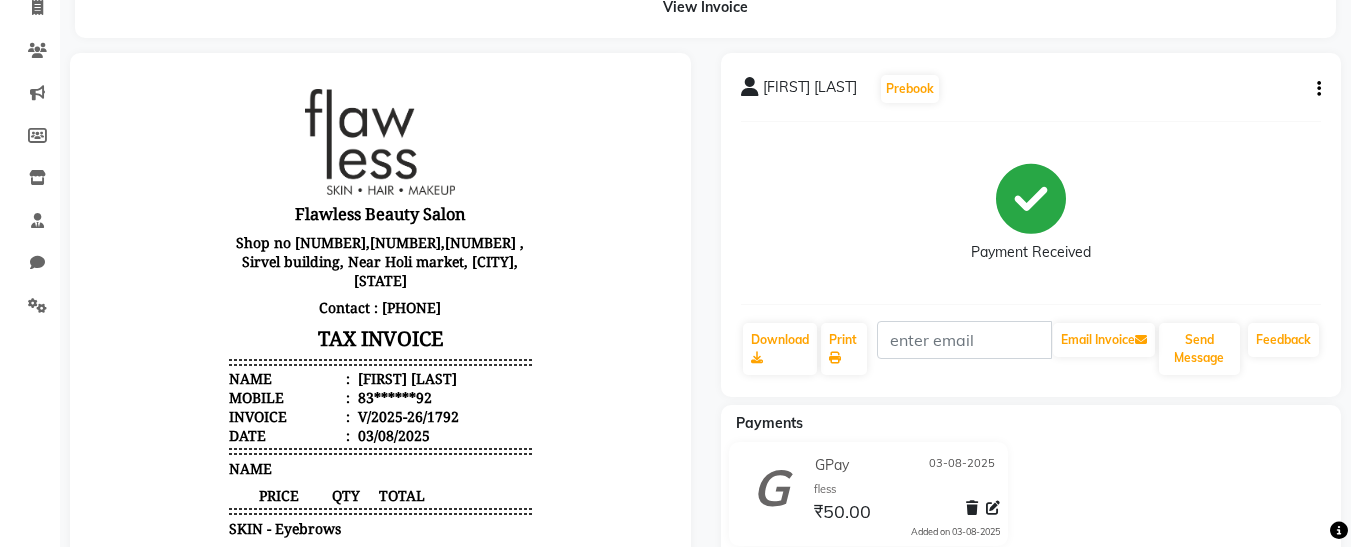 scroll, scrollTop: 0, scrollLeft: 0, axis: both 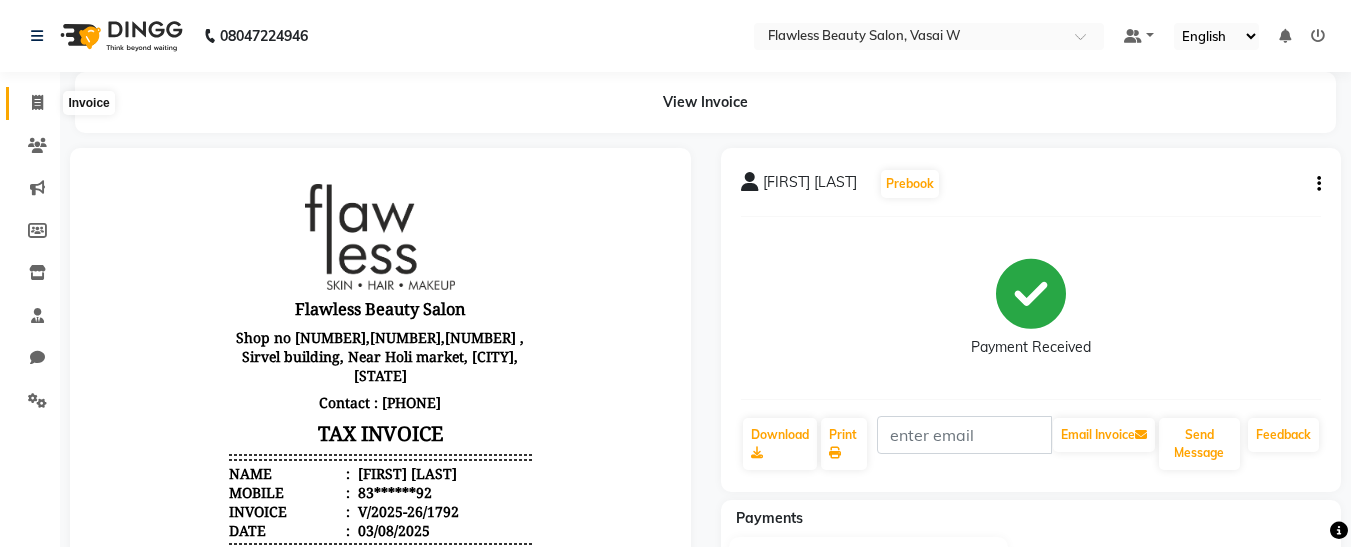 click 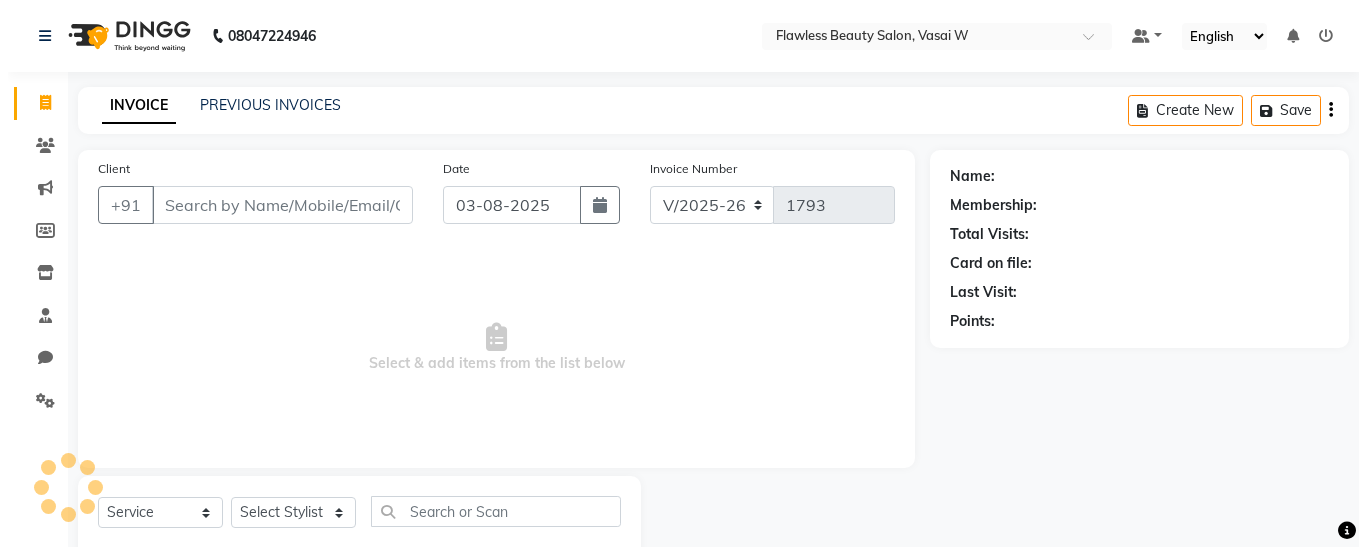 scroll, scrollTop: 54, scrollLeft: 0, axis: vertical 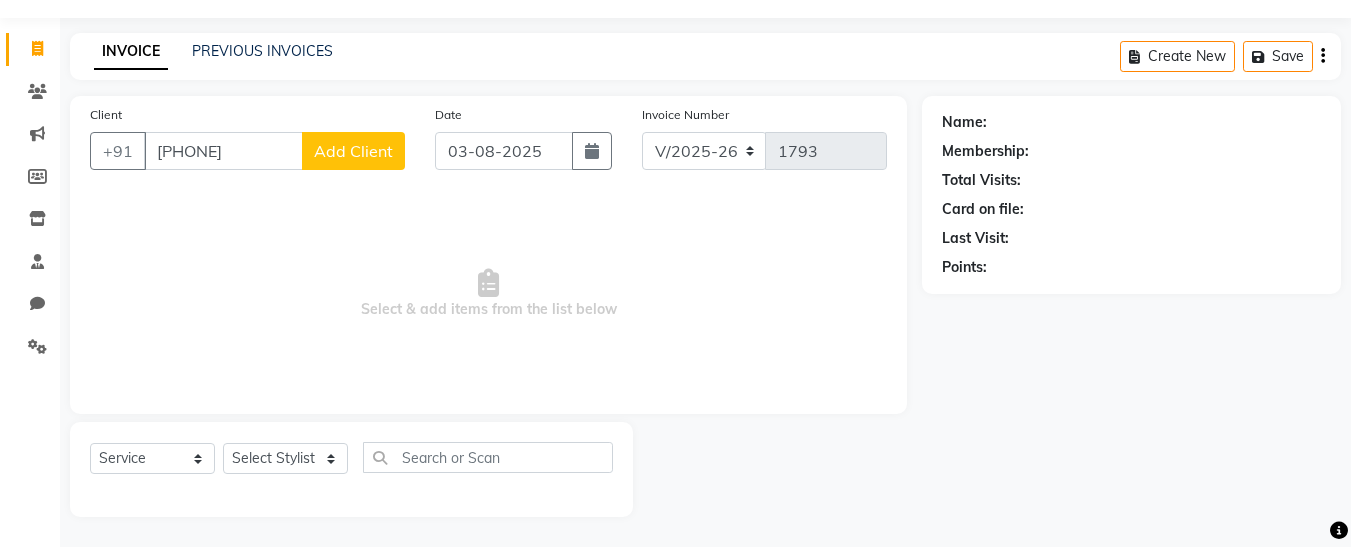 type on "[PHONE]" 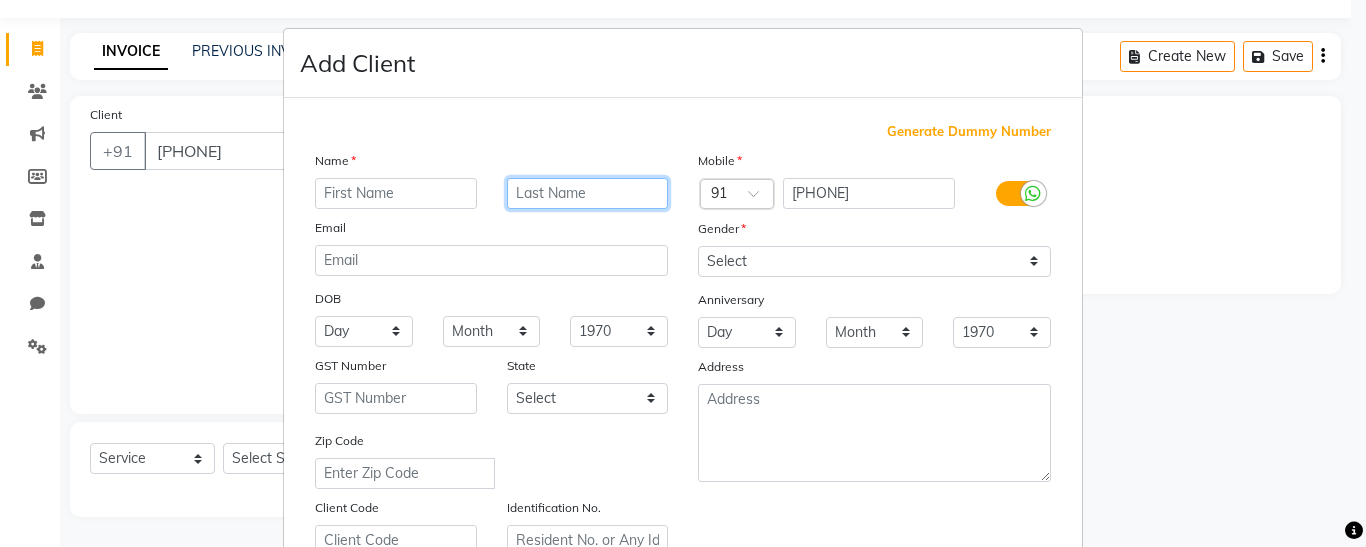 type on "v" 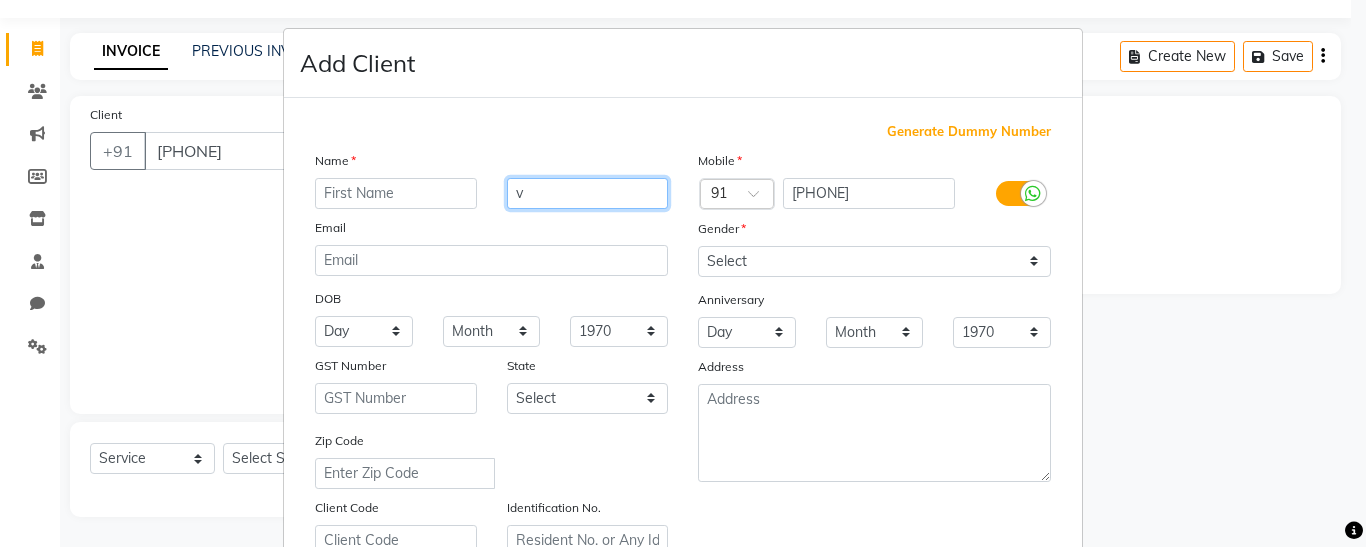 type 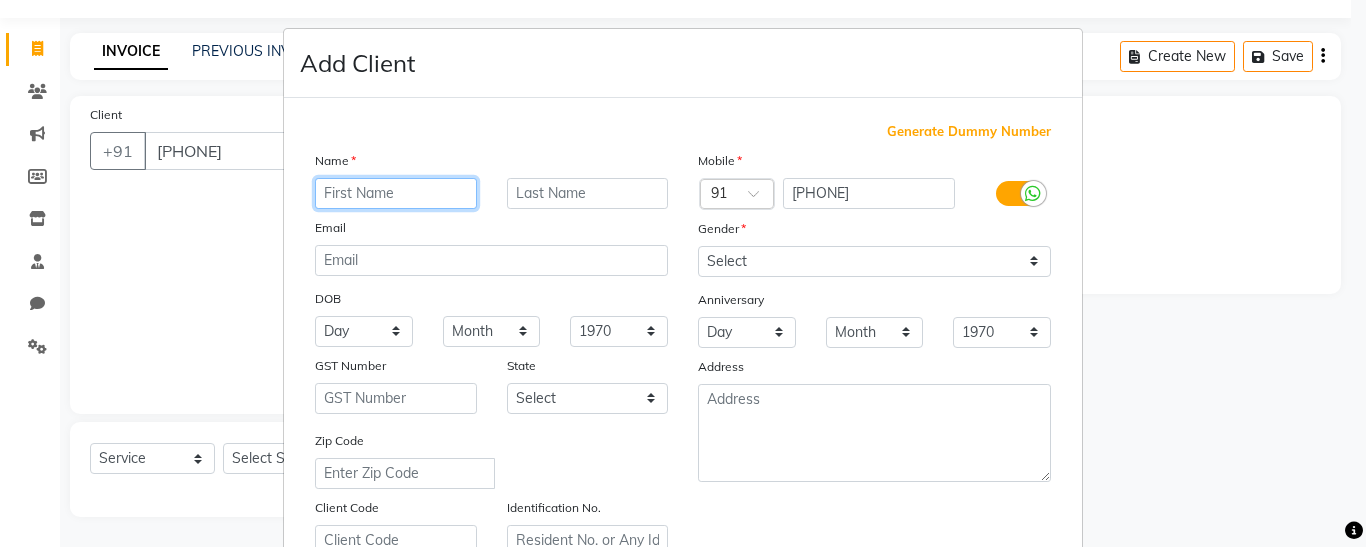 click at bounding box center [396, 193] 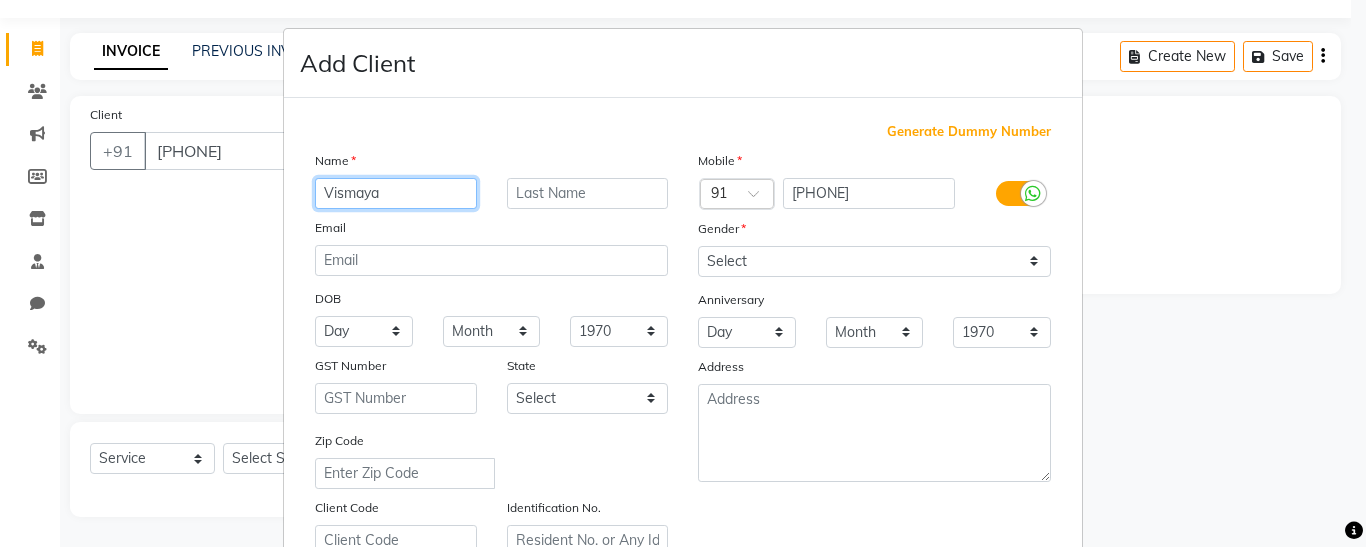 type on "Vismaya" 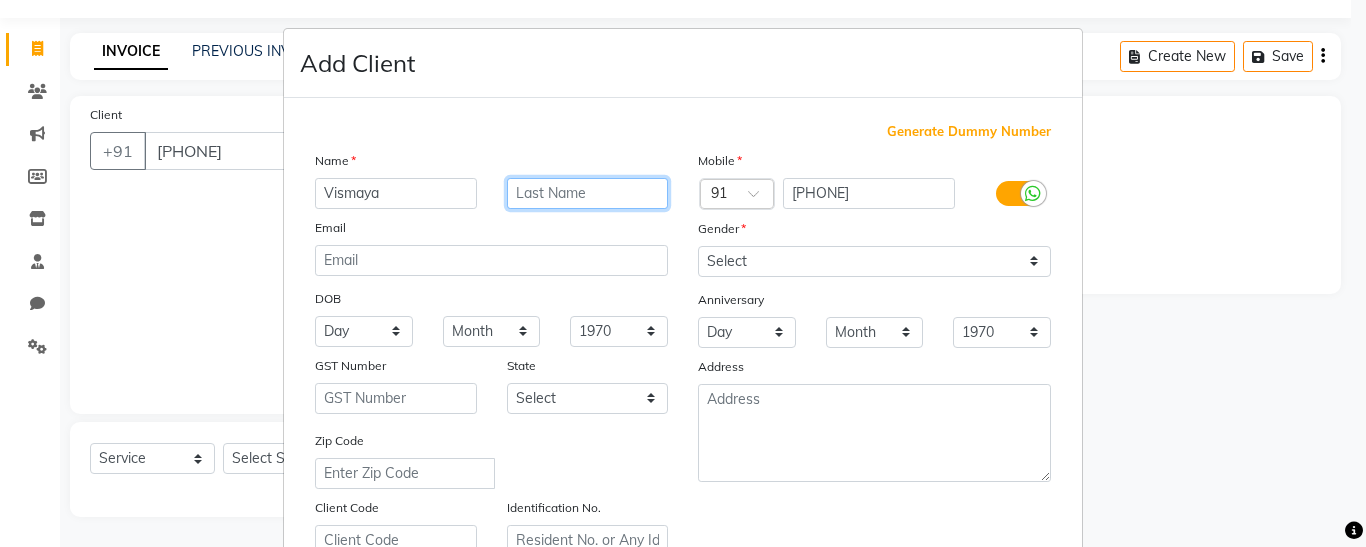 click at bounding box center [588, 193] 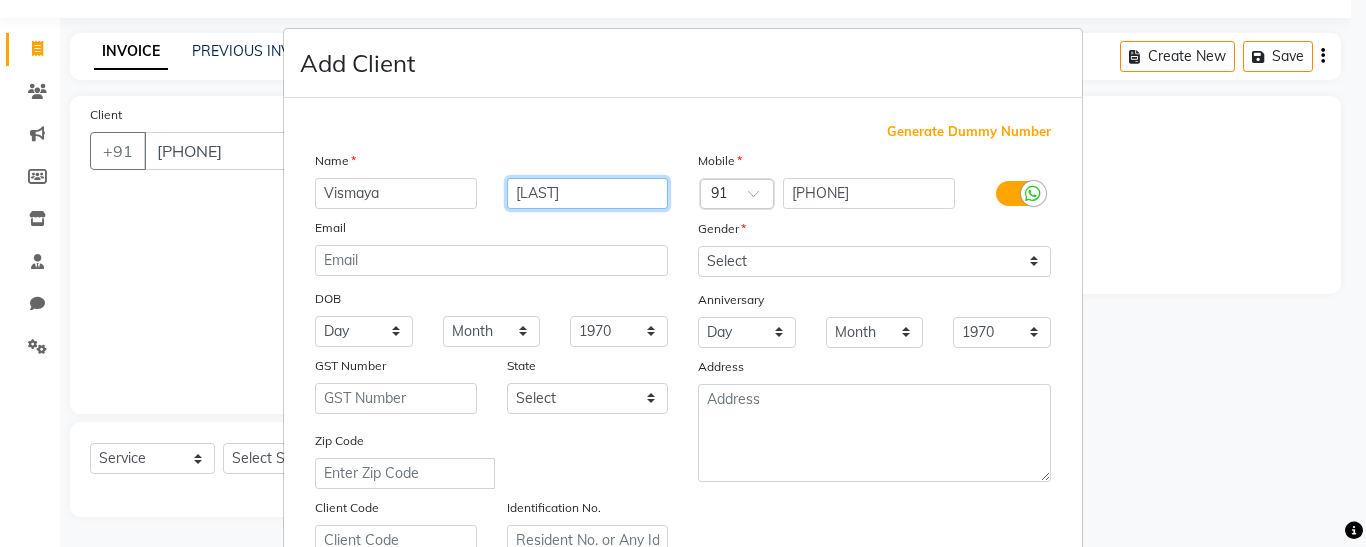 type on "[LAST]" 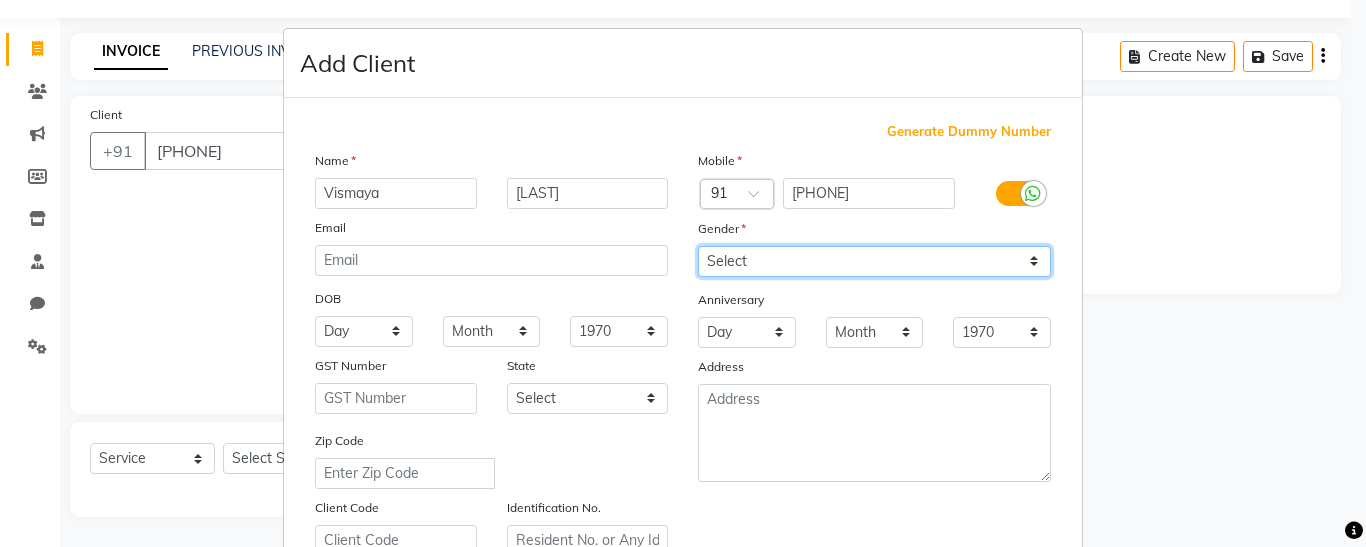 click on "Select Male Female Other Prefer Not To Say" at bounding box center (874, 261) 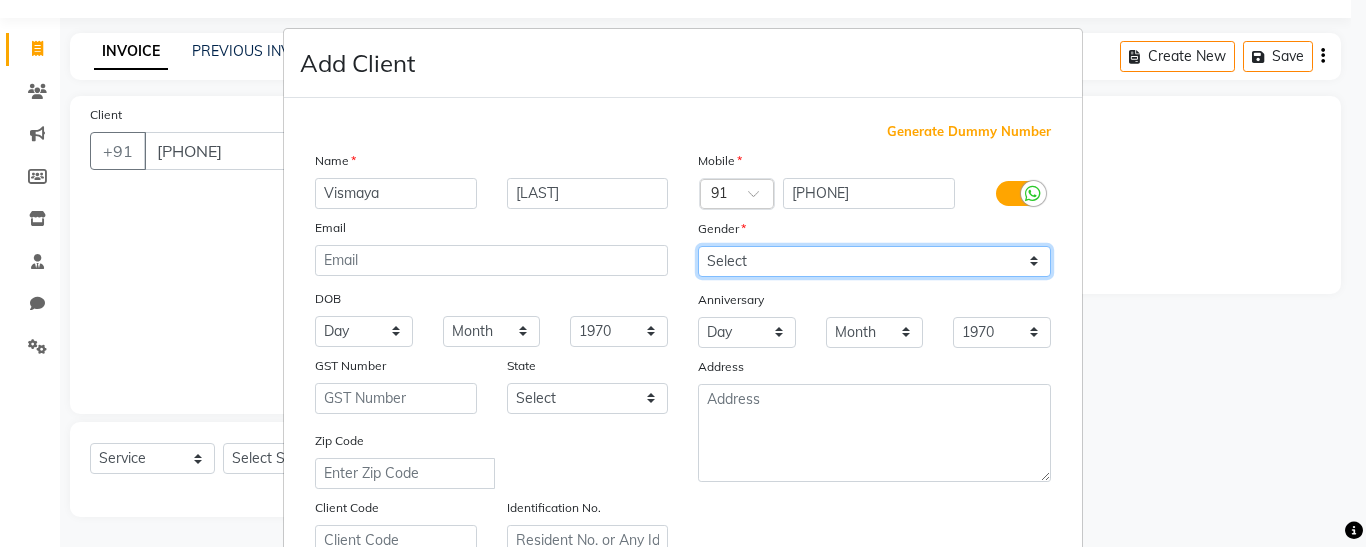 select on "female" 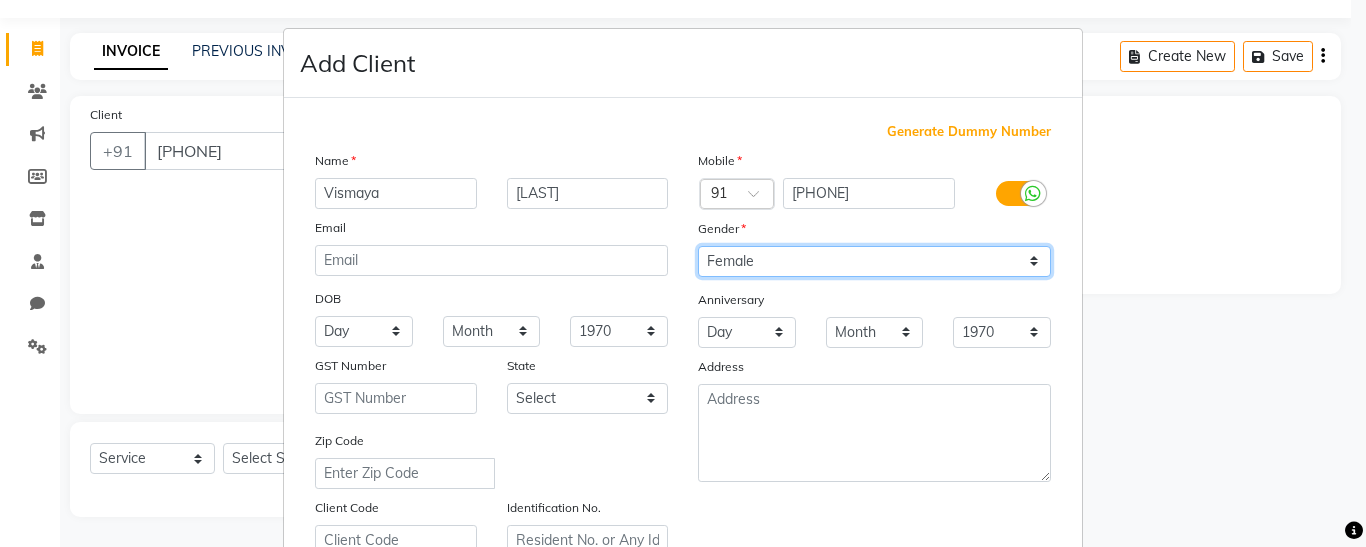 click on "Select Male Female Other Prefer Not To Say" at bounding box center (874, 261) 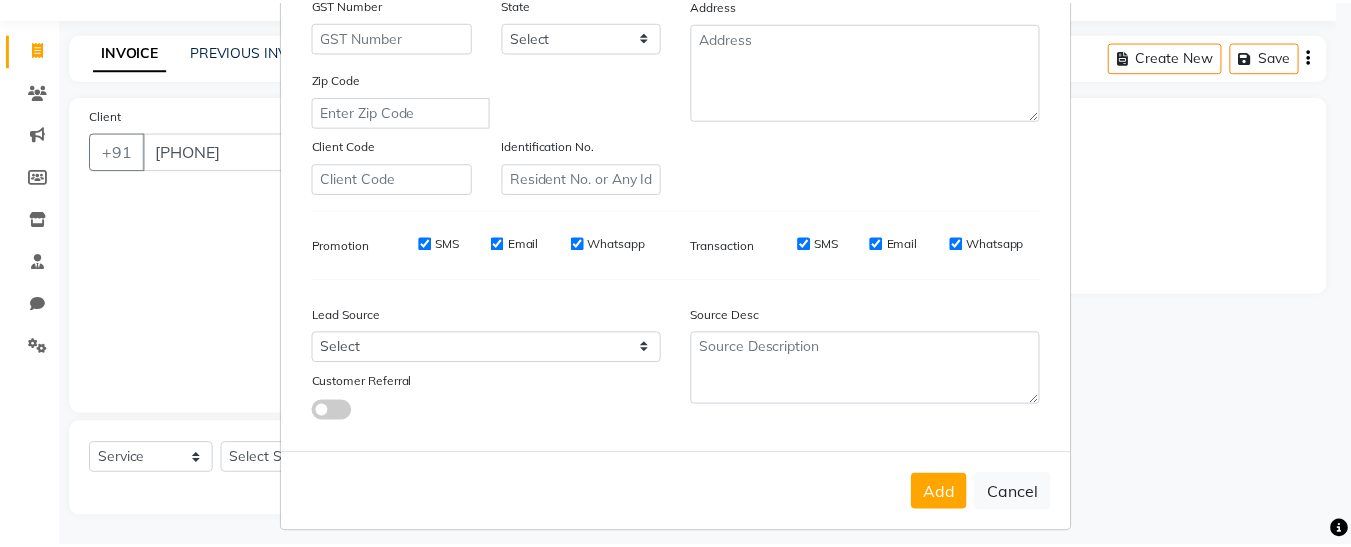 scroll, scrollTop: 376, scrollLeft: 0, axis: vertical 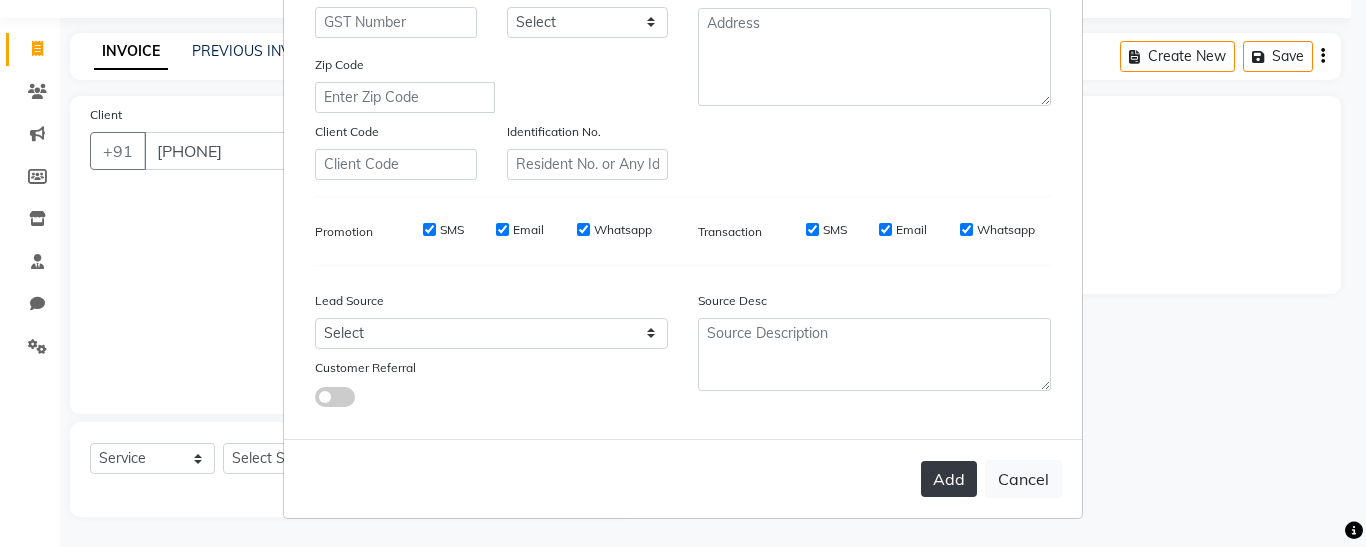 click on "Add" at bounding box center (949, 479) 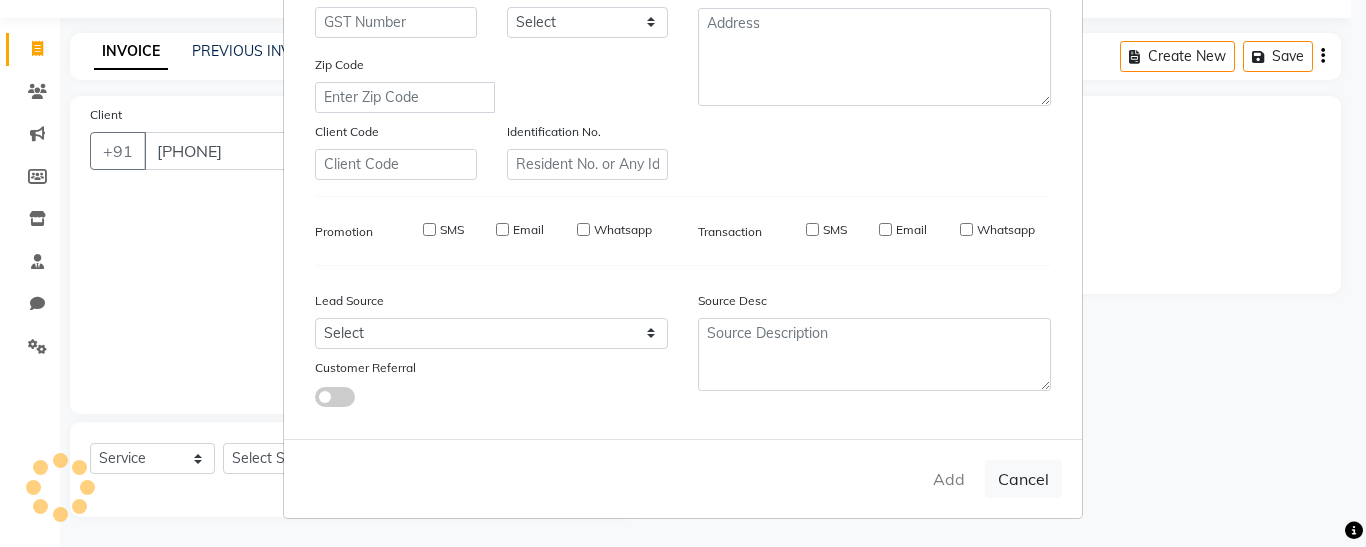 type on "77******22" 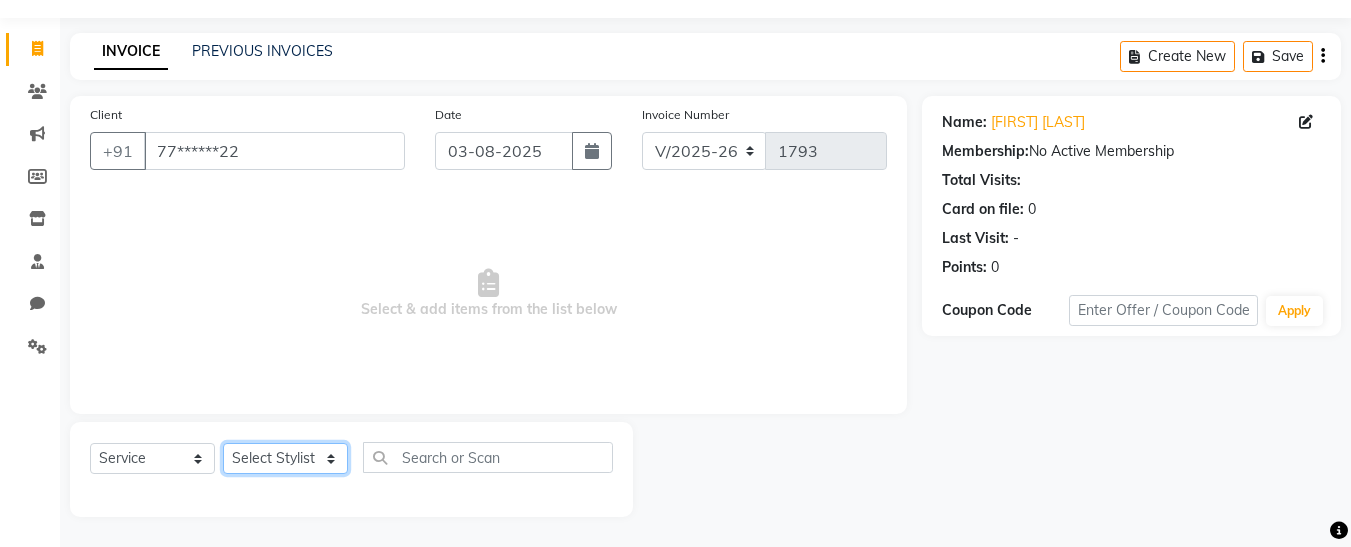 click on "[FIRST] , [FIRST]    [LAST] , [FIRST]  [LAST] [FIRST]  [LAST] [FIRST]  [LAST] [FIRST]  [LAST] [FIRST]  [LAST] [FIRST]  [LAST] [FIRST]  [LAST] [FIRST]  [LAST] [FIRST]" 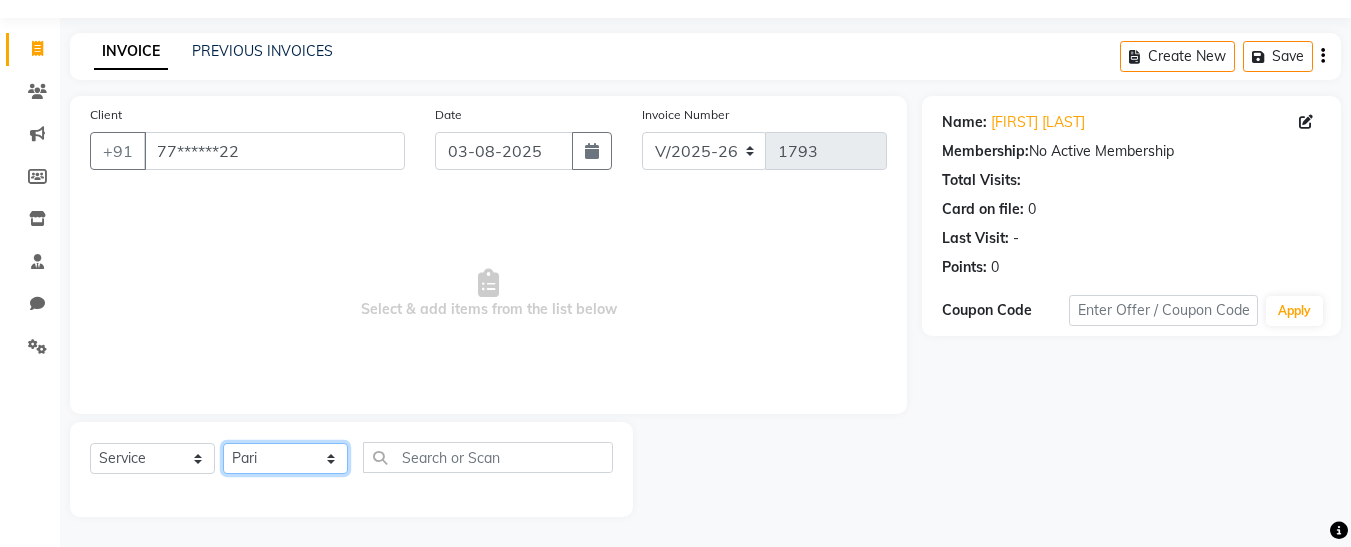 click on "[FIRST] , [FIRST]    [LAST] , [FIRST]  [LAST] [FIRST]  [LAST] [FIRST]  [LAST] [FIRST]  [LAST] [FIRST]  [LAST] [FIRST]  [LAST] [FIRST]  [LAST] [FIRST]  [LAST] [FIRST]" 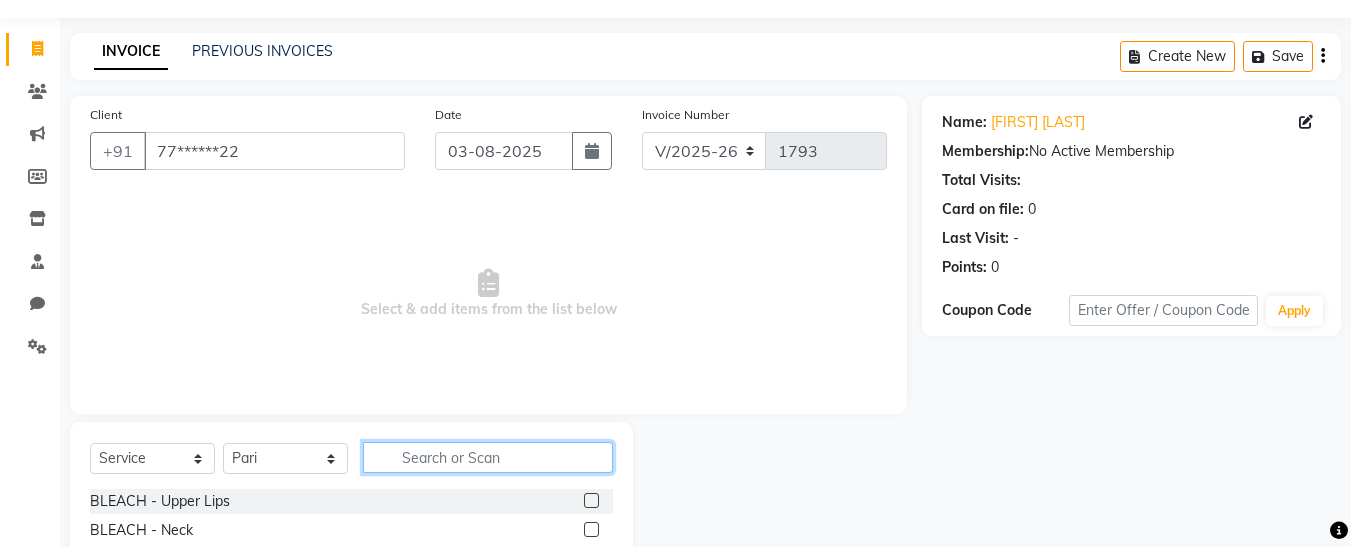 click 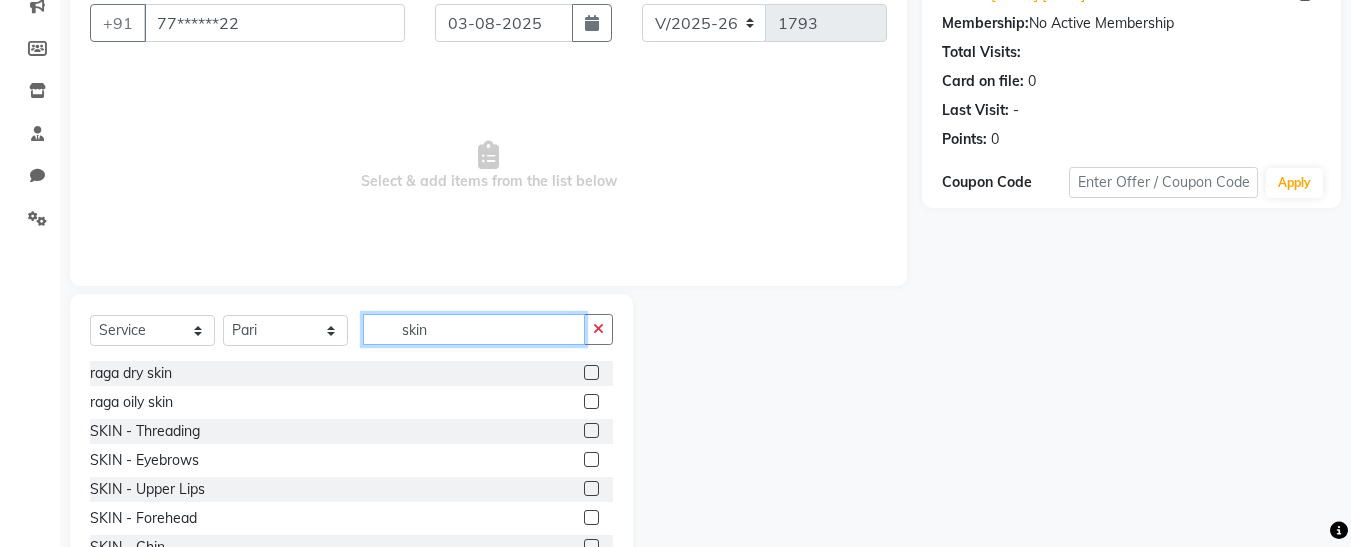scroll, scrollTop: 254, scrollLeft: 0, axis: vertical 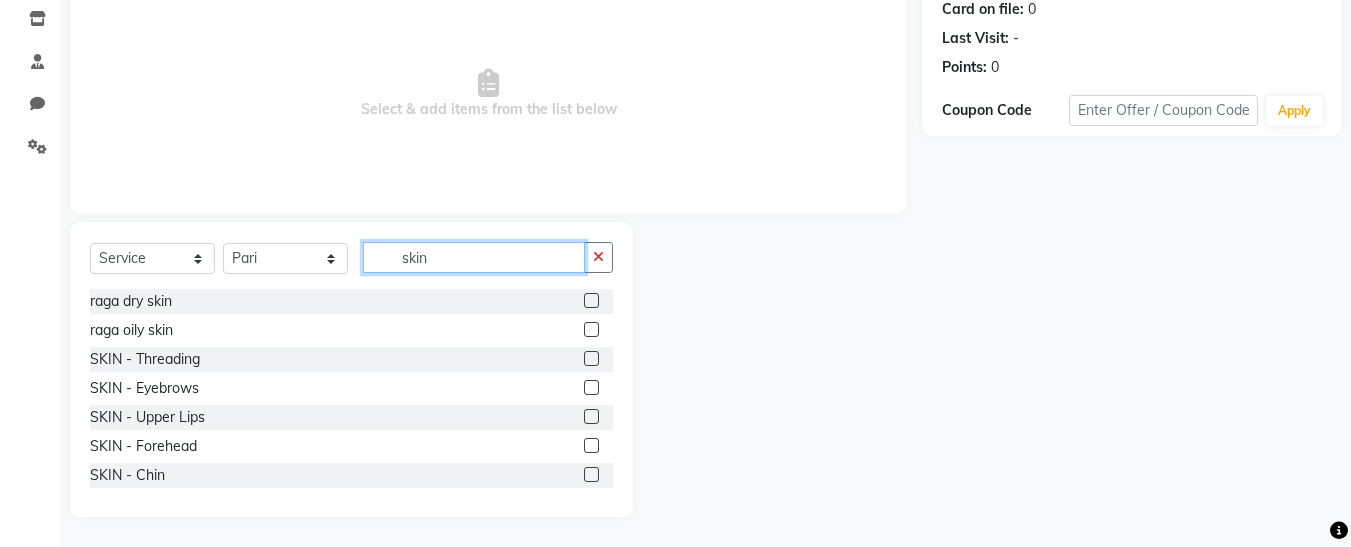 type on "skin" 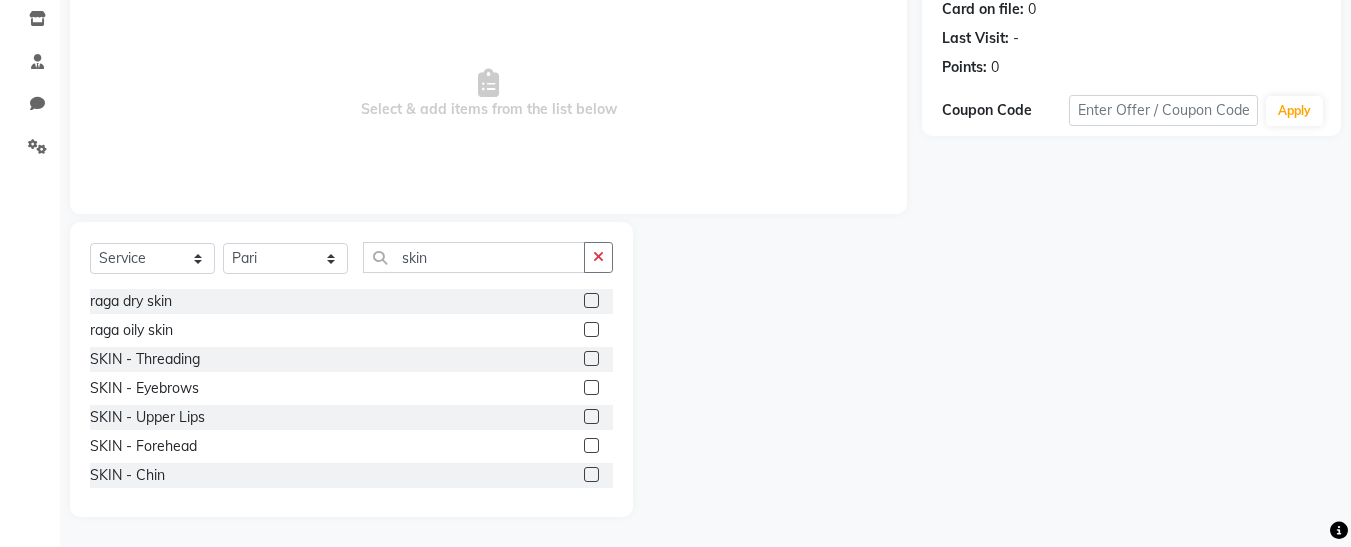 click 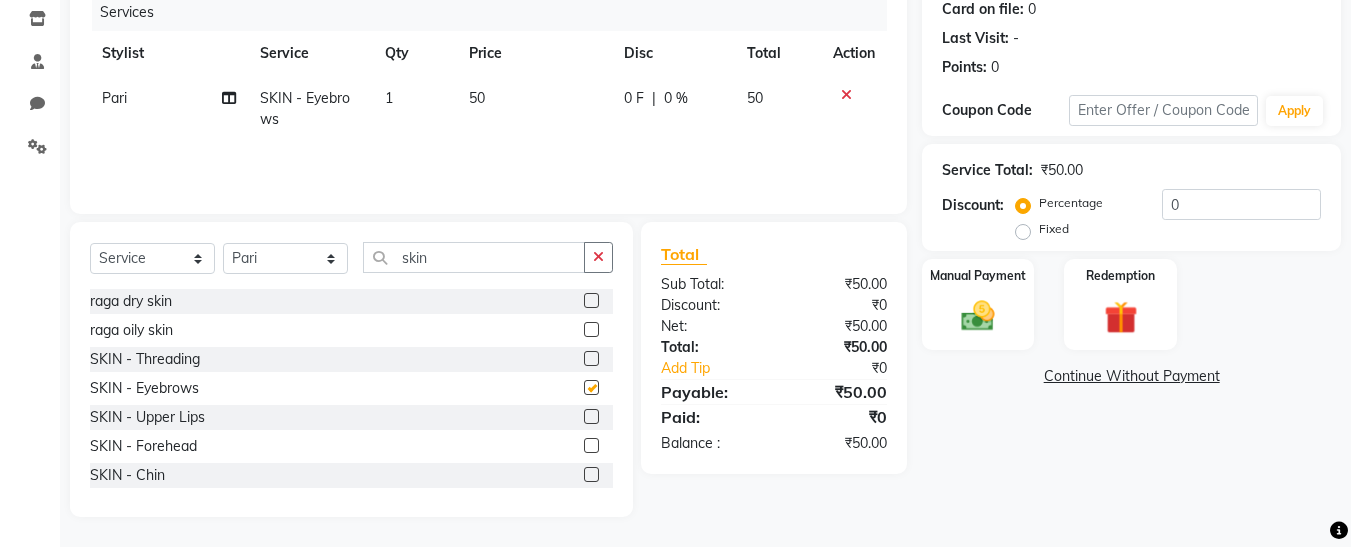 checkbox on "false" 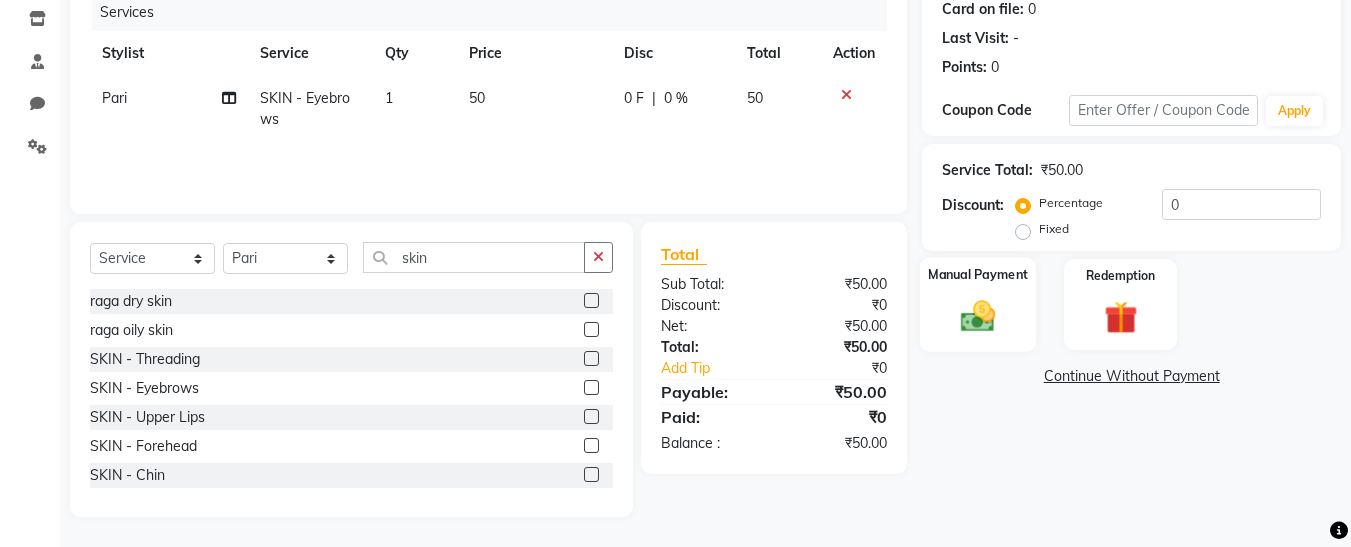 click 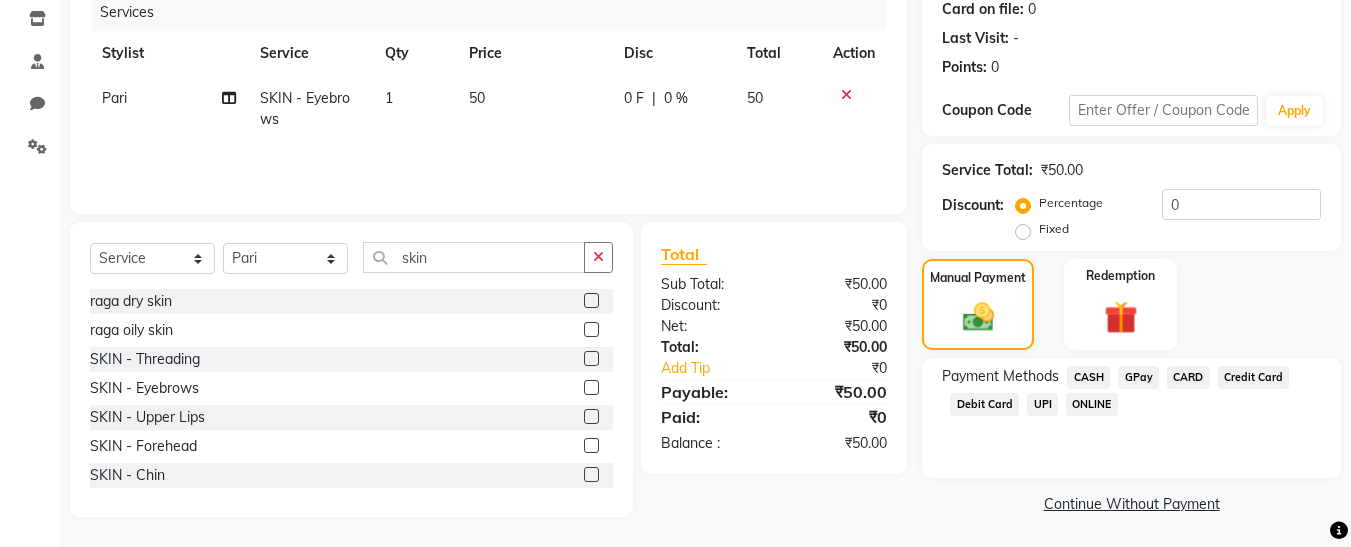 click on "CASH" 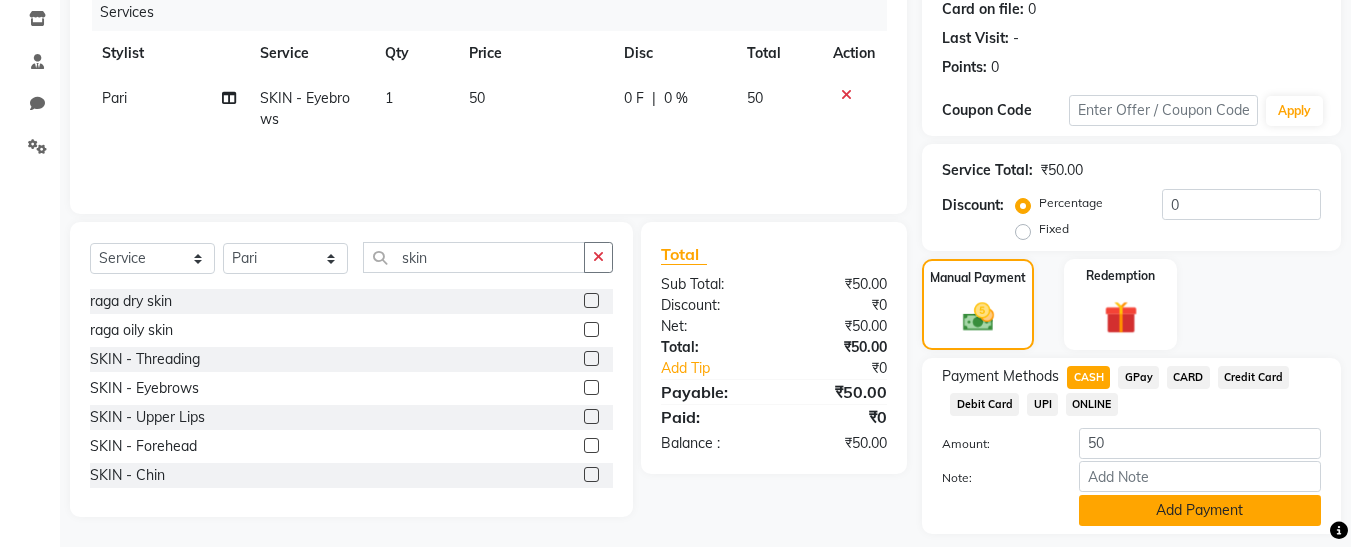 click on "Add Payment" 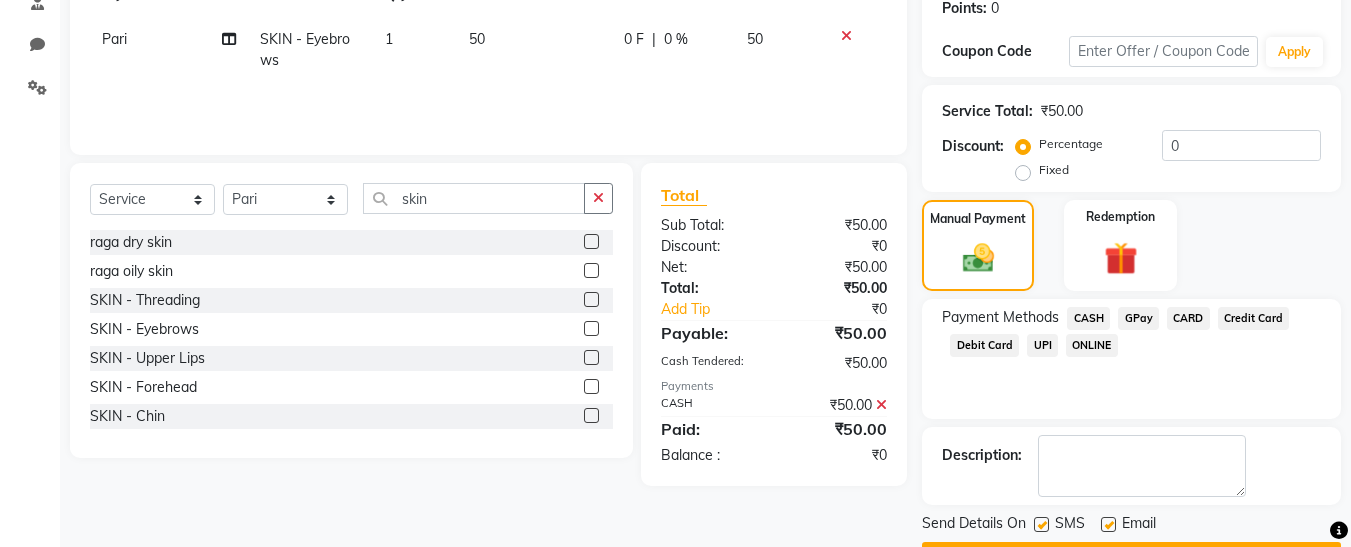 scroll, scrollTop: 369, scrollLeft: 0, axis: vertical 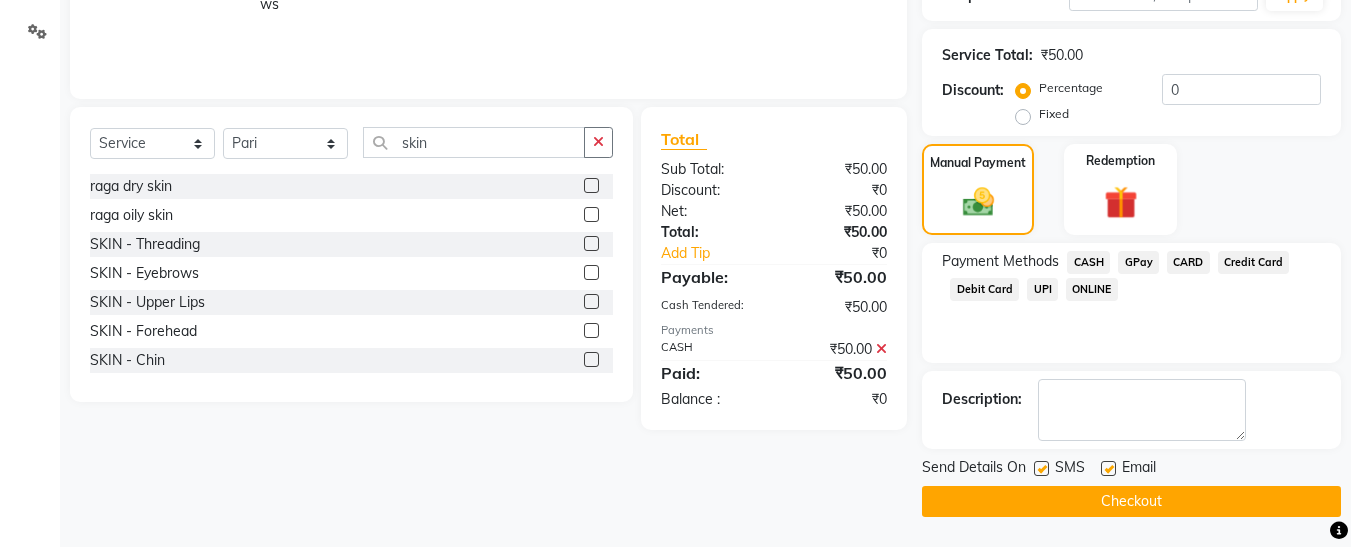 click 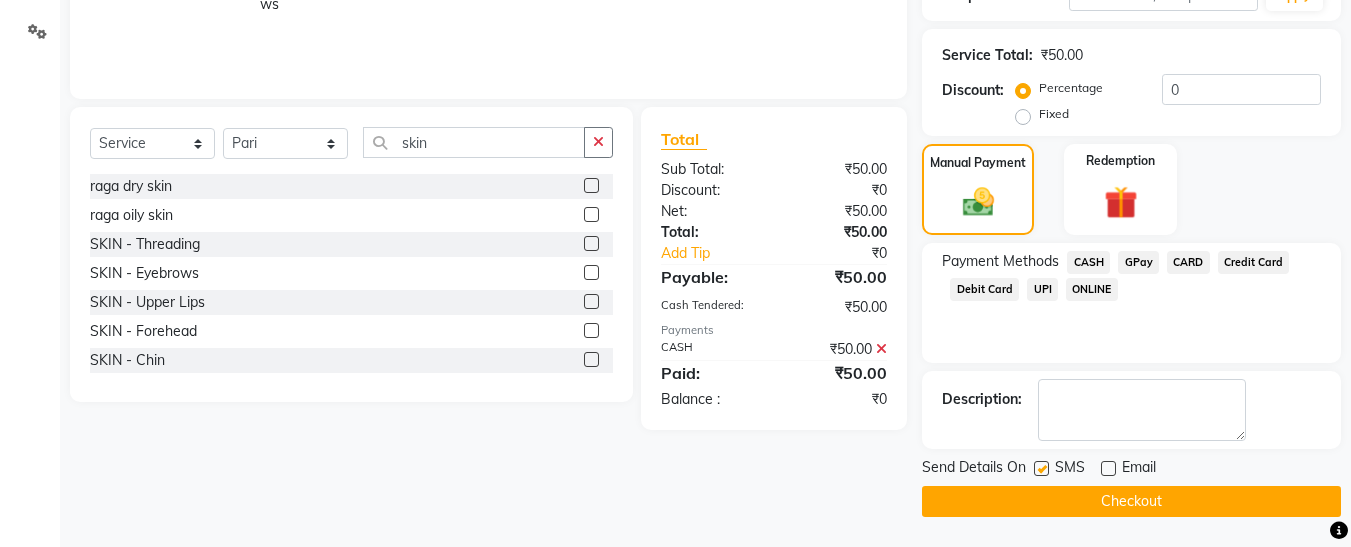 click 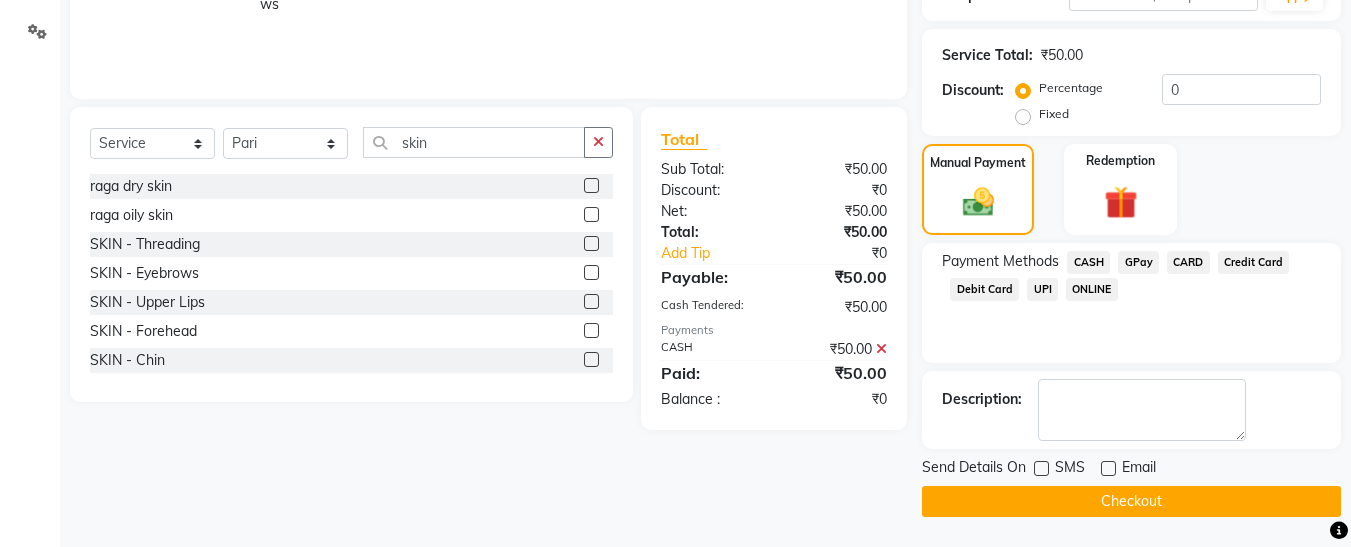 click on "Checkout" 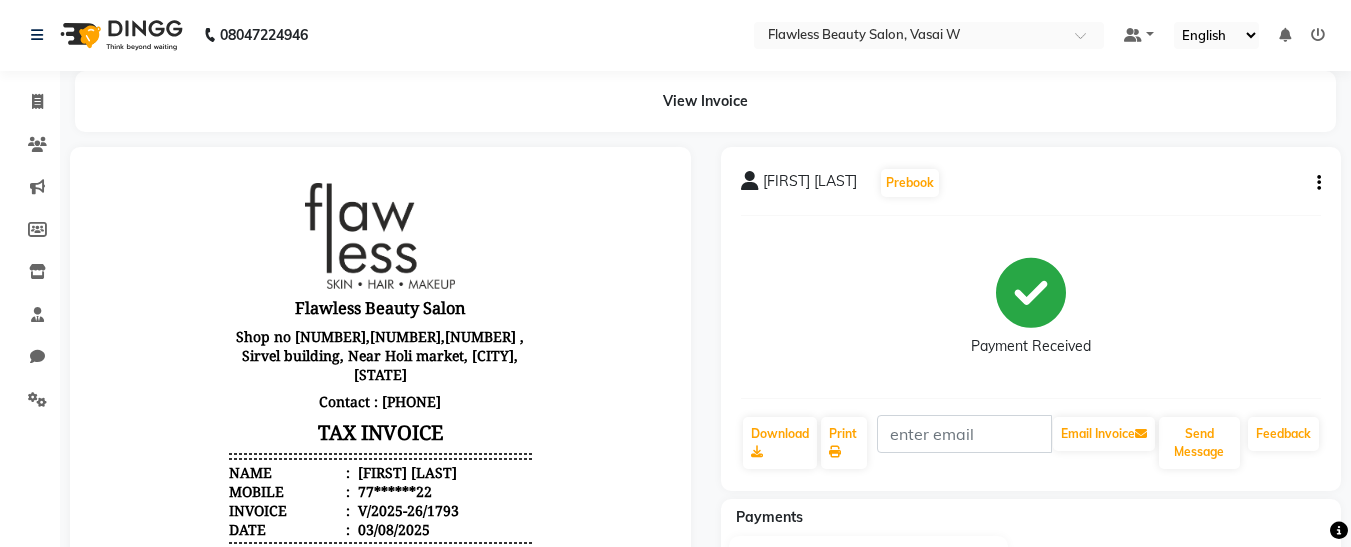 scroll, scrollTop: 0, scrollLeft: 0, axis: both 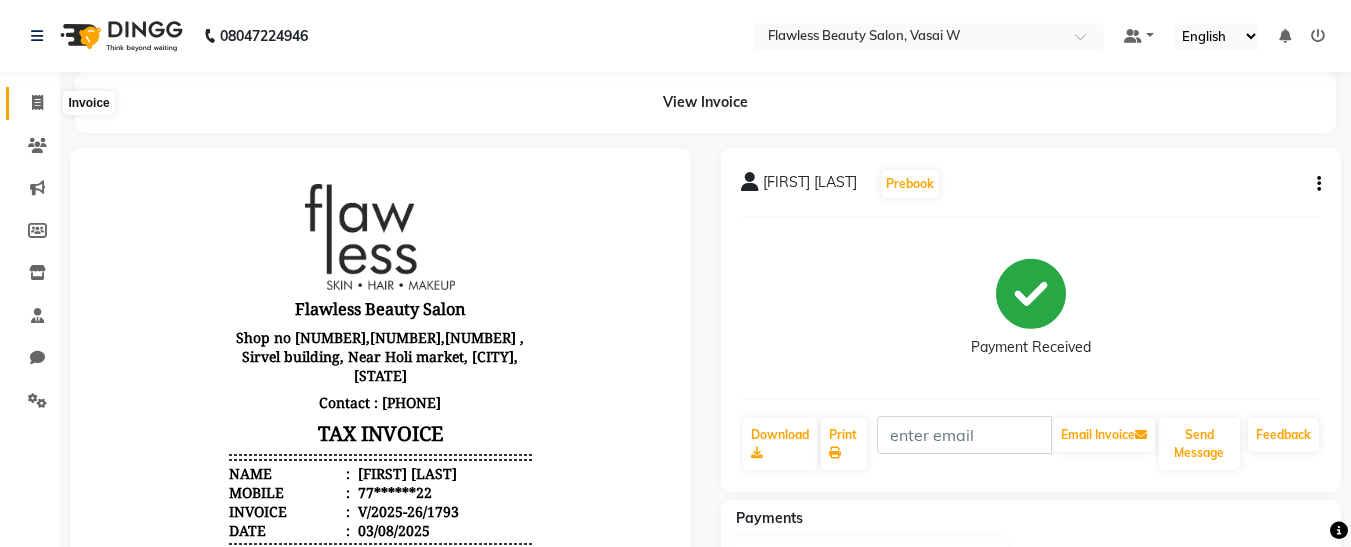 click 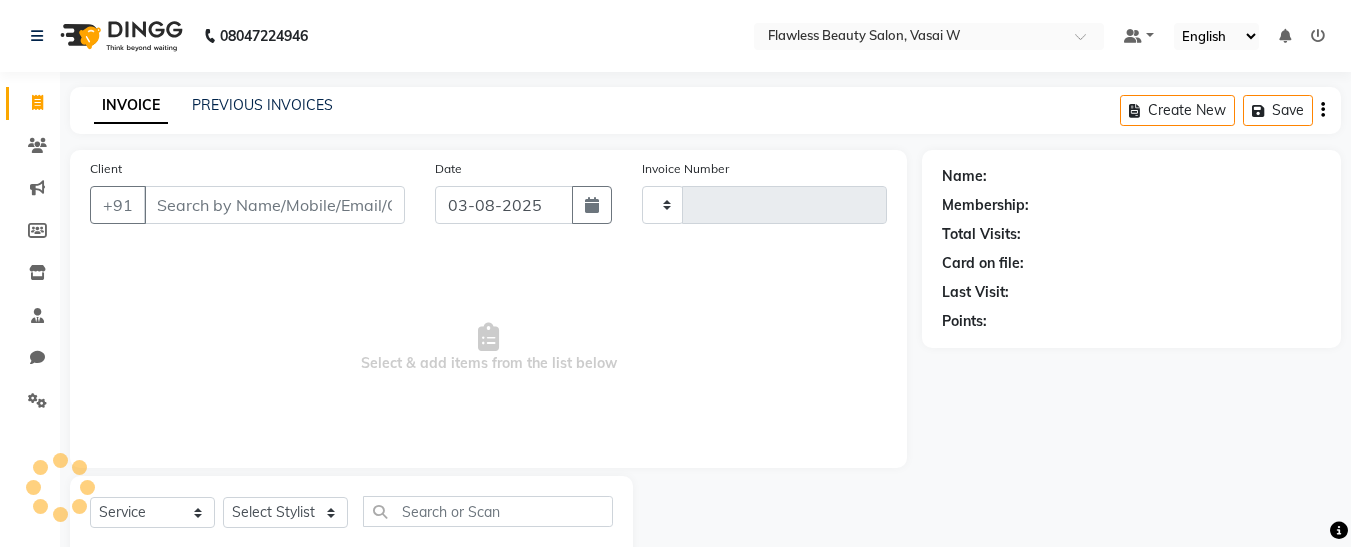 scroll, scrollTop: 54, scrollLeft: 0, axis: vertical 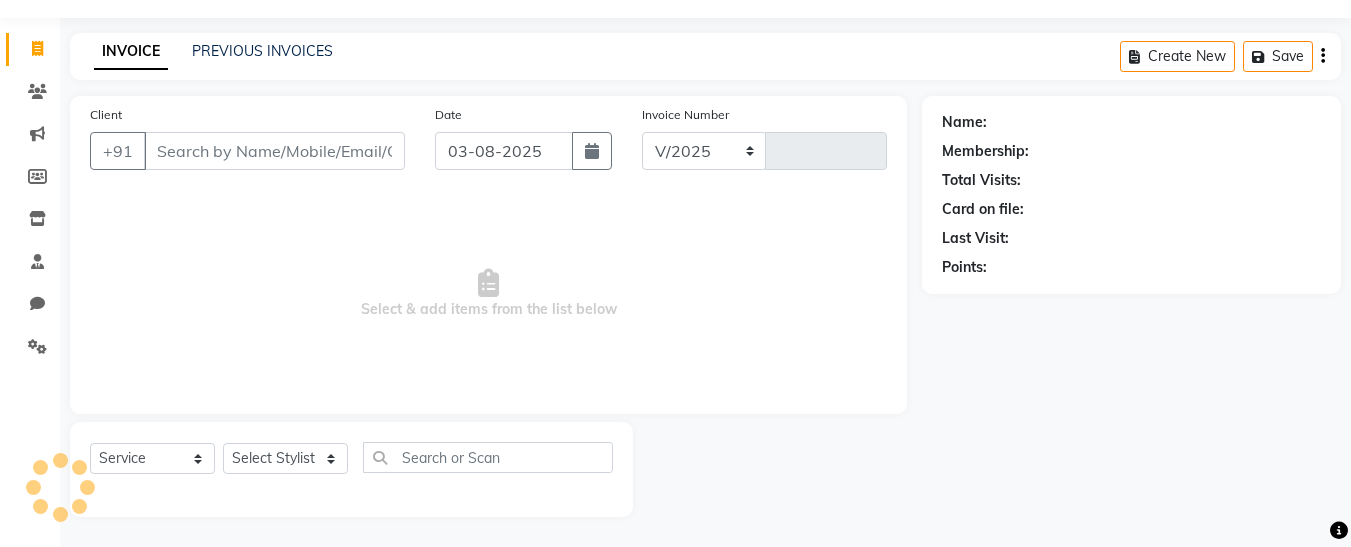 select on "8090" 